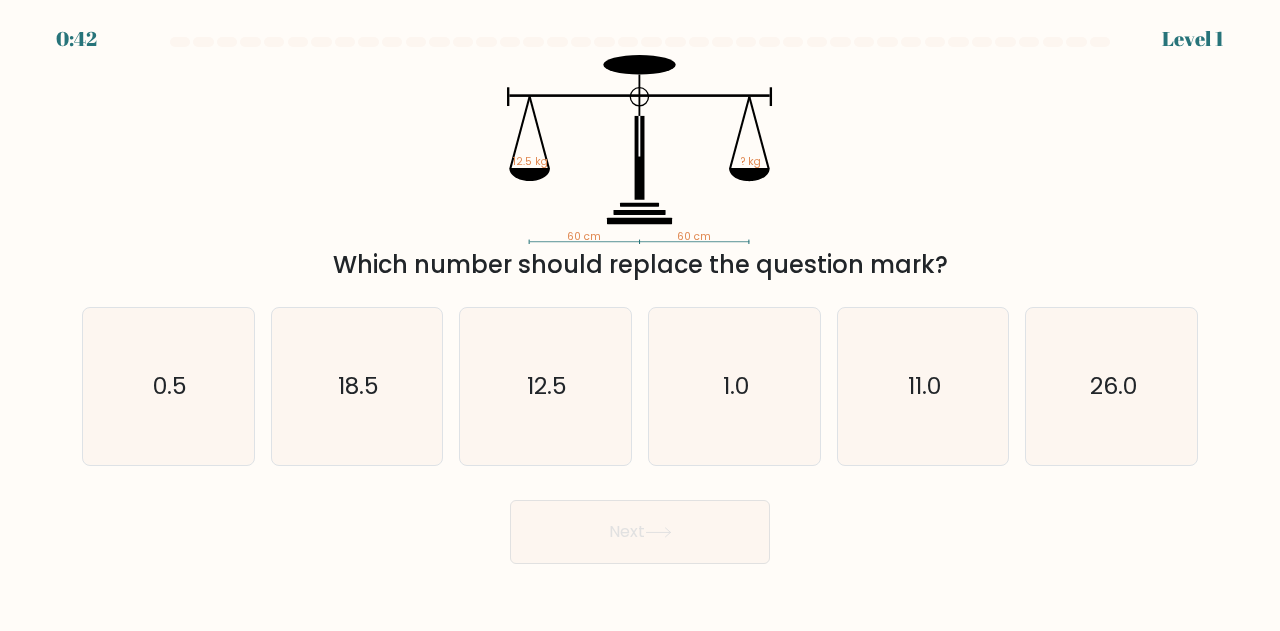 scroll, scrollTop: 0, scrollLeft: 0, axis: both 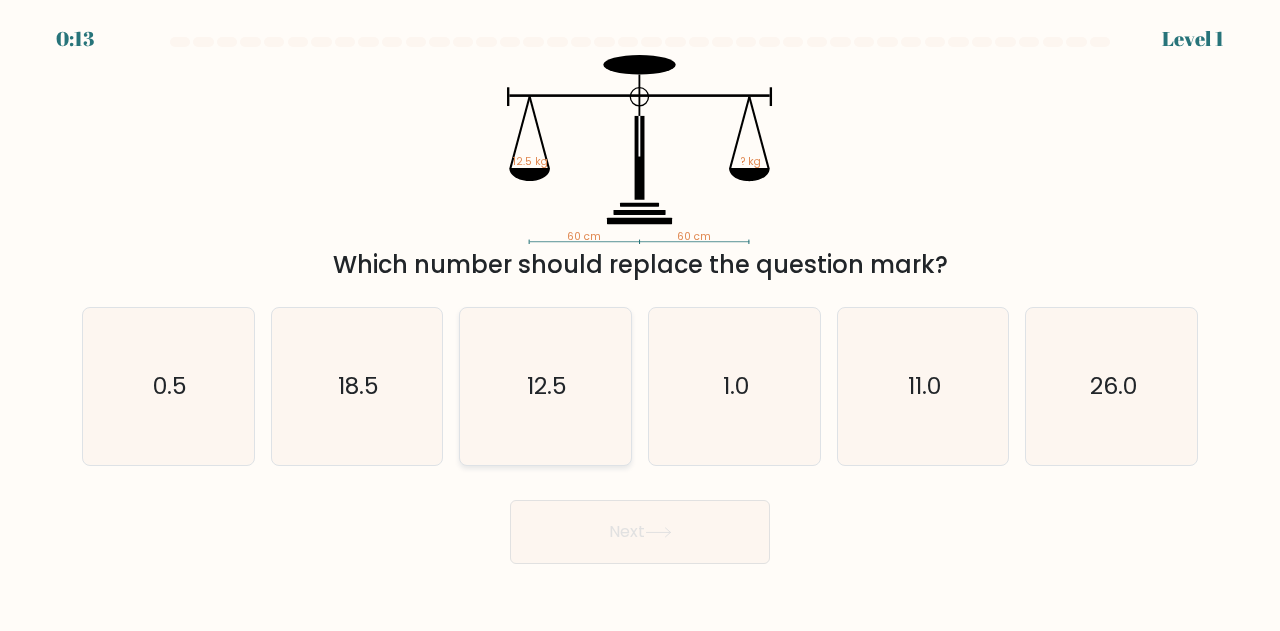 click on "12.5" 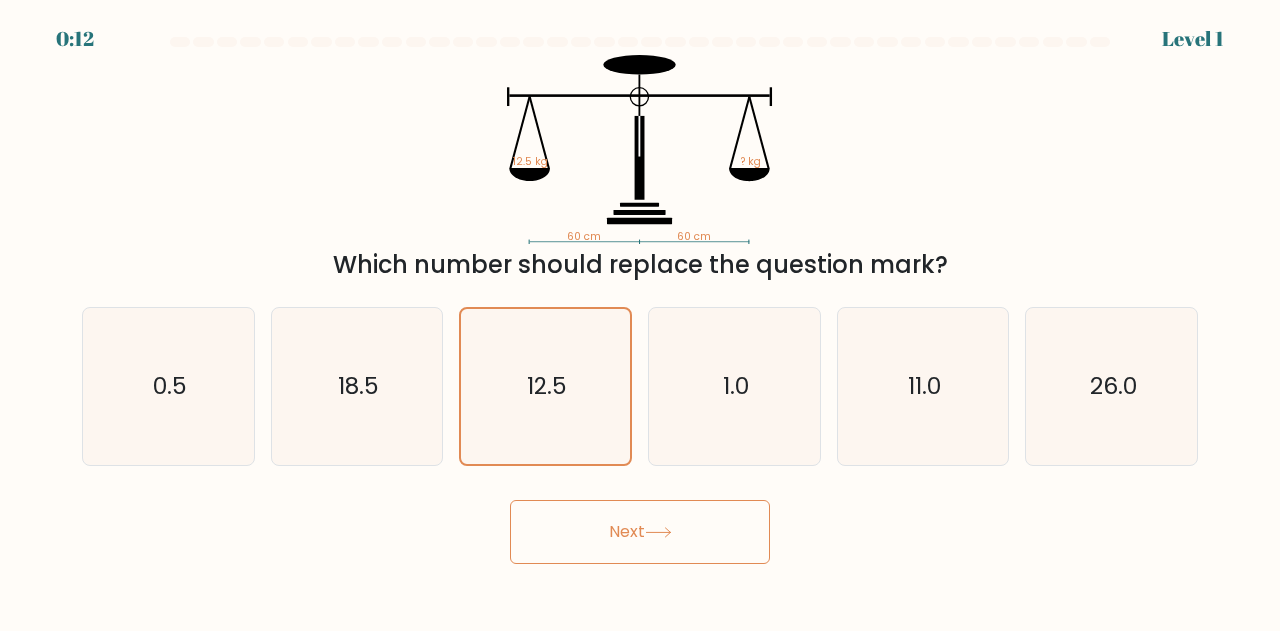 click on "Next" at bounding box center [640, 532] 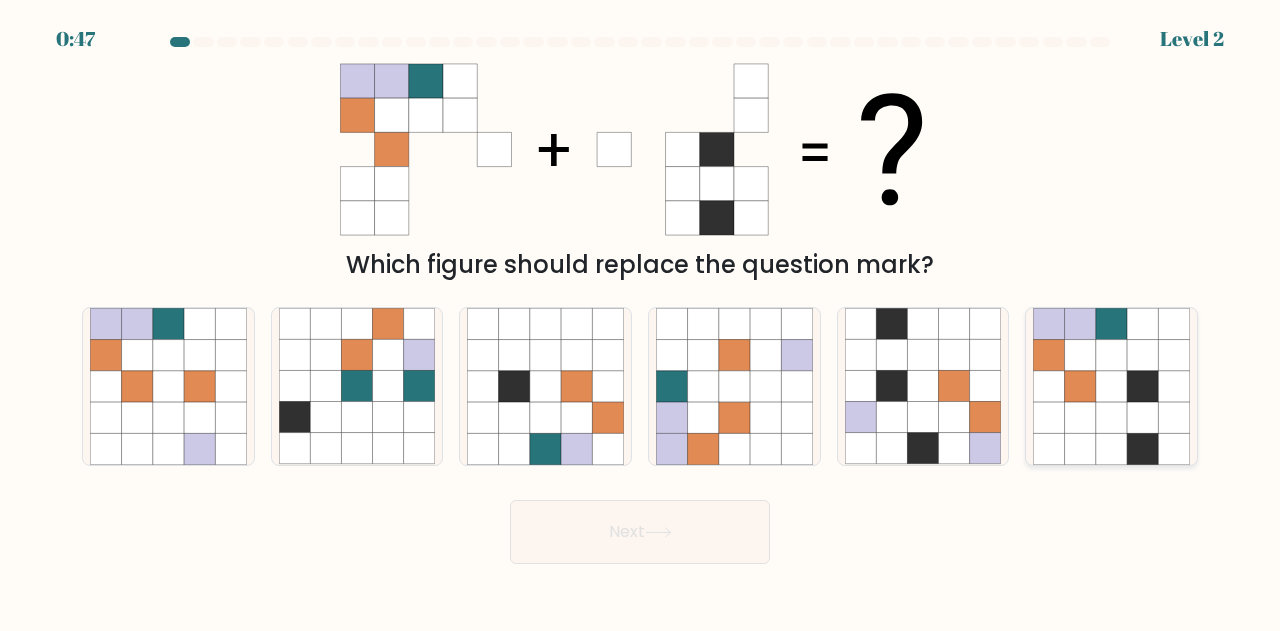 click 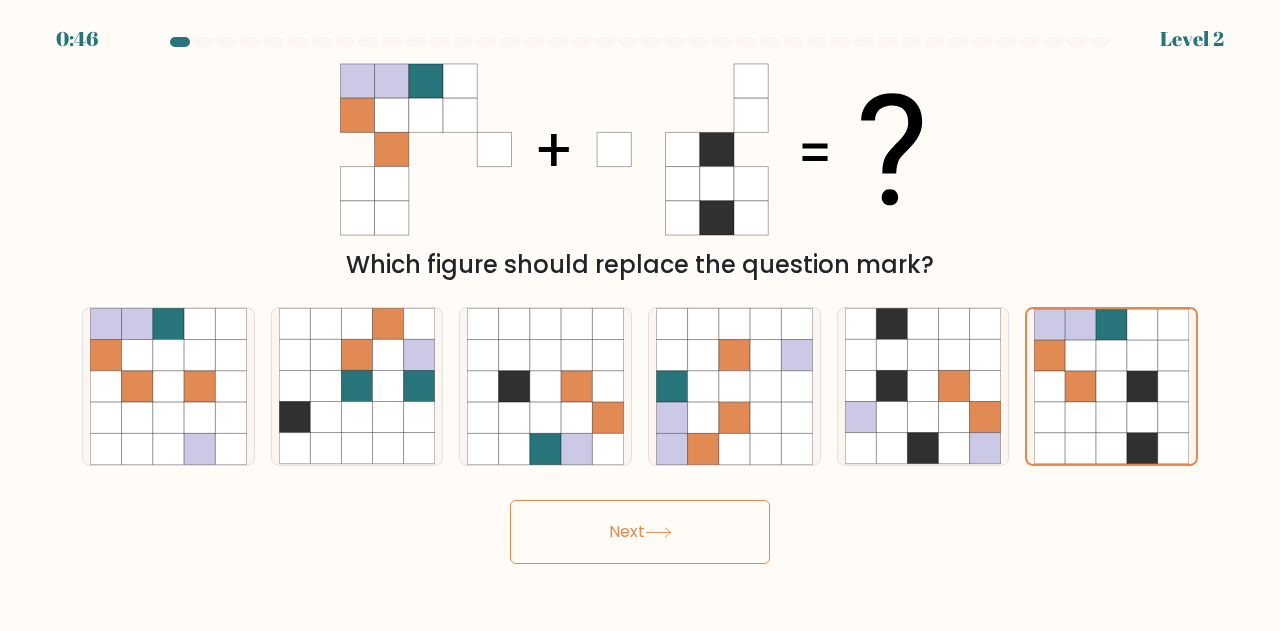 click on "Next" at bounding box center [640, 532] 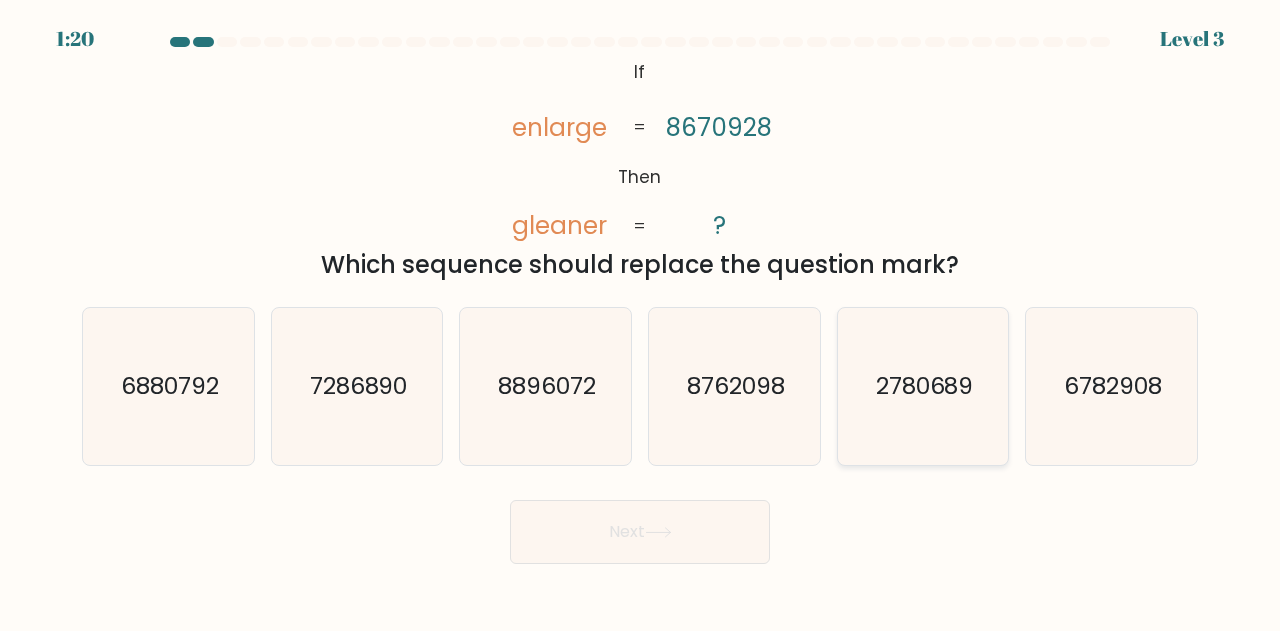 click on "2780689" 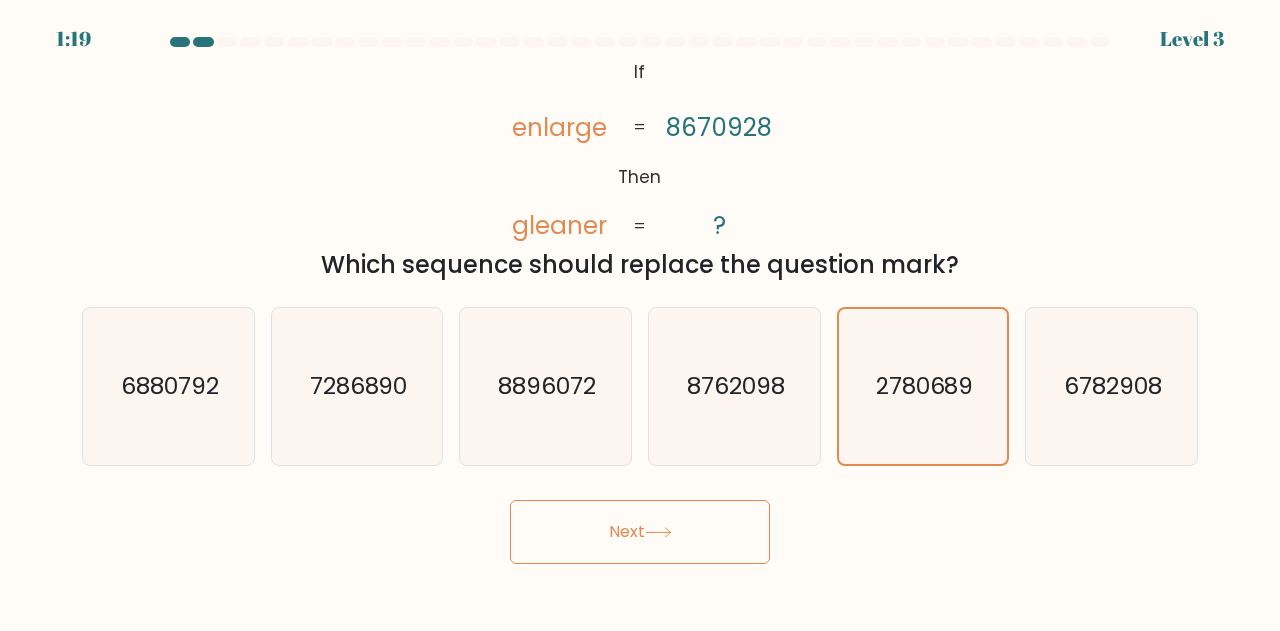 click on "Next" at bounding box center (640, 532) 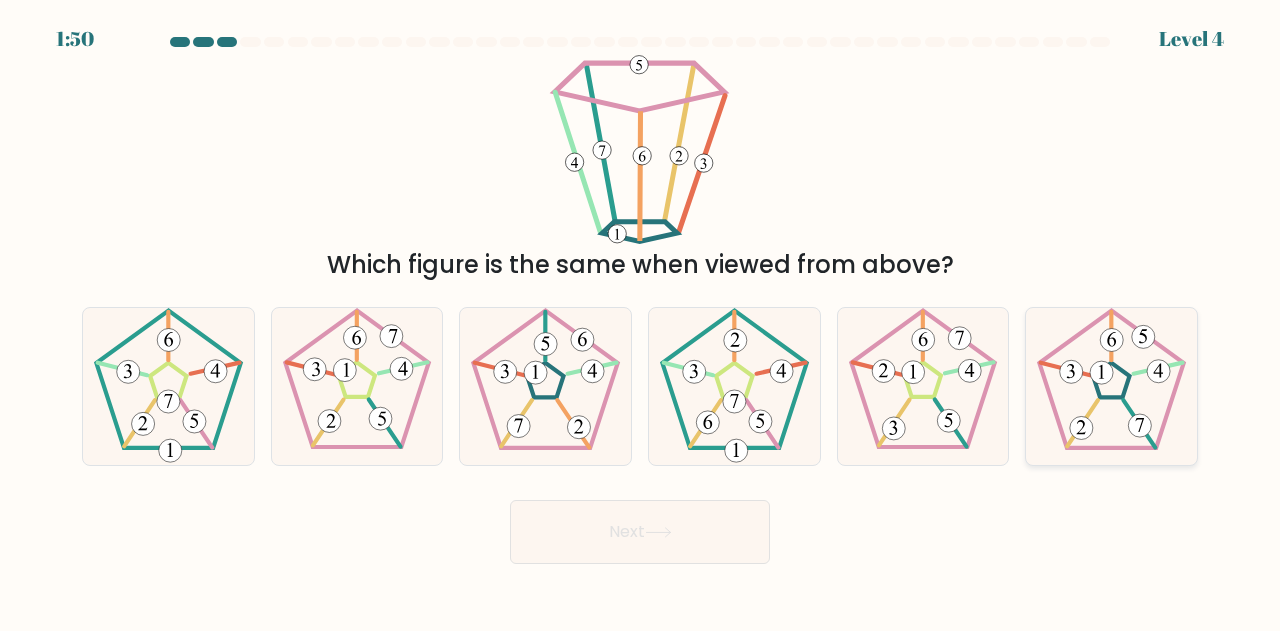 click 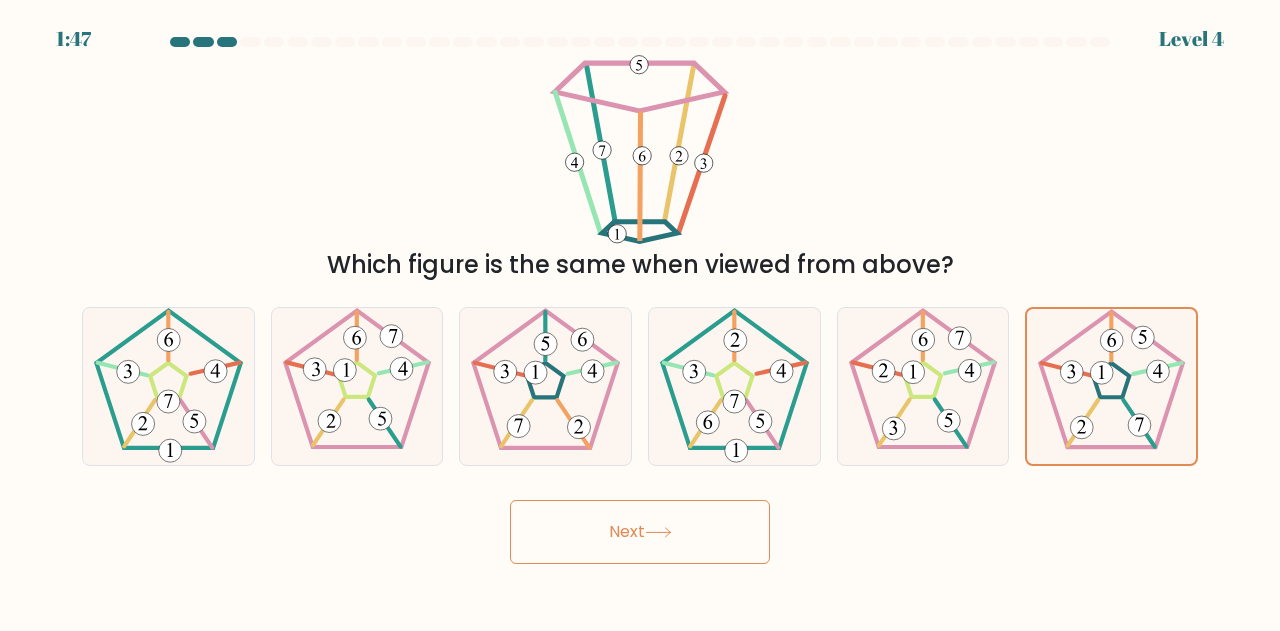 click on "Next" at bounding box center (640, 532) 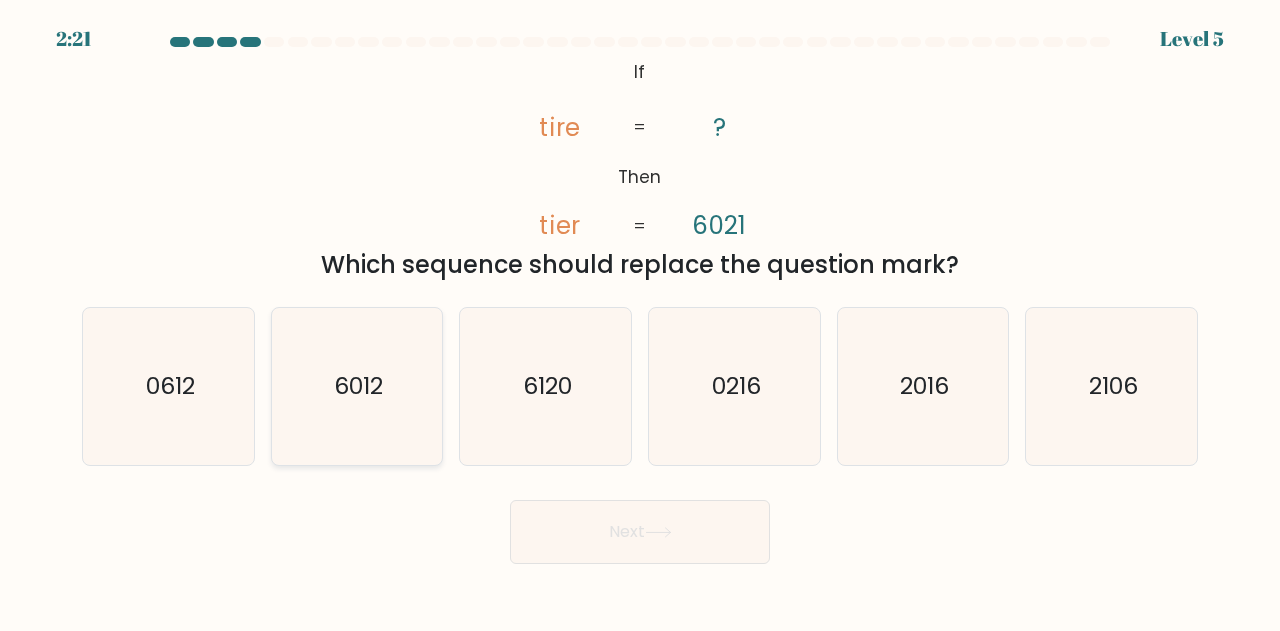 click on "6012" 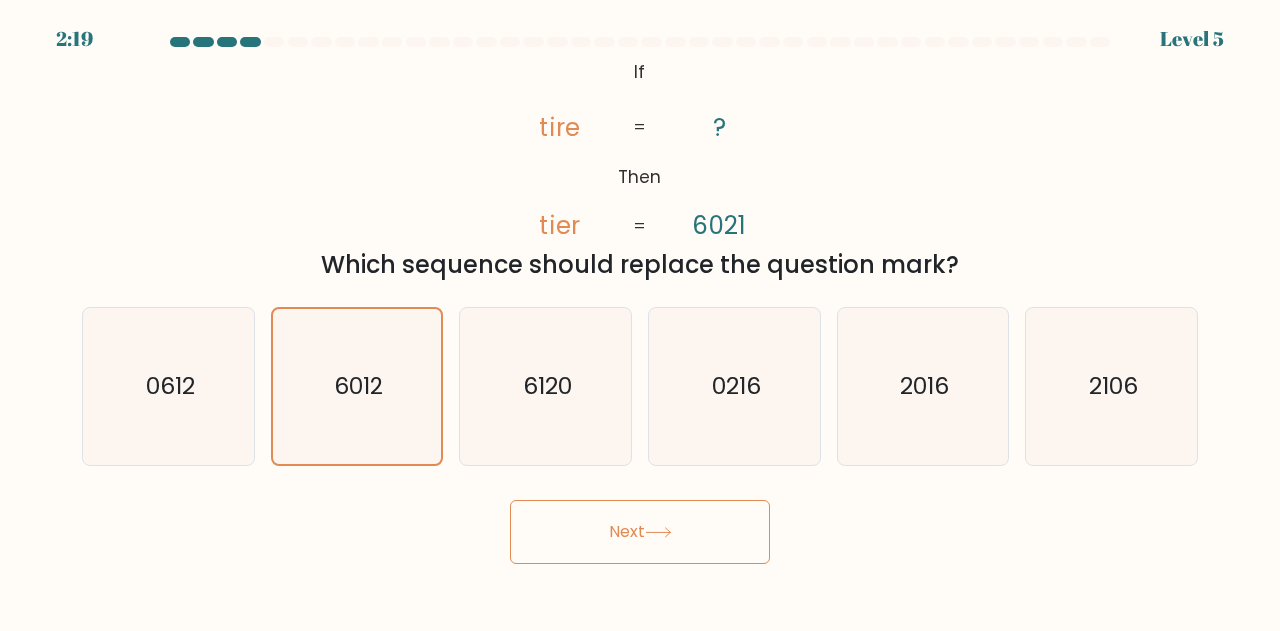 click on "Next" at bounding box center (640, 532) 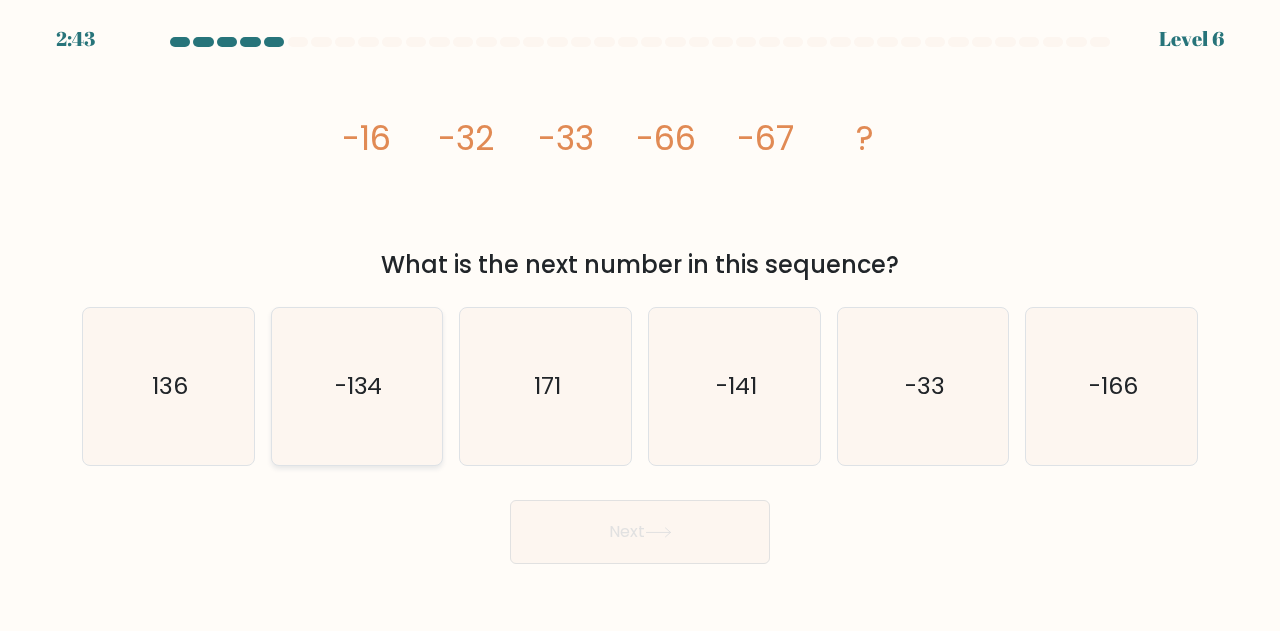 click on "-134" 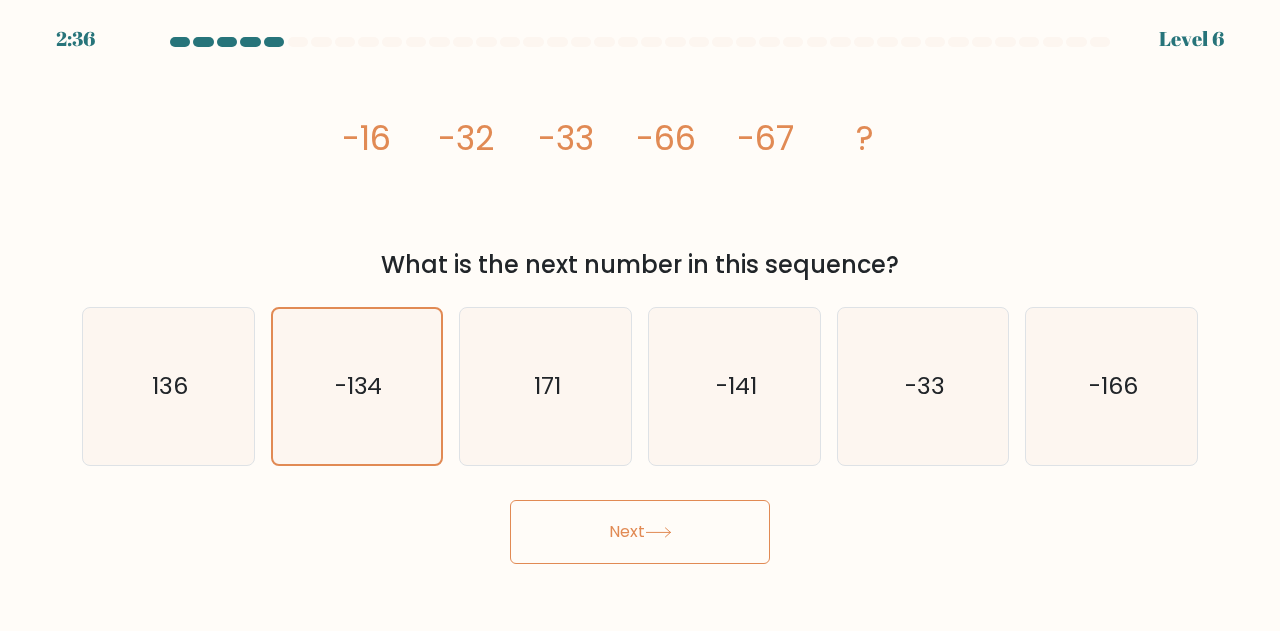 click on "Next" at bounding box center (640, 532) 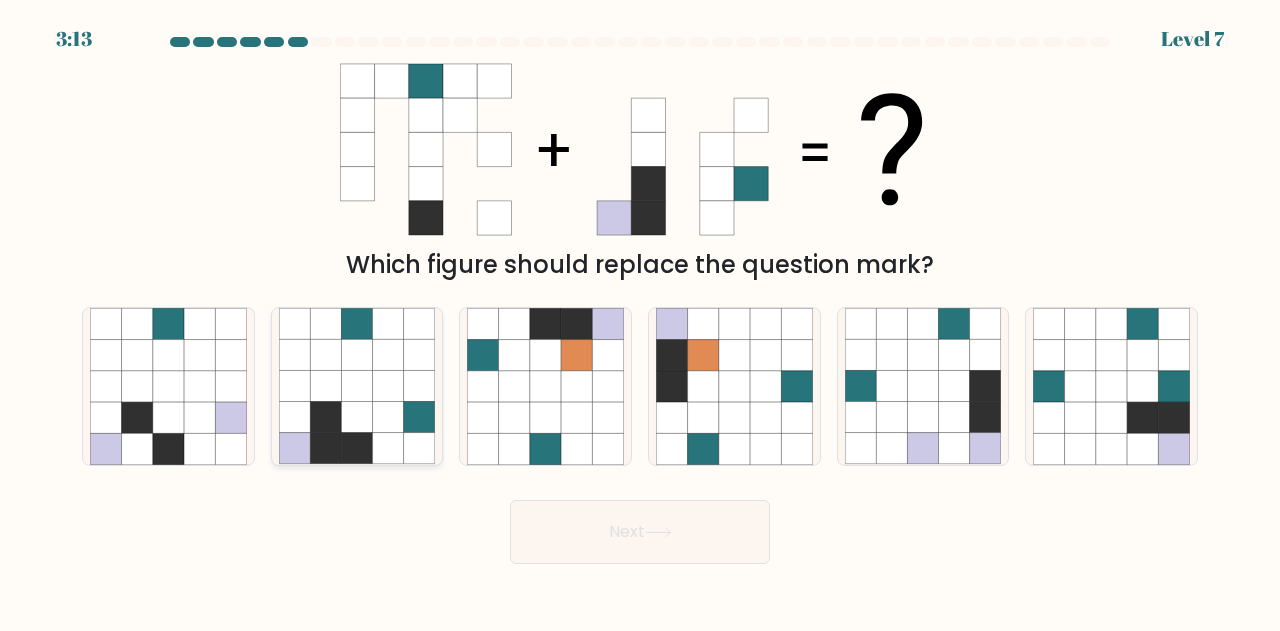 click 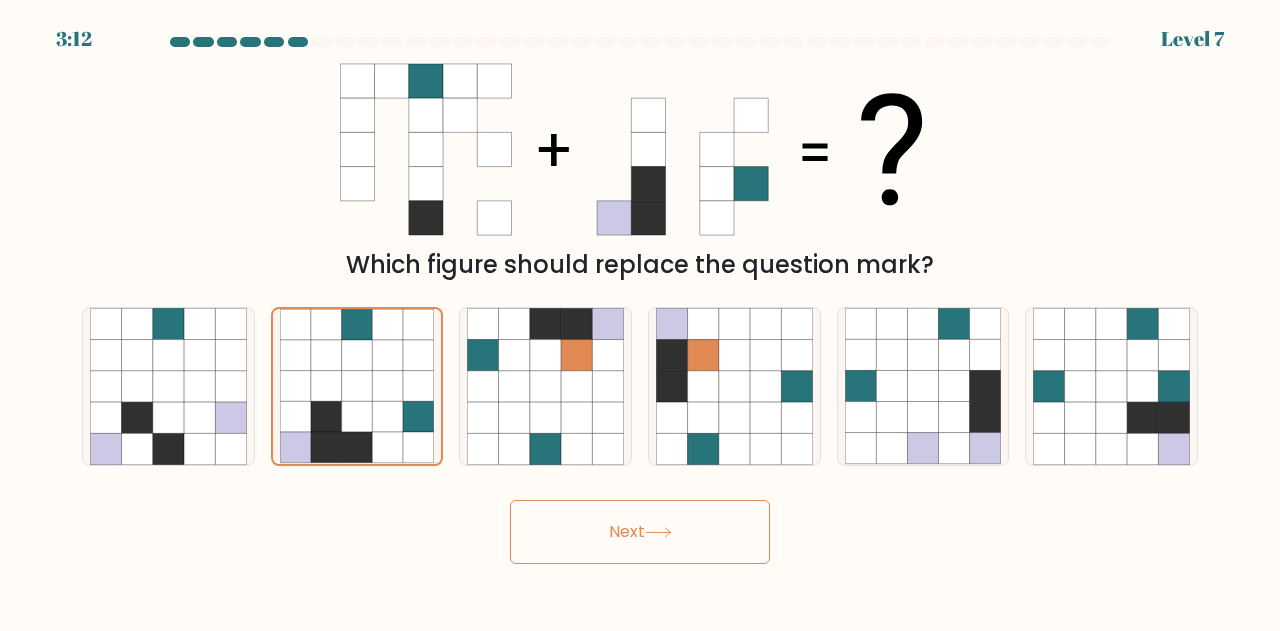 click on "Next" at bounding box center (640, 532) 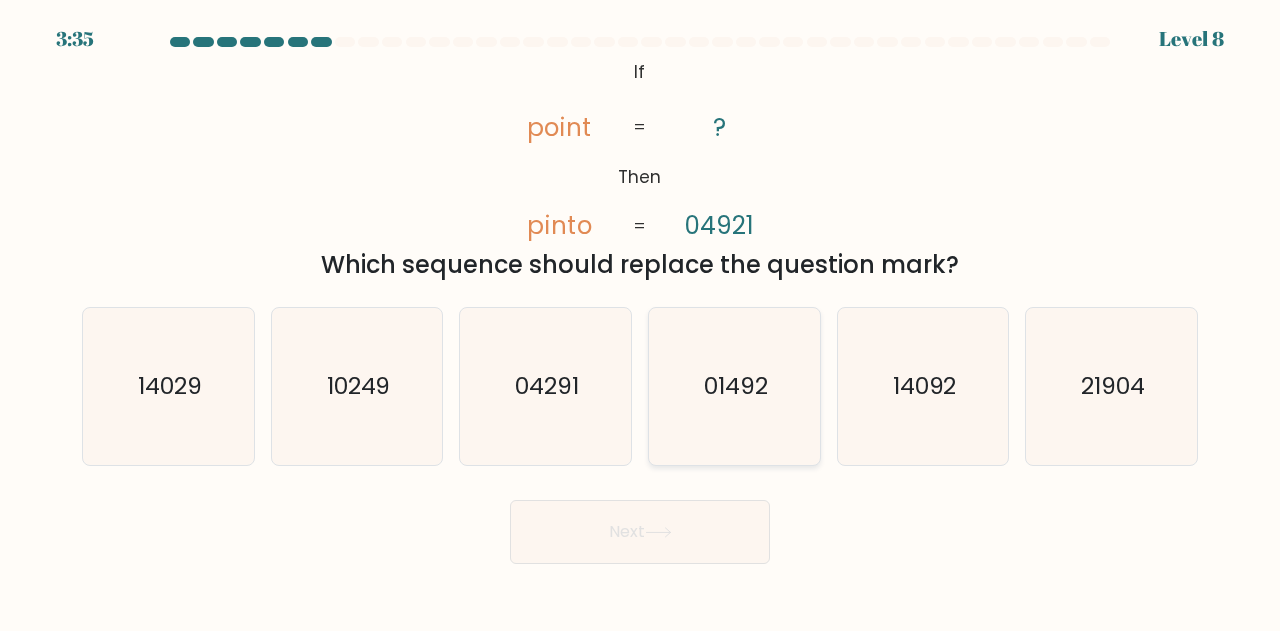 click on "01492" 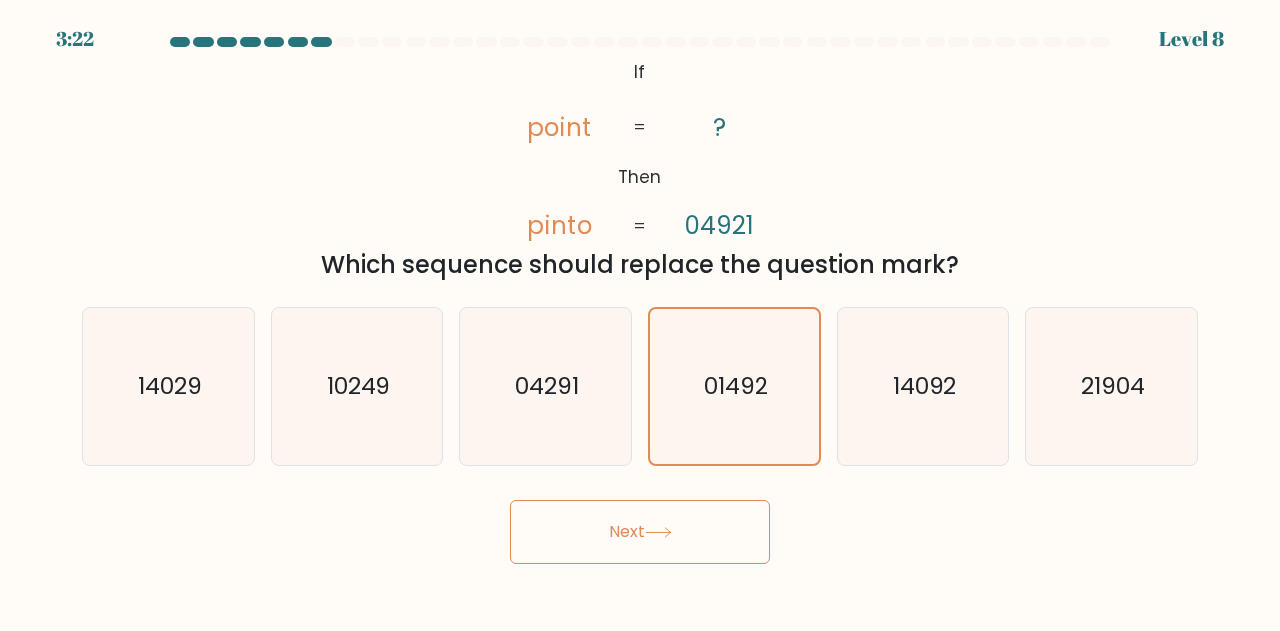 click on "Next" at bounding box center [640, 532] 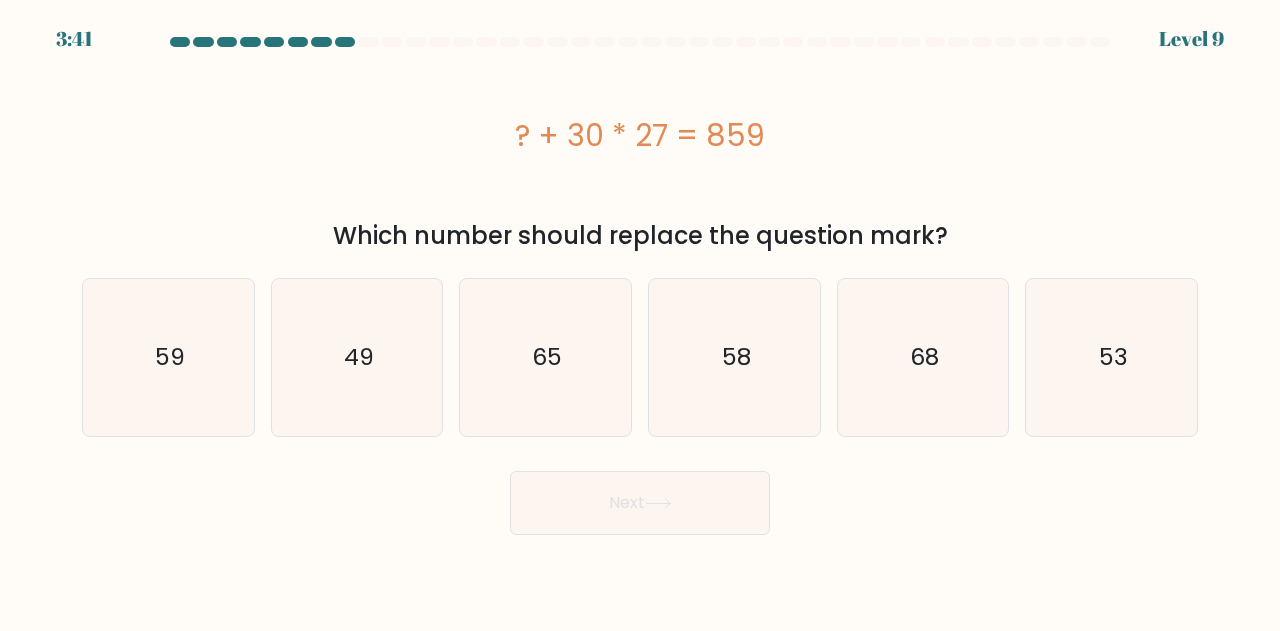 drag, startPoint x: 571, startPoint y: 135, endPoint x: 676, endPoint y: 129, distance: 105.17129 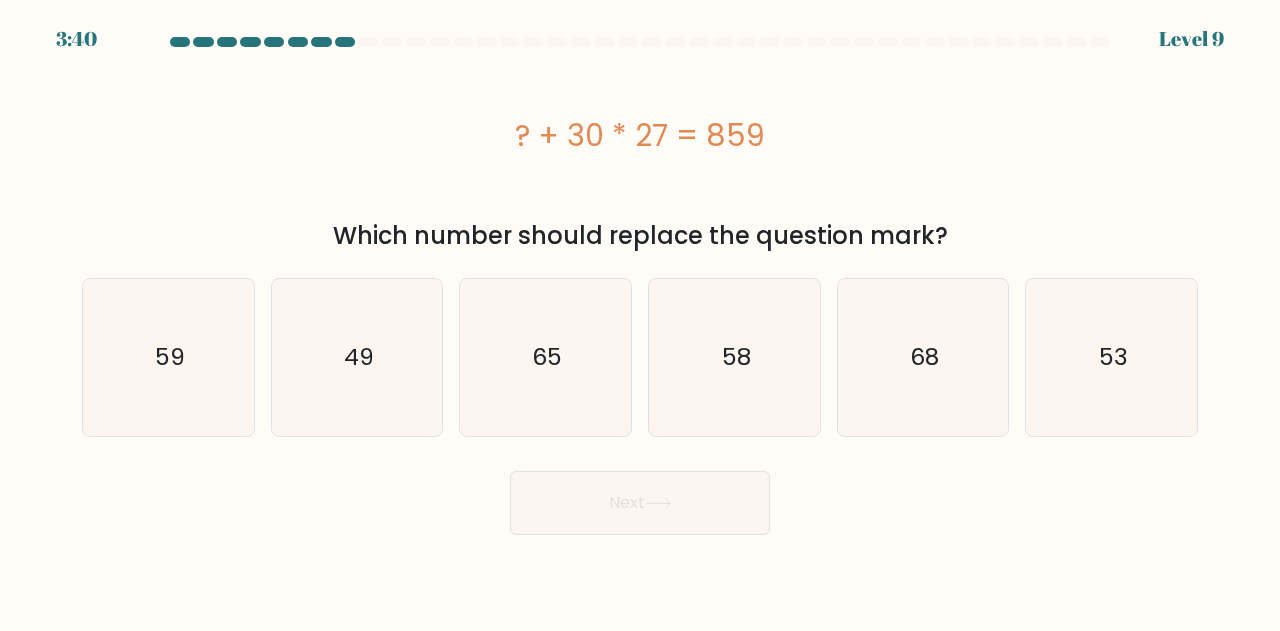 click on "? + 30 * 27 = 859" at bounding box center (640, 135) 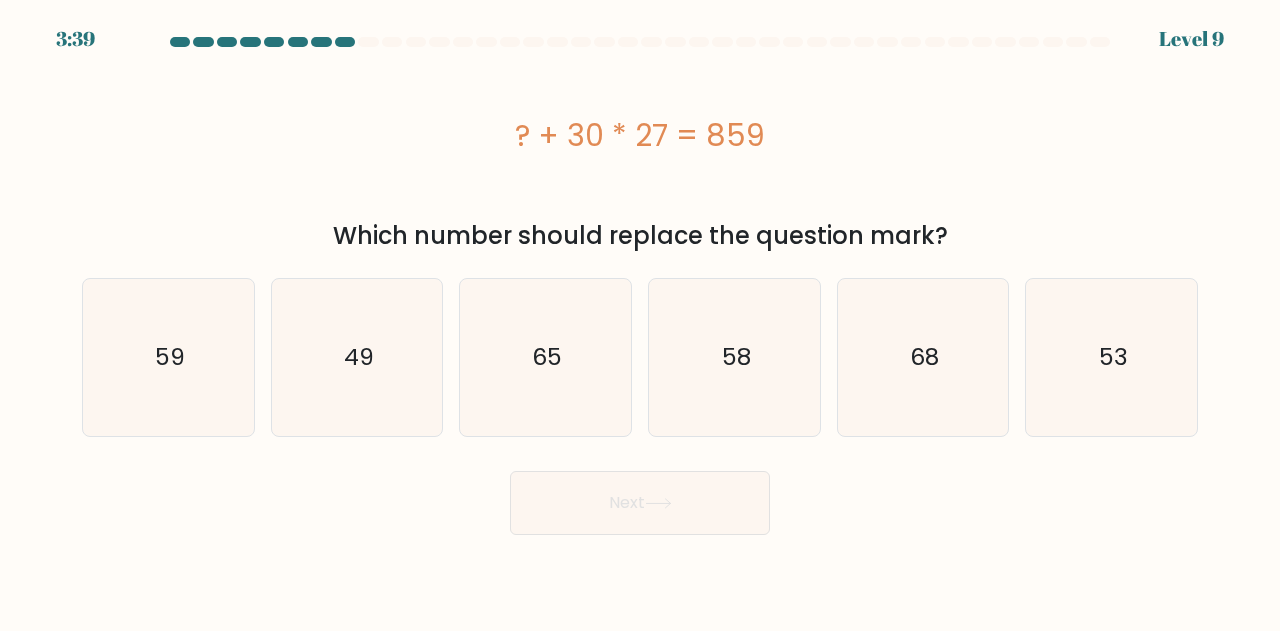 click on "? + 30 * 27 = 859" at bounding box center [640, 135] 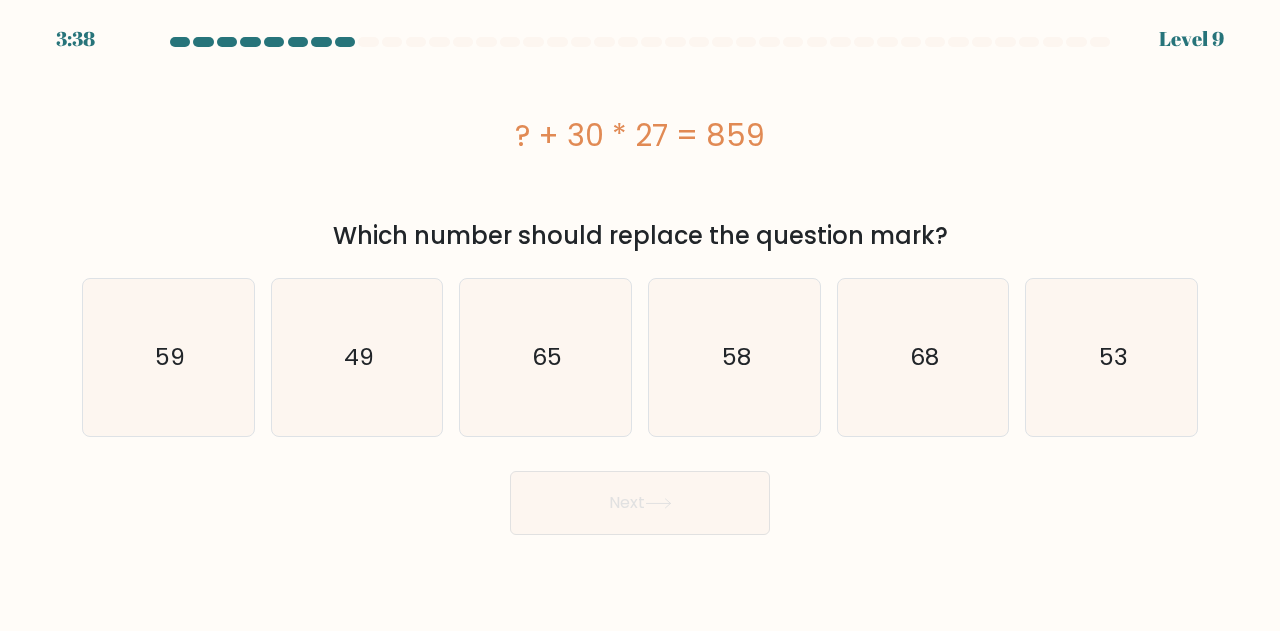 drag, startPoint x: 640, startPoint y: 135, endPoint x: 662, endPoint y: 132, distance: 22.203604 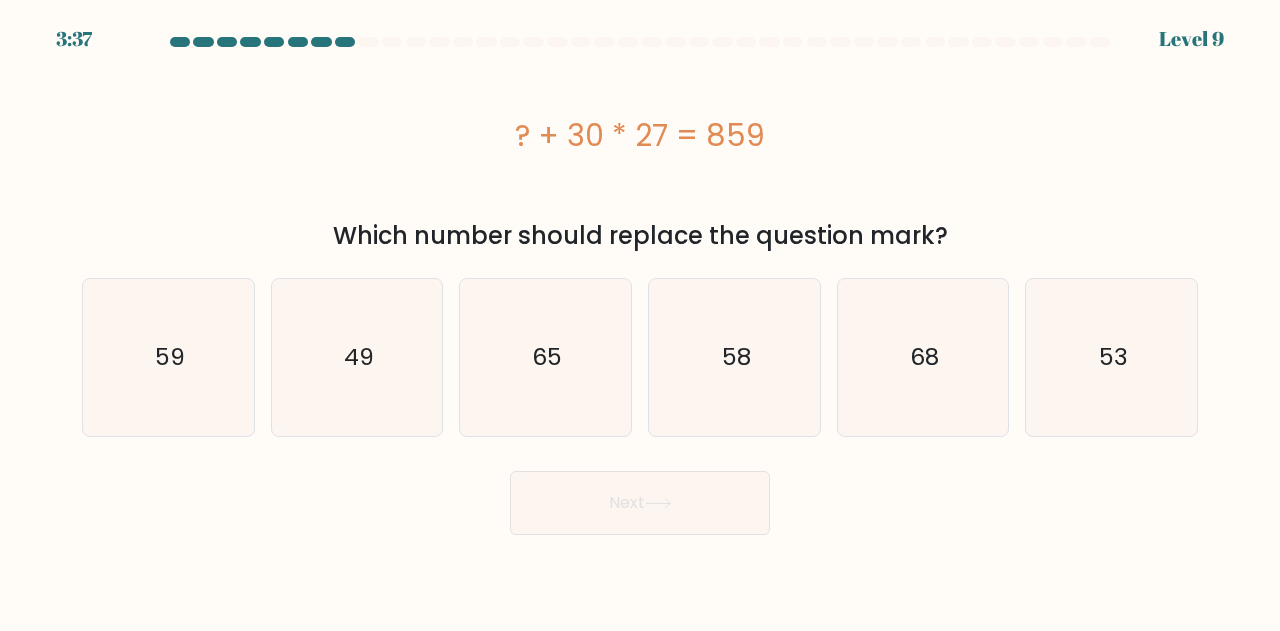 click on "? + 30 * 27 = 859" at bounding box center (640, 135) 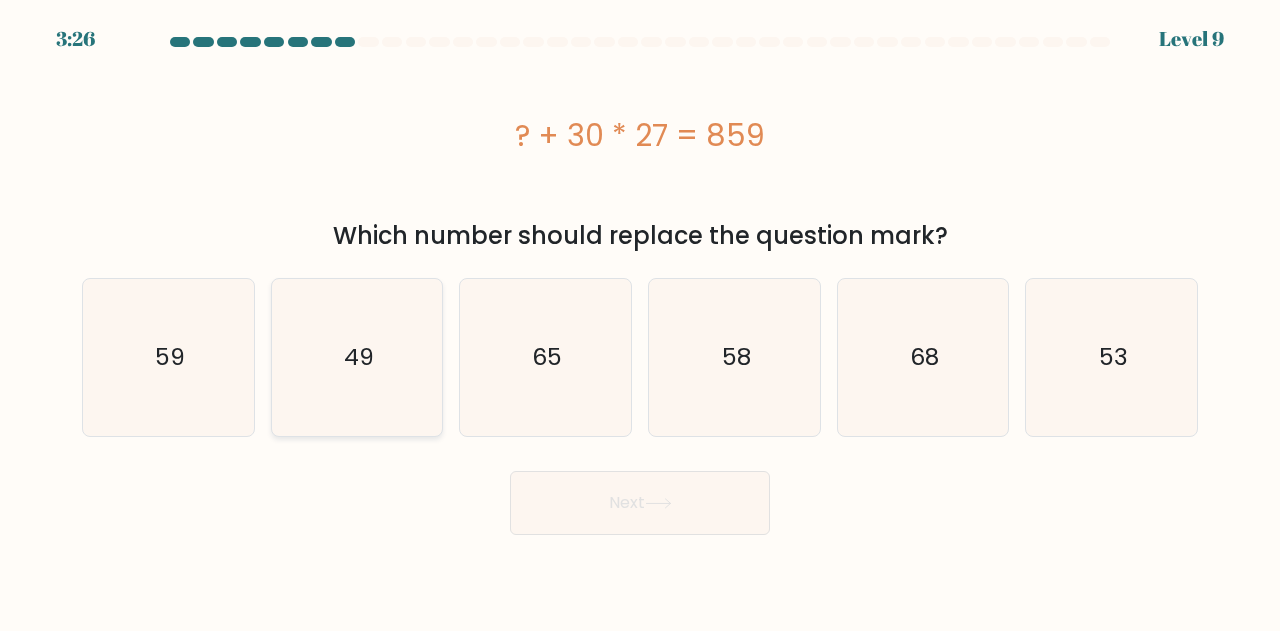 click on "49" 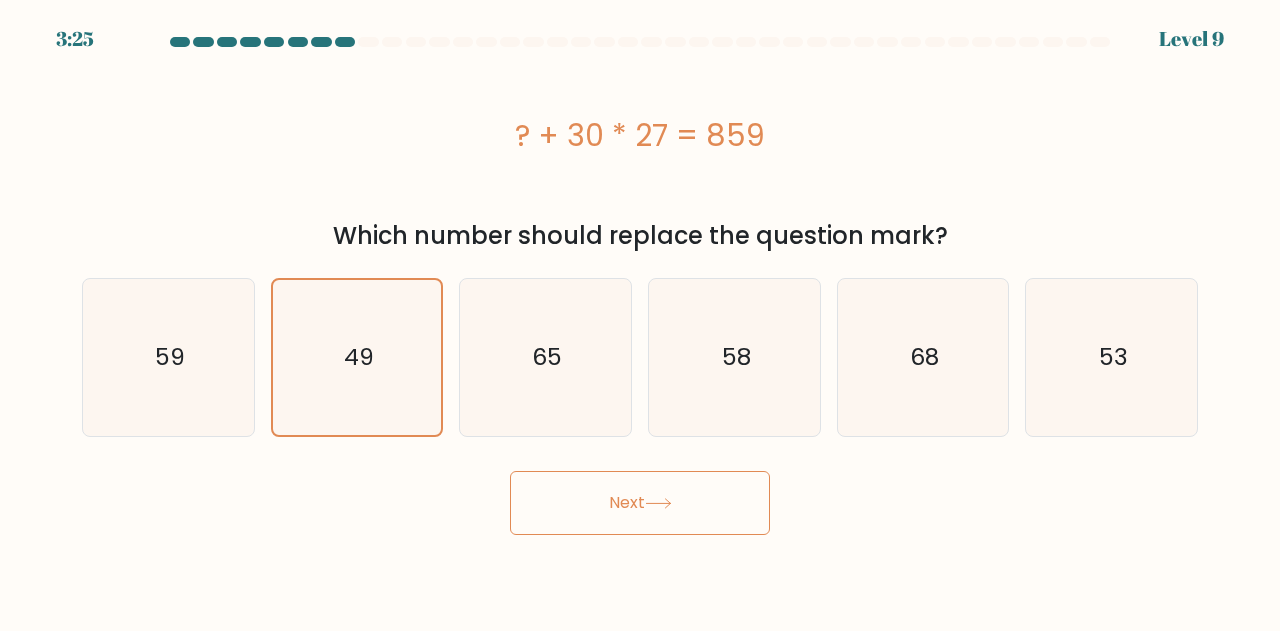click on "Next" at bounding box center [640, 503] 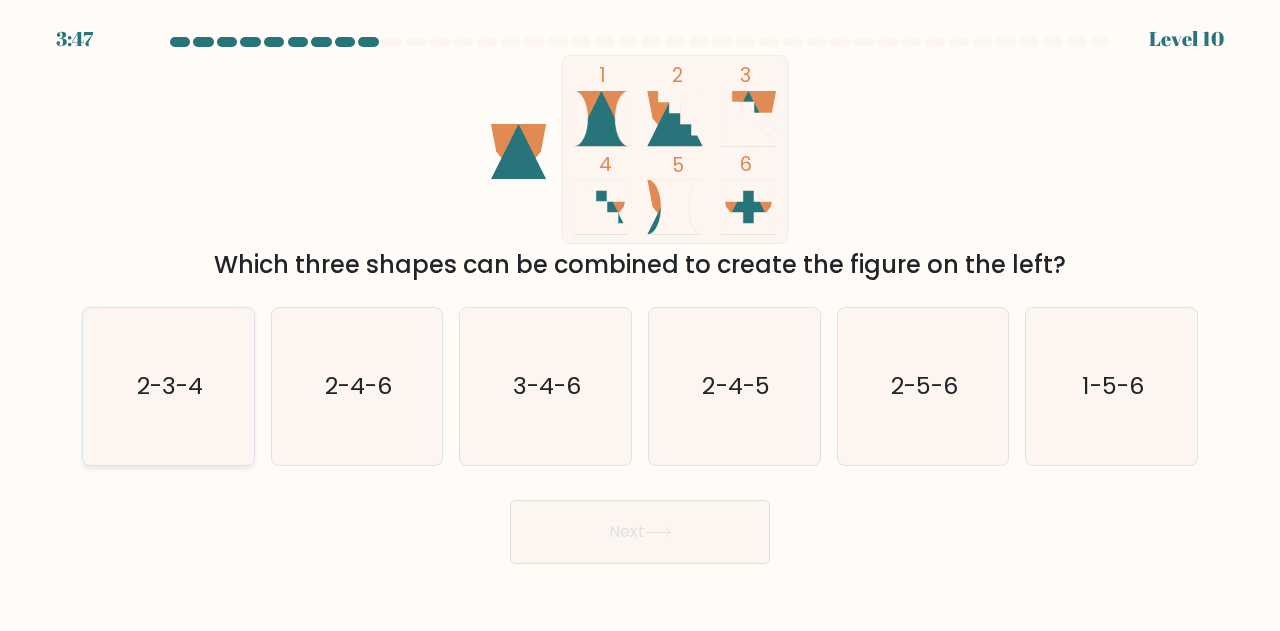 click on "2-3-4" 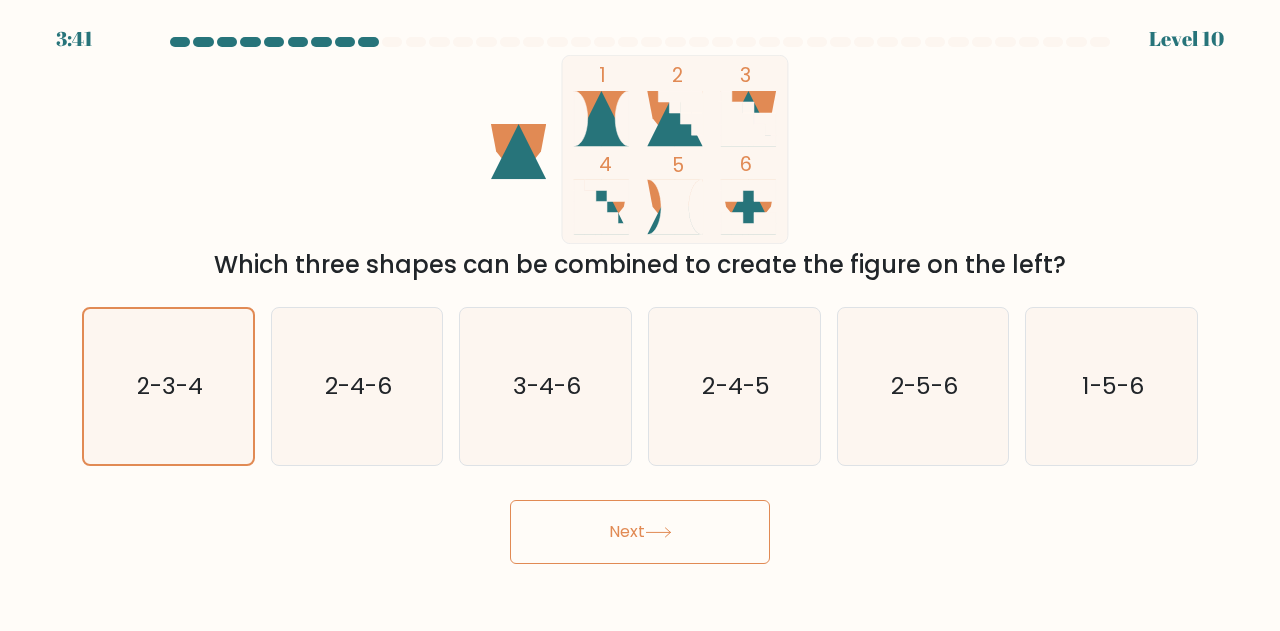 click 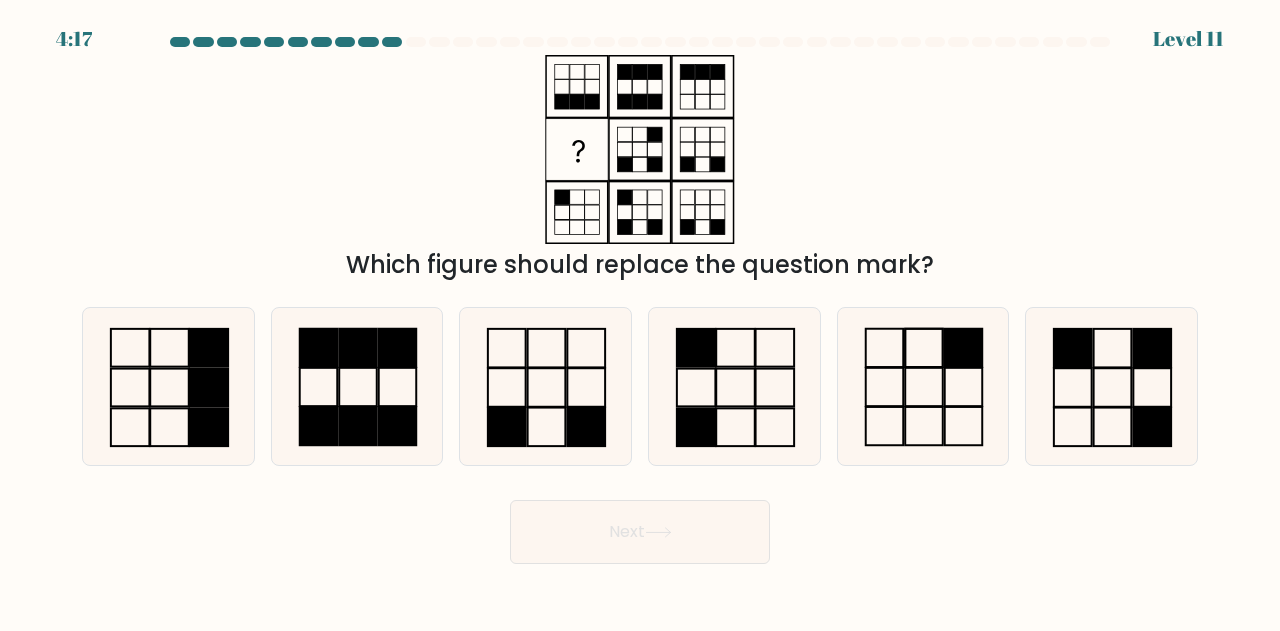drag, startPoint x: 894, startPoint y: 400, endPoint x: 832, endPoint y: 423, distance: 66.12866 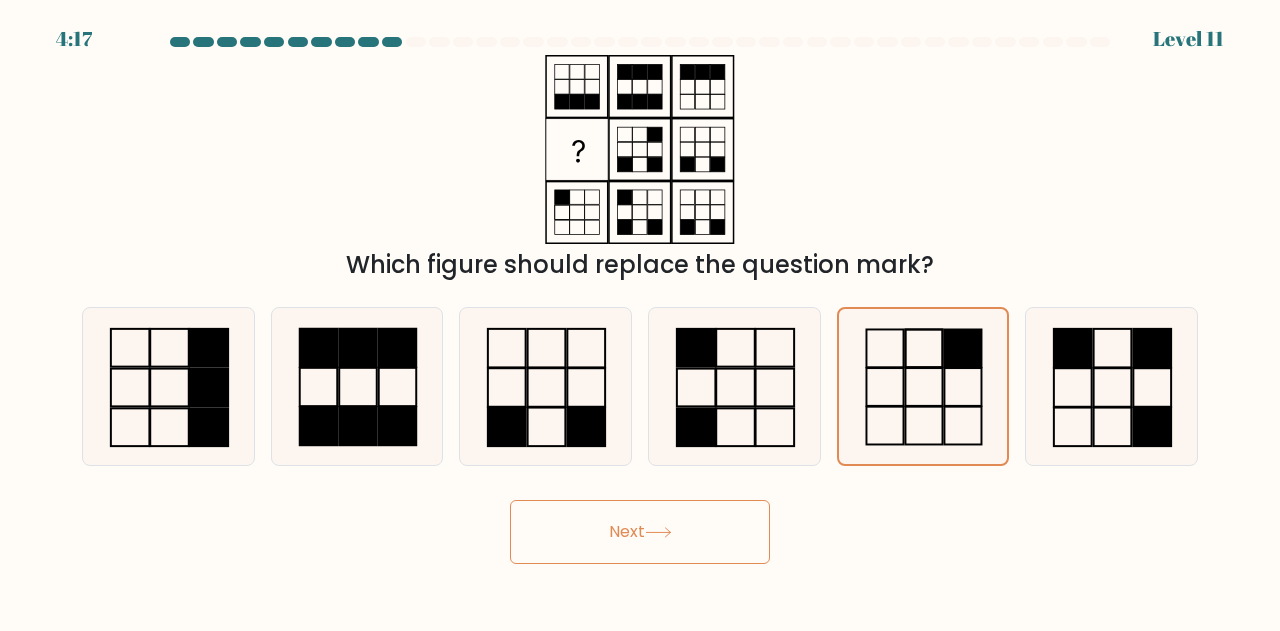 click on "Next" at bounding box center (640, 532) 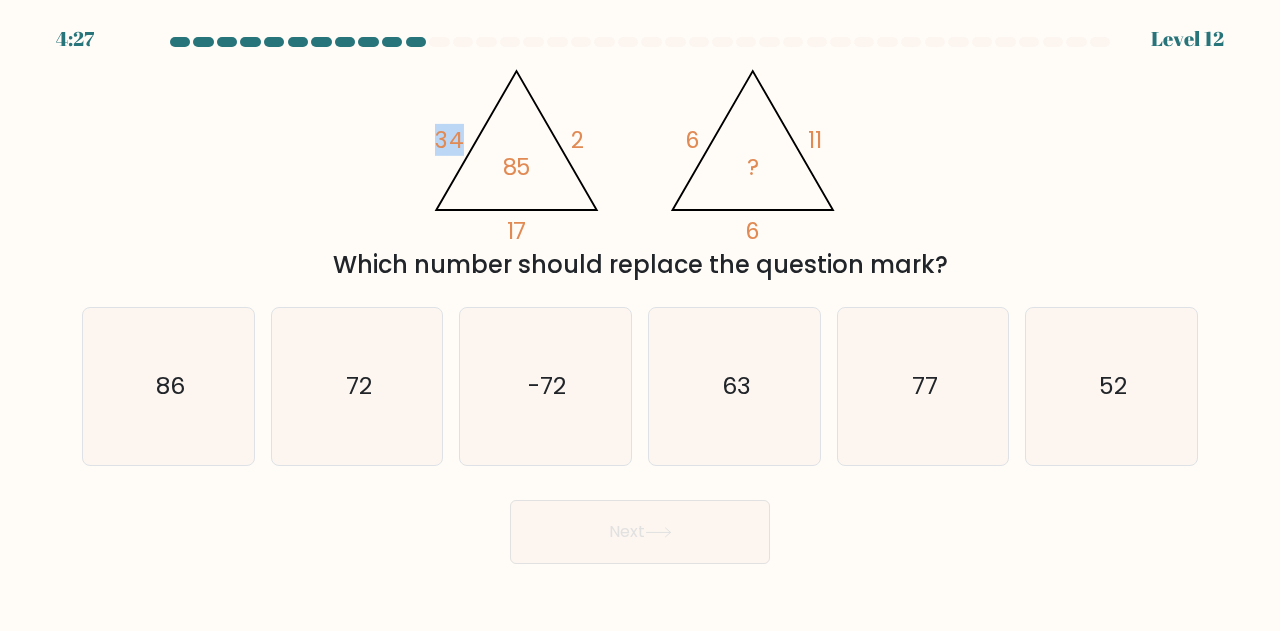 drag, startPoint x: 438, startPoint y: 137, endPoint x: 463, endPoint y: 133, distance: 25.317978 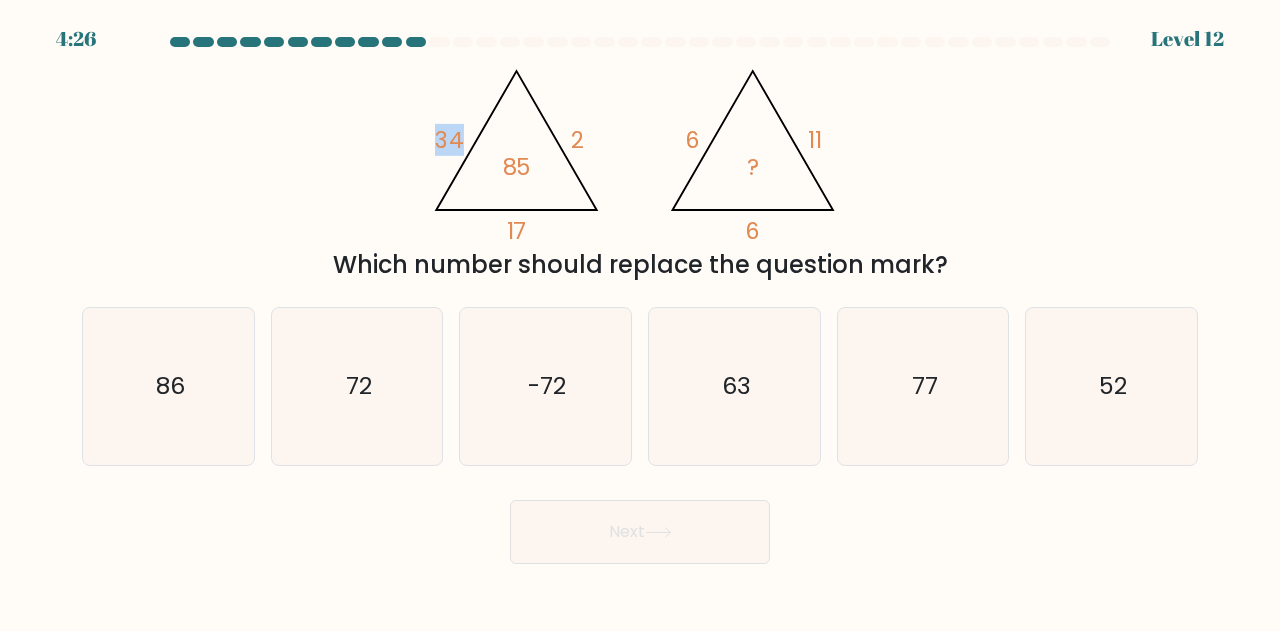 click on "@import url('https://fonts.googleapis.com/css?family=Abril+Fatface:400,100,100italic,300,300italic,400italic,500,500italic,700,700italic,900,900italic');                        34       2       17       85                                       @import url('https://fonts.googleapis.com/css?family=Abril+Fatface:400,100,100italic,300,300italic,400italic,500,500italic,700,700italic,900,900italic');                        6       11       6       ?
Which number should replace the question mark?" at bounding box center [640, 169] 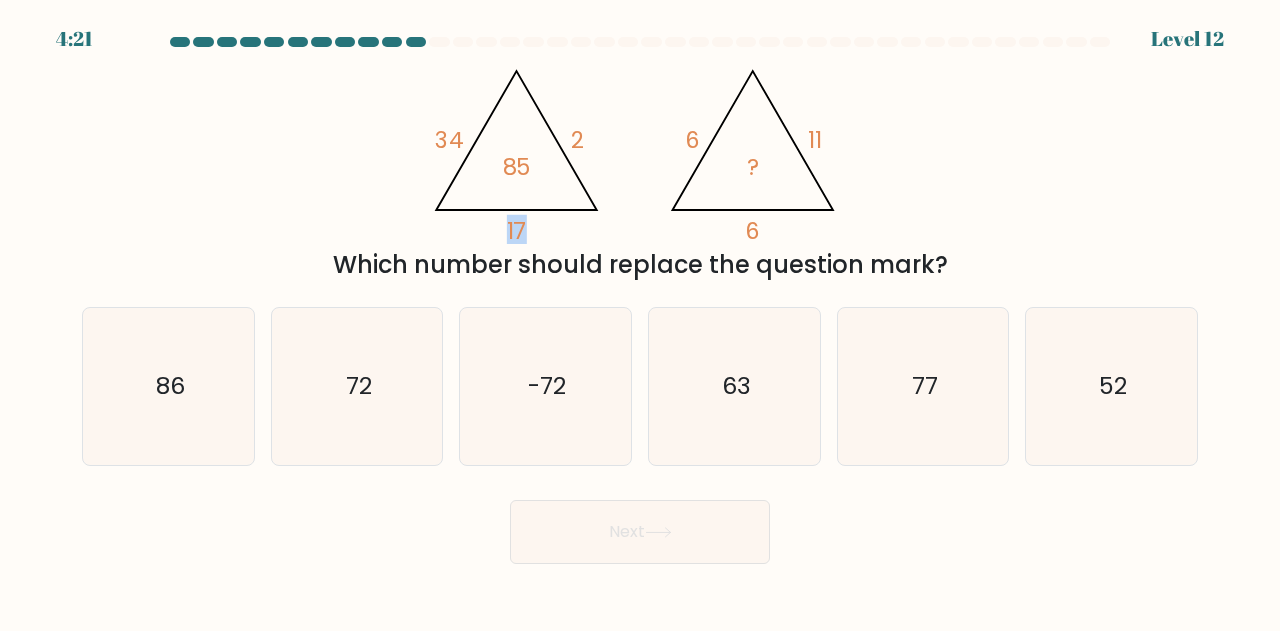 drag, startPoint x: 510, startPoint y: 227, endPoint x: 527, endPoint y: 225, distance: 17.117243 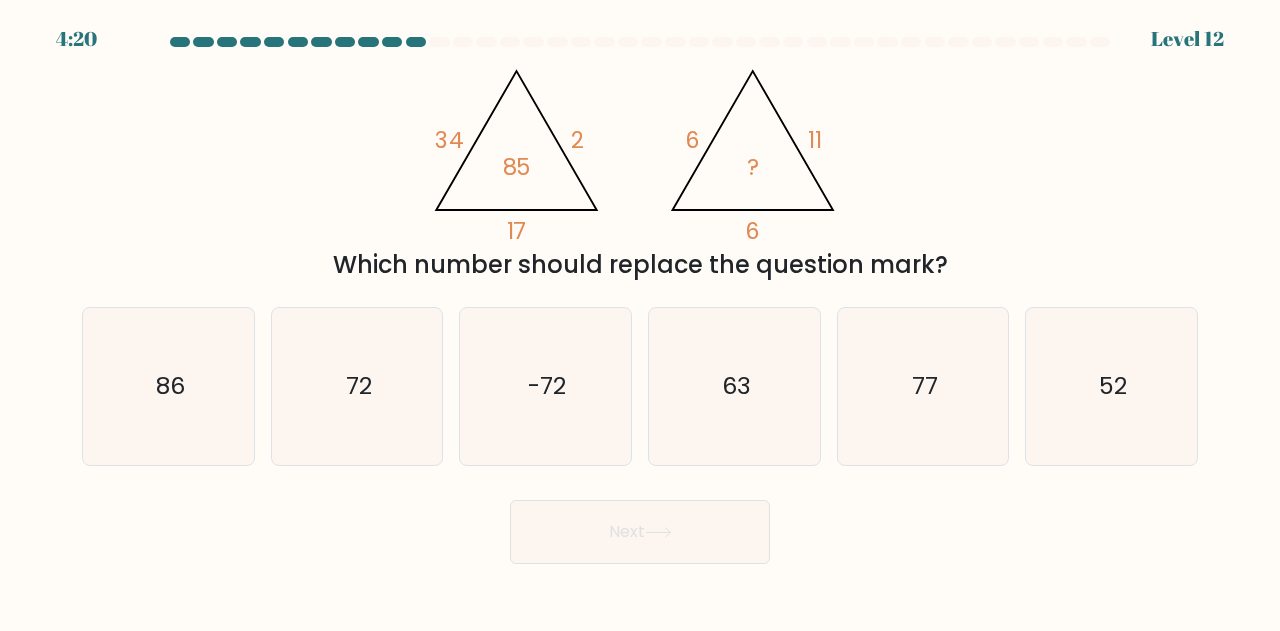 click on "@import url('https://fonts.googleapis.com/css?family=Abril+Fatface:400,100,100italic,300,300italic,400italic,500,500italic,700,700italic,900,900italic');                        34       2       17       85                                       @import url('https://fonts.googleapis.com/css?family=Abril+Fatface:400,100,100italic,300,300italic,400italic,500,500italic,700,700italic,900,900italic');                        6       11       6       ?
Which number should replace the question mark?" at bounding box center (640, 169) 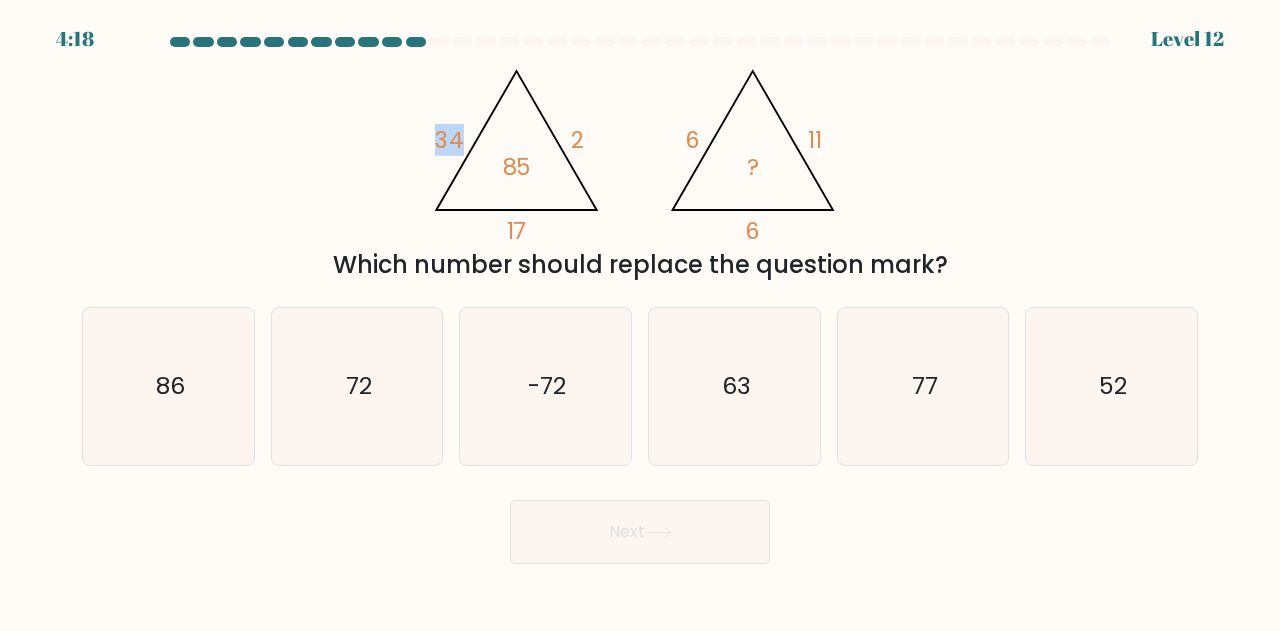 drag, startPoint x: 442, startPoint y: 135, endPoint x: 473, endPoint y: 141, distance: 31.575306 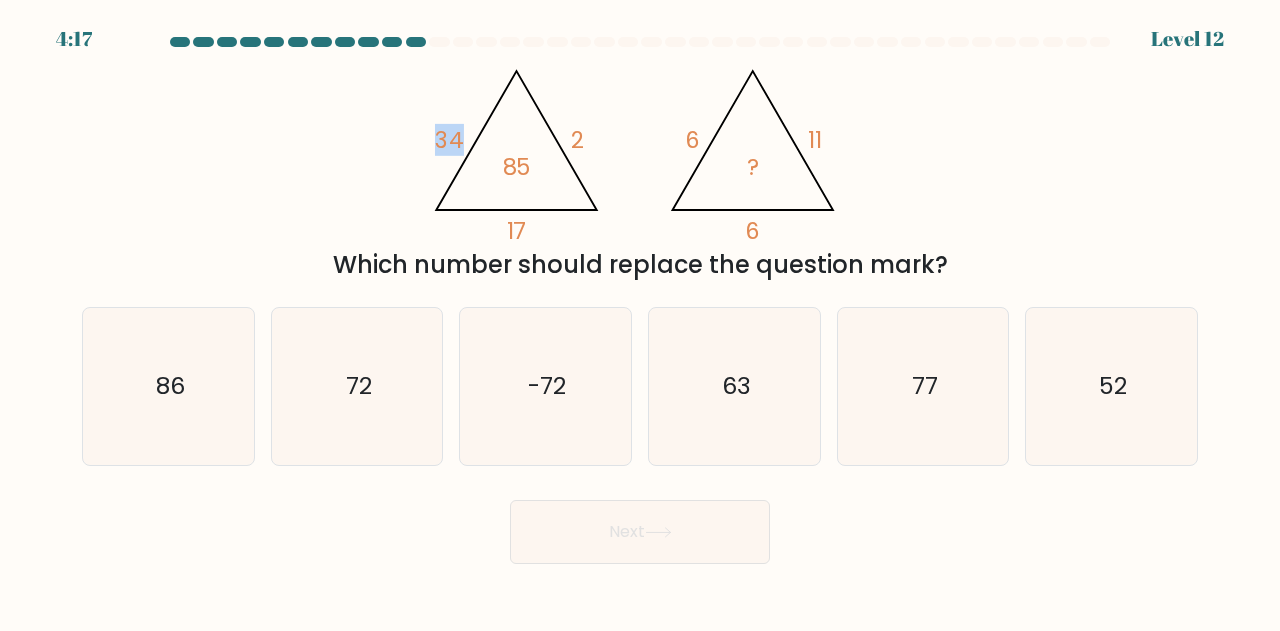 click on "@import url('https://fonts.googleapis.com/css?family=Abril+Fatface:400,100,100italic,300,300italic,400italic,500,500italic,700,700italic,900,900italic');                        34       2       17       85                                       @import url('https://fonts.googleapis.com/css?family=Abril+Fatface:400,100,100italic,300,300italic,400italic,500,500italic,700,700italic,900,900italic');                        6       11       6       ?
Which number should replace the question mark?" at bounding box center [640, 169] 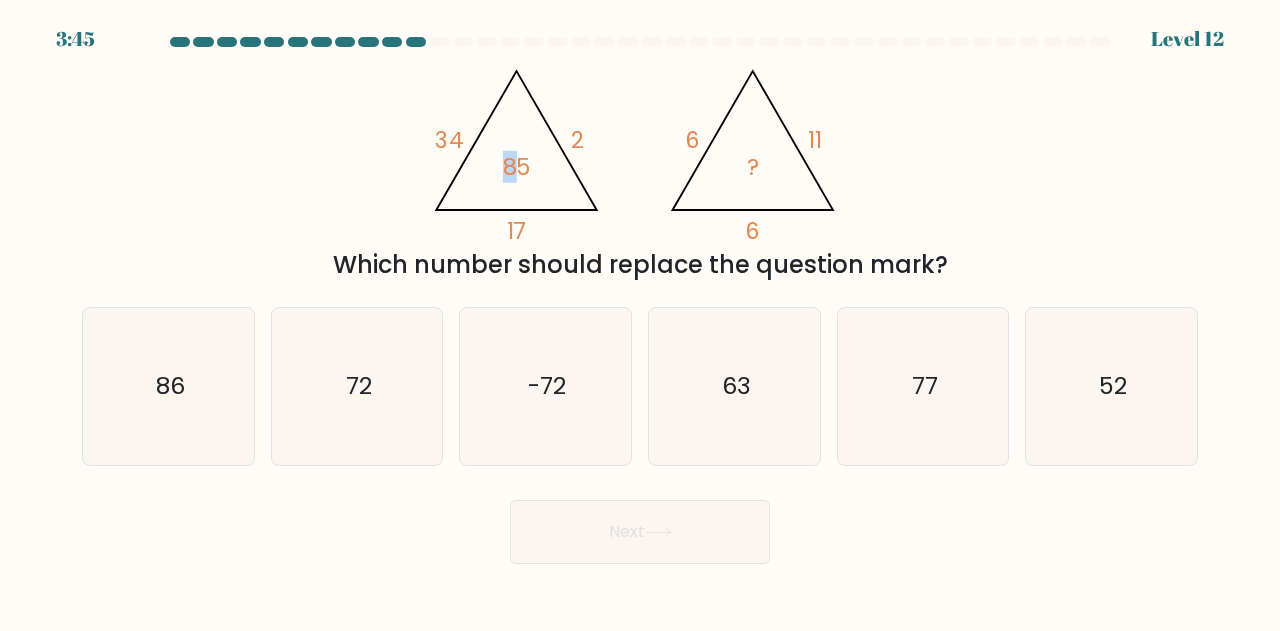 drag, startPoint x: 521, startPoint y: 171, endPoint x: 498, endPoint y: 169, distance: 23.086792 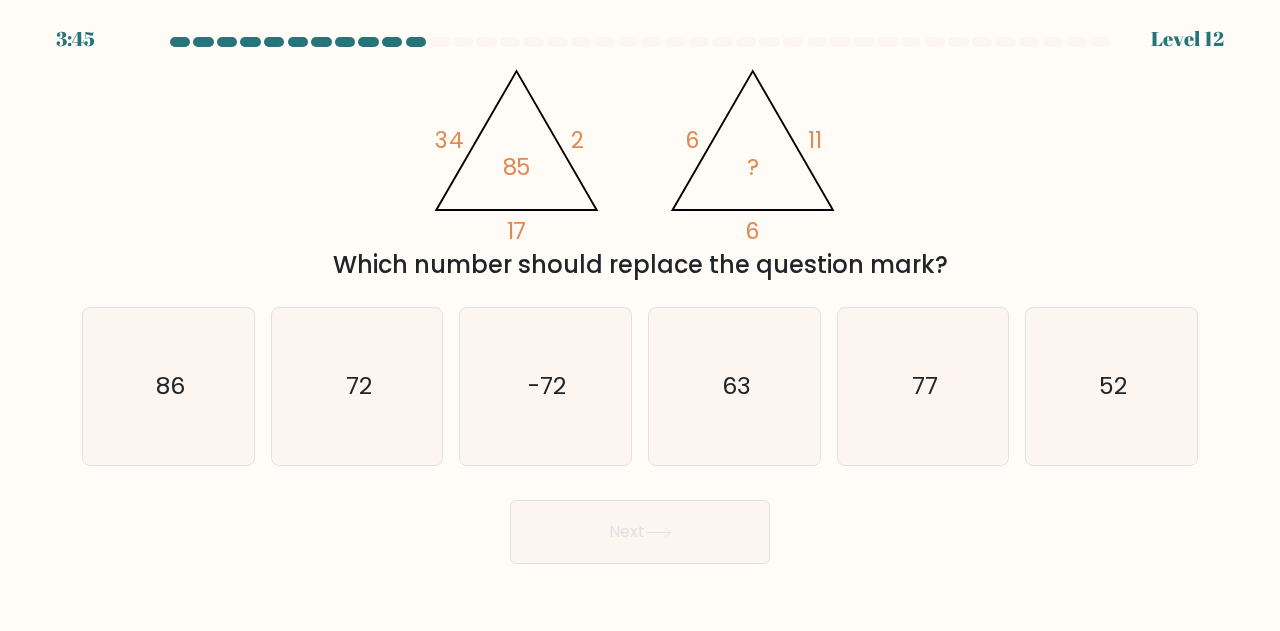 drag, startPoint x: 352, startPoint y: 133, endPoint x: 367, endPoint y: 176, distance: 45.54119 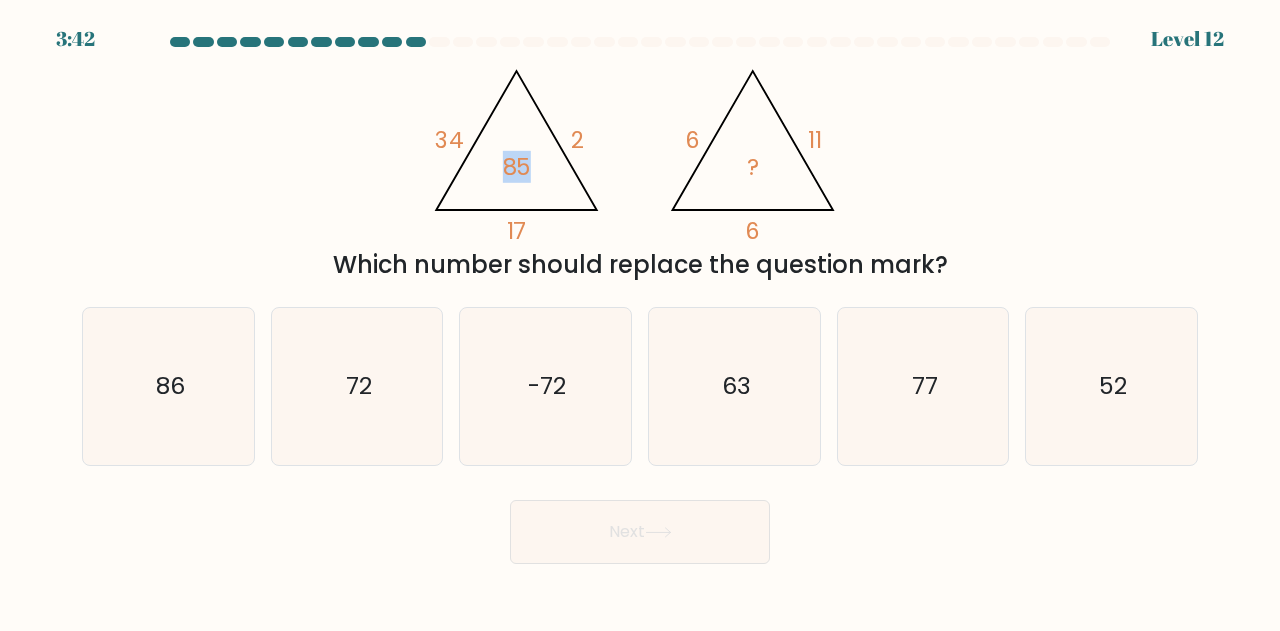 drag, startPoint x: 526, startPoint y: 161, endPoint x: 486, endPoint y: 173, distance: 41.761227 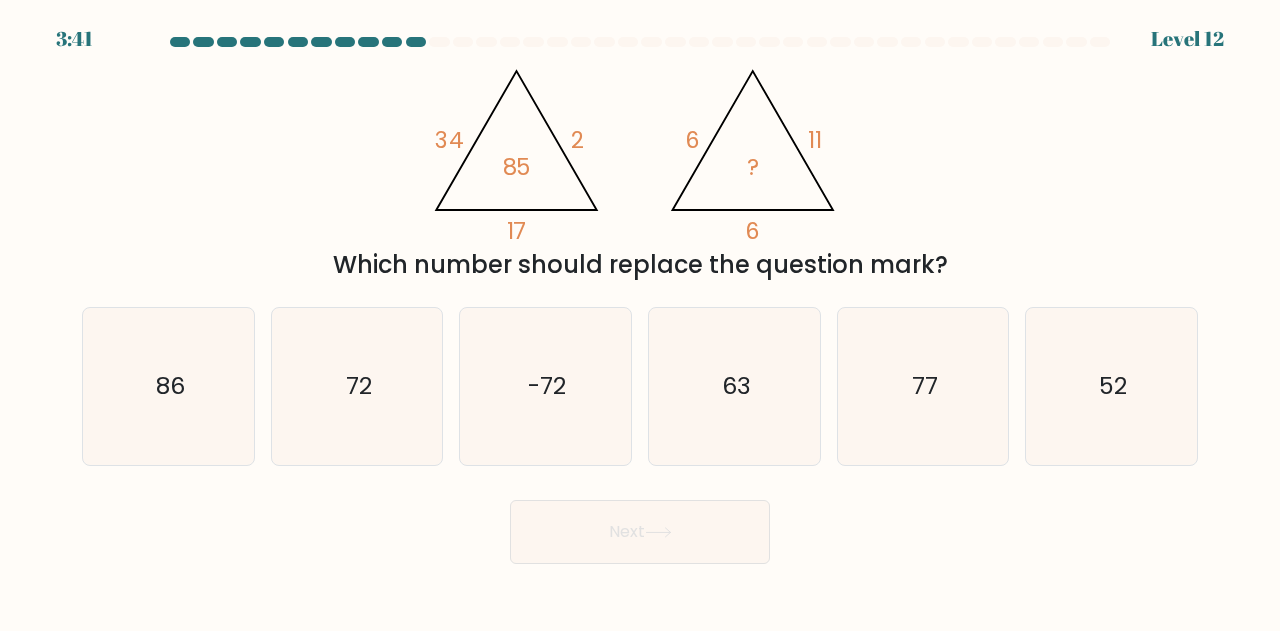 click on "@import url('https://fonts.googleapis.com/css?family=Abril+Fatface:400,100,100italic,300,300italic,400italic,500,500italic,700,700italic,900,900italic');                        34       2       17       85                                       @import url('https://fonts.googleapis.com/css?family=Abril+Fatface:400,100,100italic,300,300italic,400italic,500,500italic,700,700italic,900,900italic');                        6       11       6       ?
Which number should replace the question mark?" at bounding box center [640, 169] 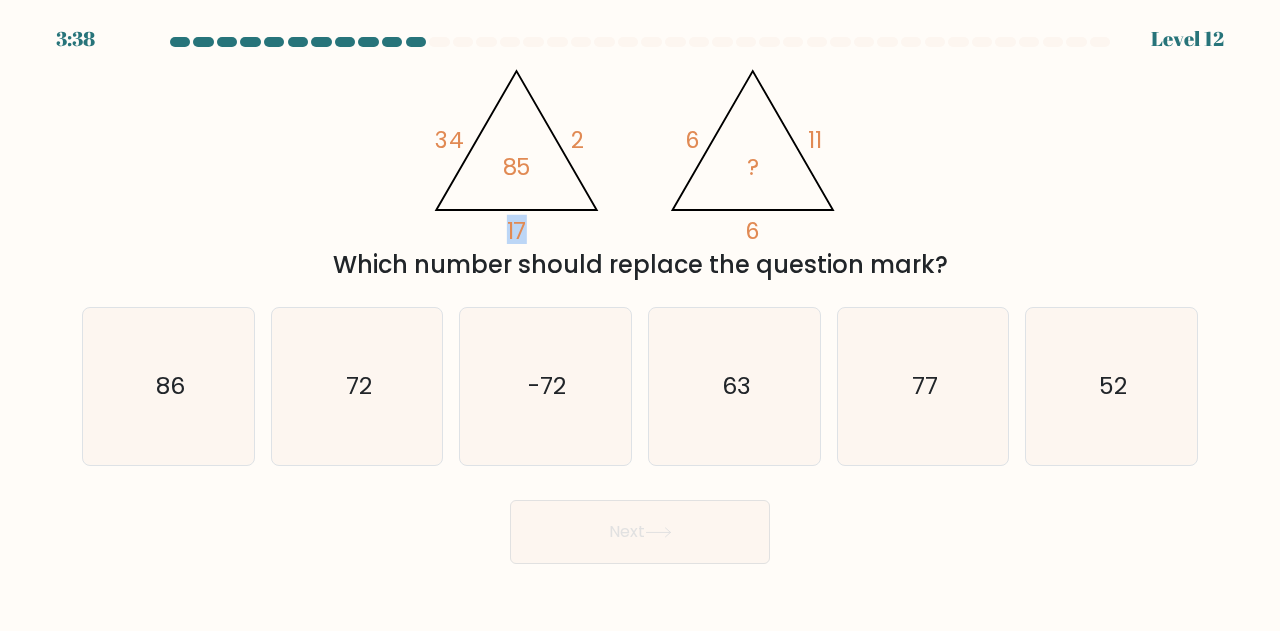 drag, startPoint x: 498, startPoint y: 223, endPoint x: 574, endPoint y: 223, distance: 76 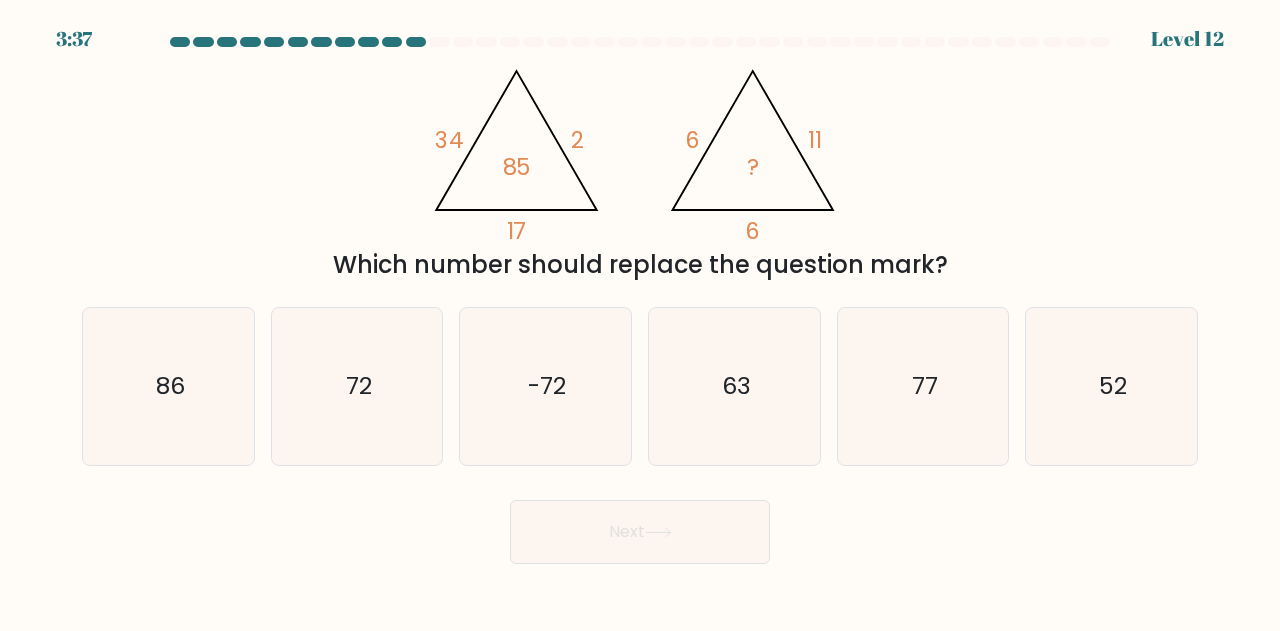 click on "@import url('https://fonts.googleapis.com/css?family=Abril+Fatface:400,100,100italic,300,300italic,400italic,500,500italic,700,700italic,900,900italic');                        34       2       17       85                                       @import url('https://fonts.googleapis.com/css?family=Abril+Fatface:400,100,100italic,300,300italic,400italic,500,500italic,700,700italic,900,900italic');                        6       11       6       ?" 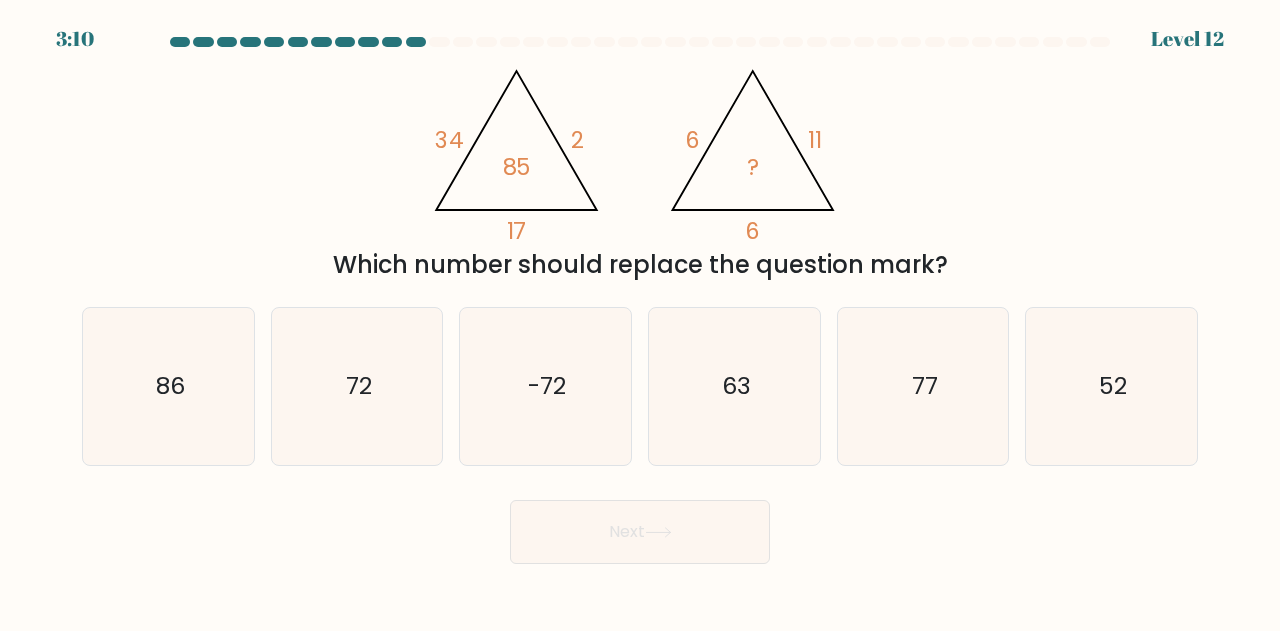 click at bounding box center [640, 300] 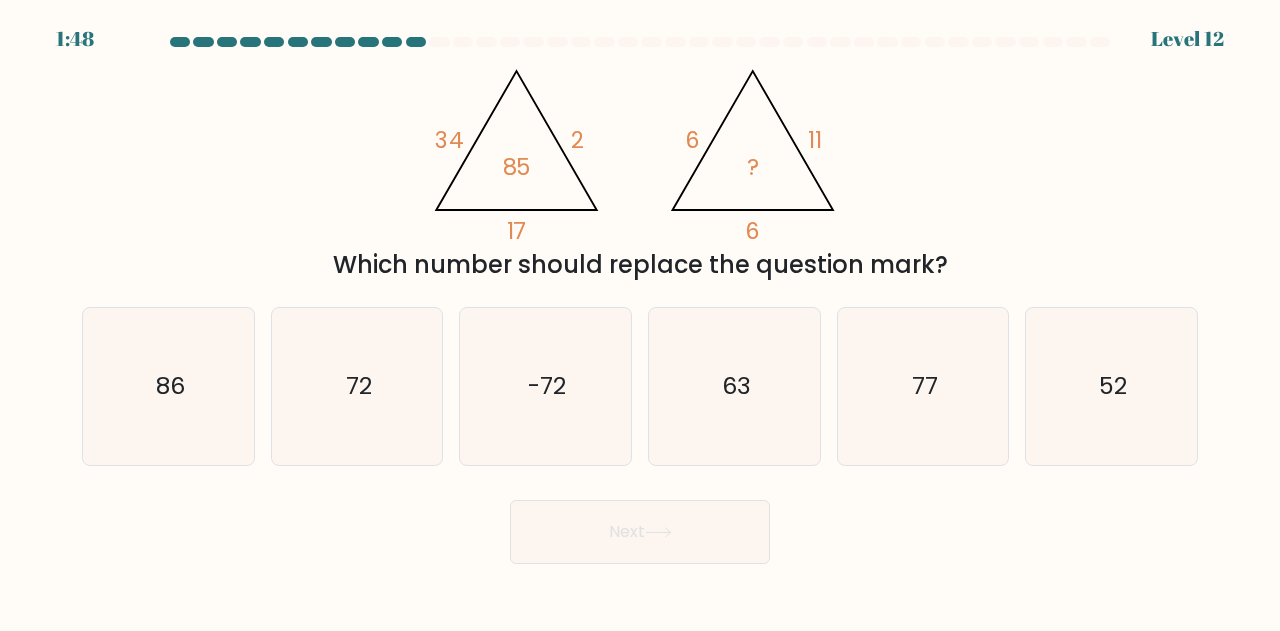 click on "d.
63" at bounding box center [734, 386] 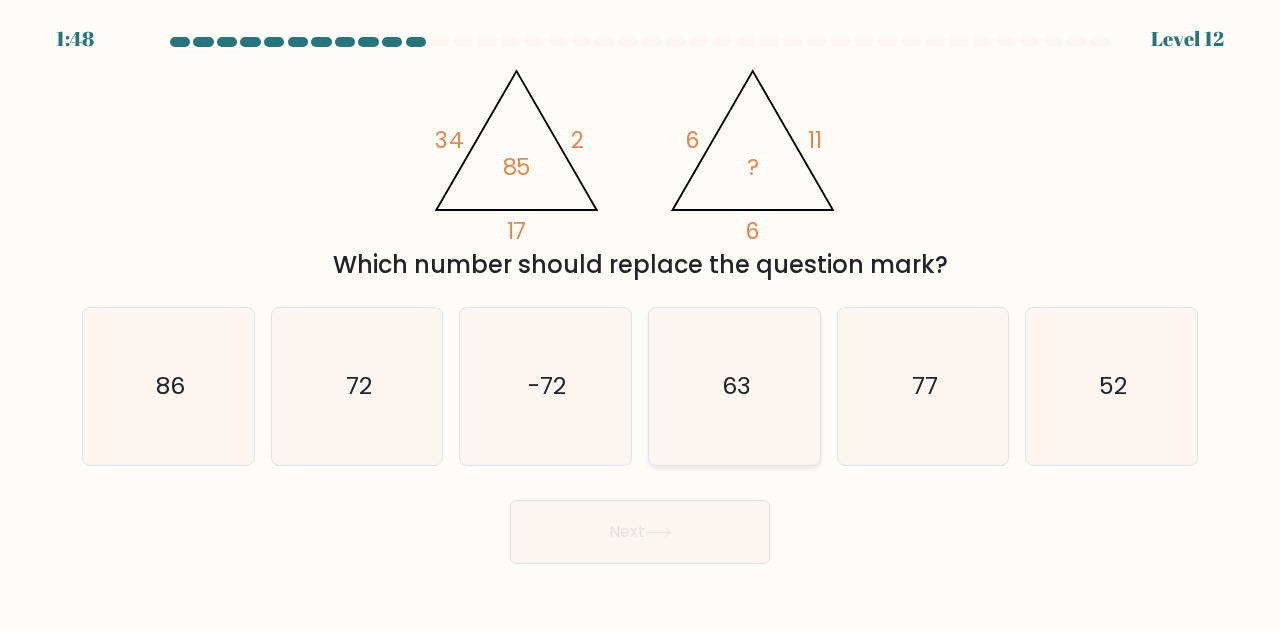 click on "63" 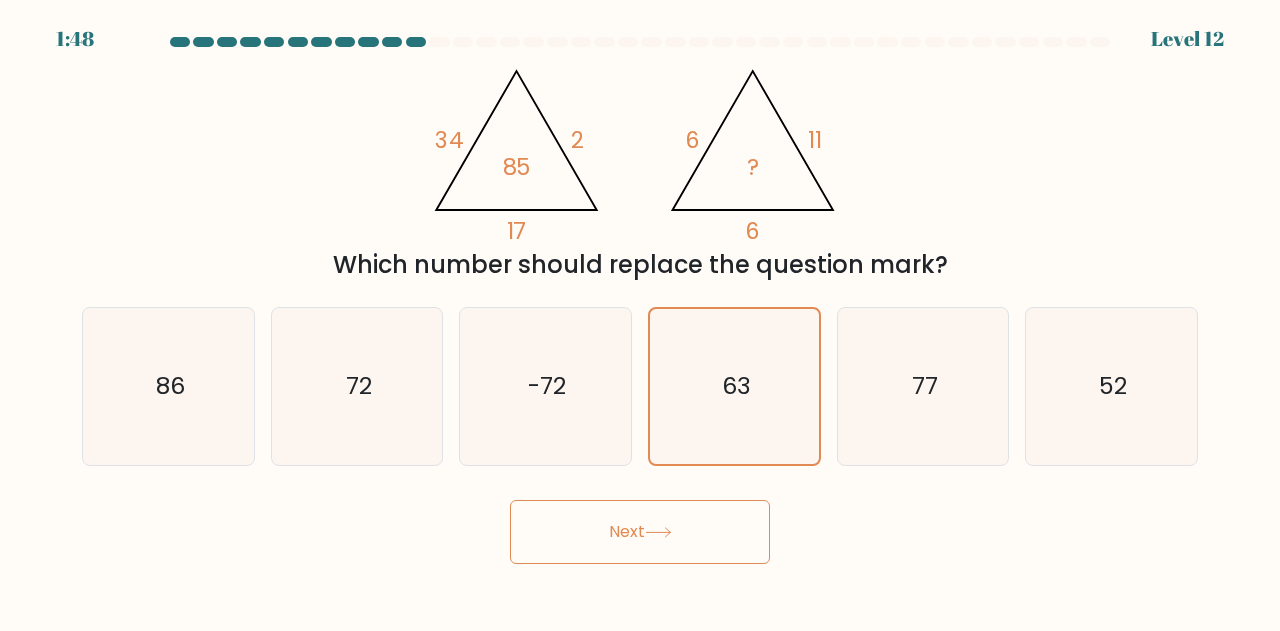 click on "Next" at bounding box center (640, 532) 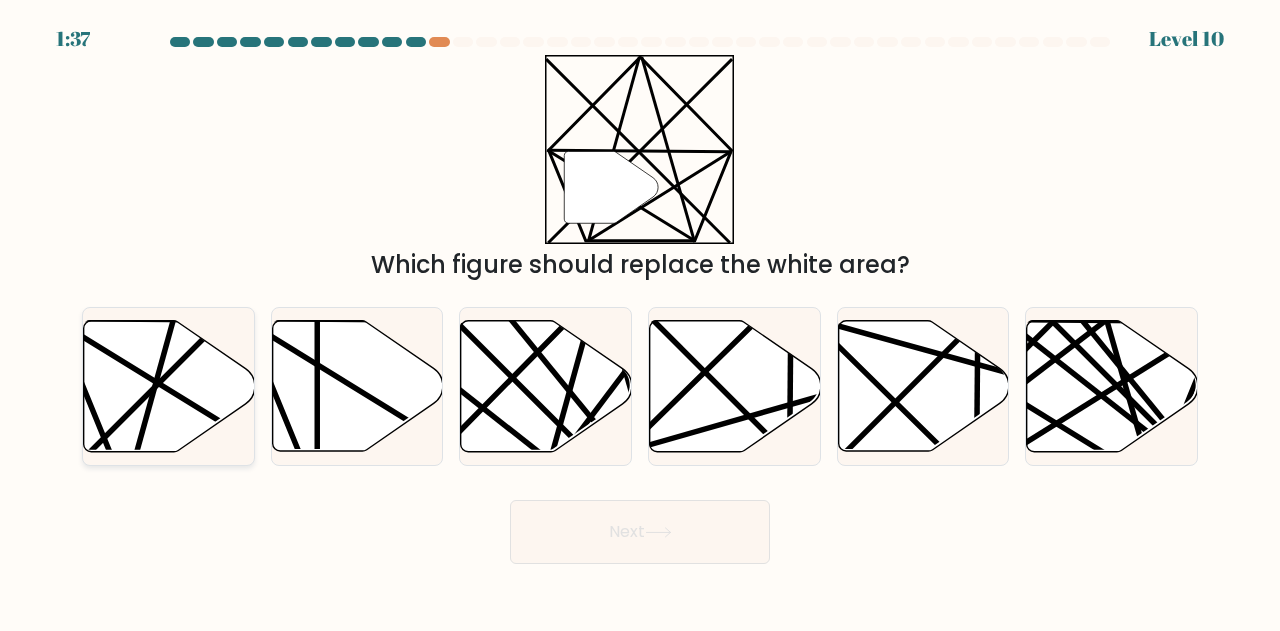 click 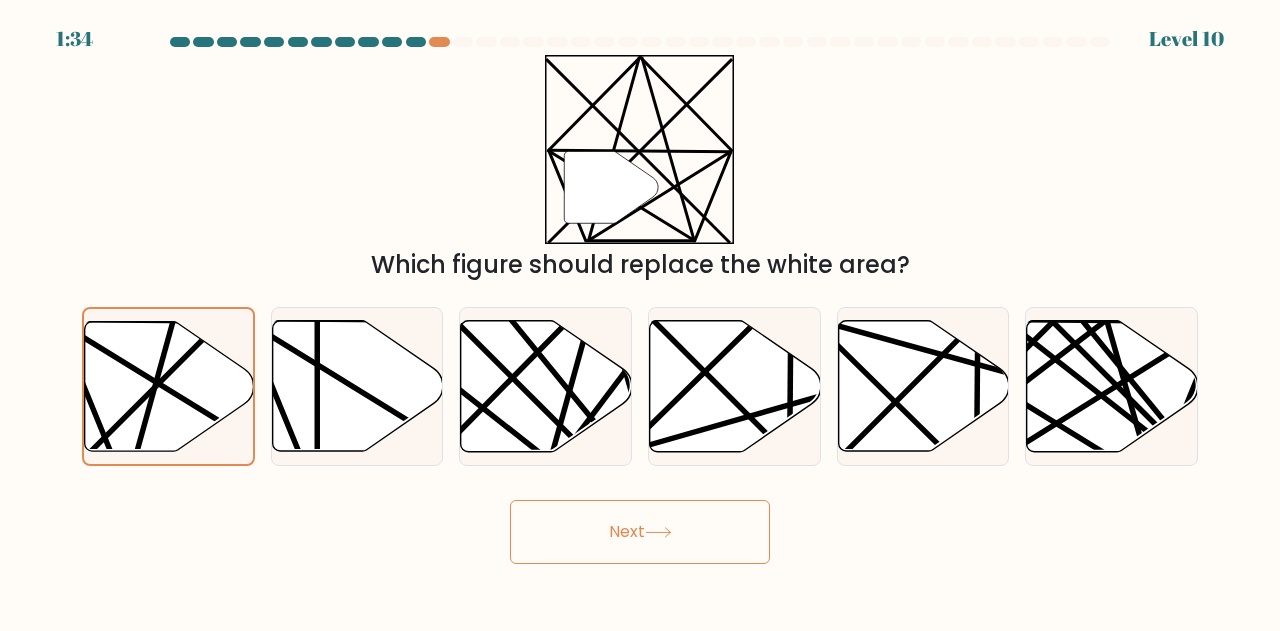 click on "Next" at bounding box center (640, 532) 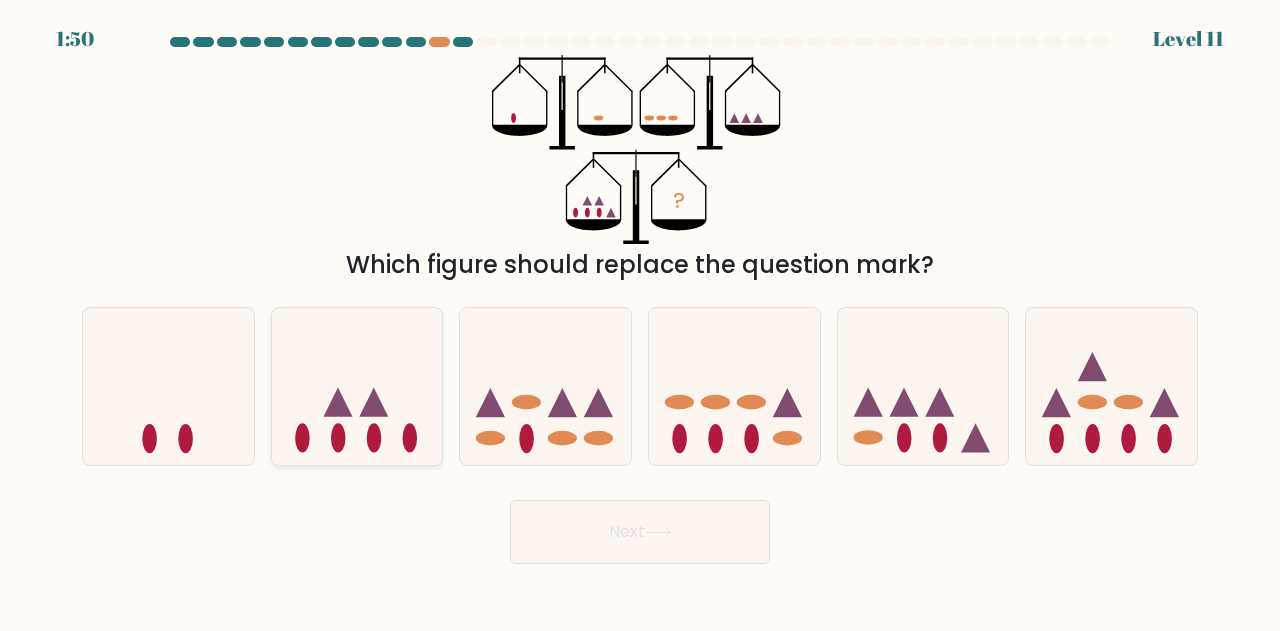 drag, startPoint x: 338, startPoint y: 406, endPoint x: 357, endPoint y: 409, distance: 19.235384 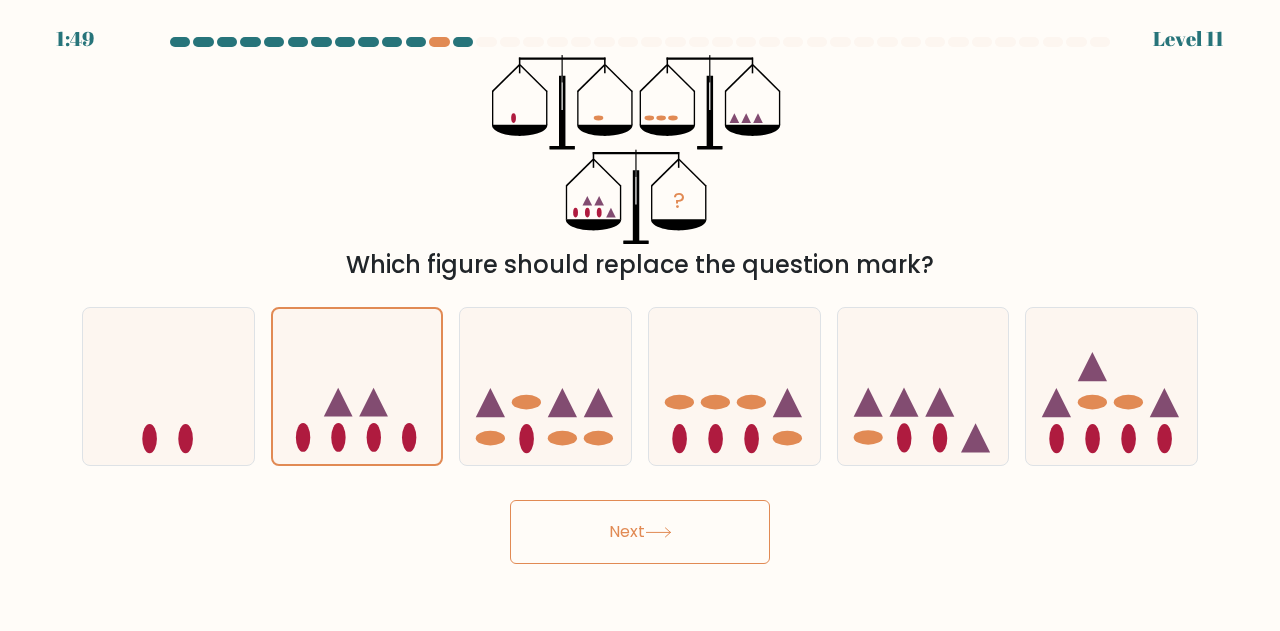 click on "Next" at bounding box center [640, 532] 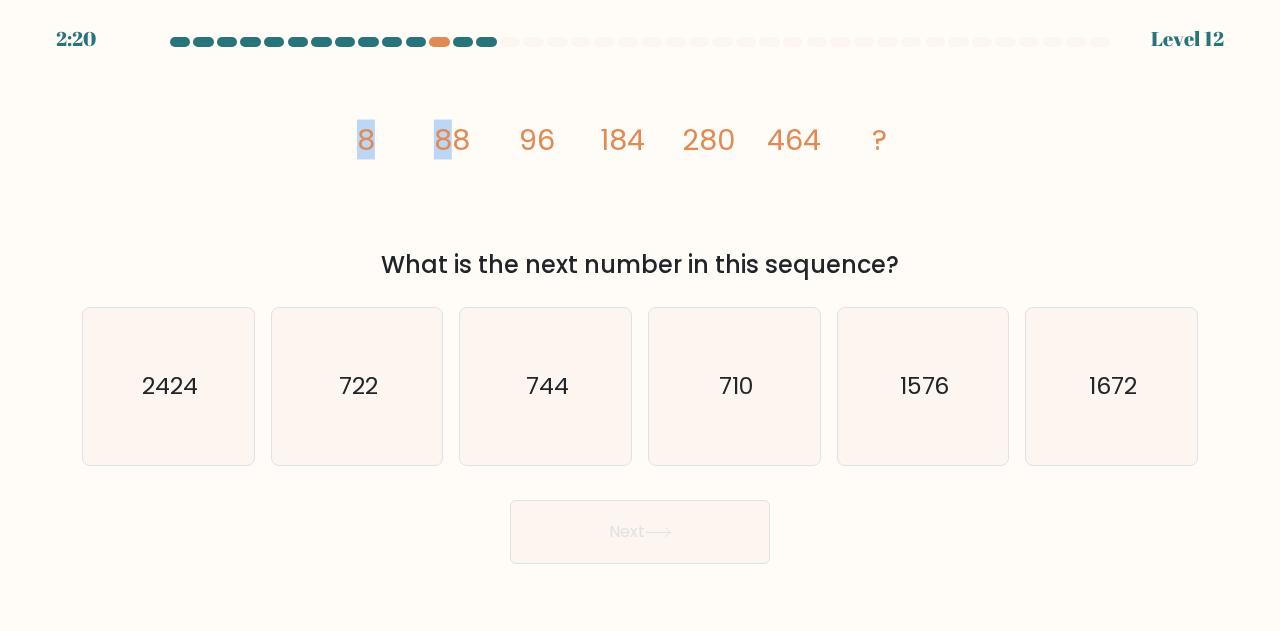 drag, startPoint x: 360, startPoint y: 139, endPoint x: 465, endPoint y: 141, distance: 105.01904 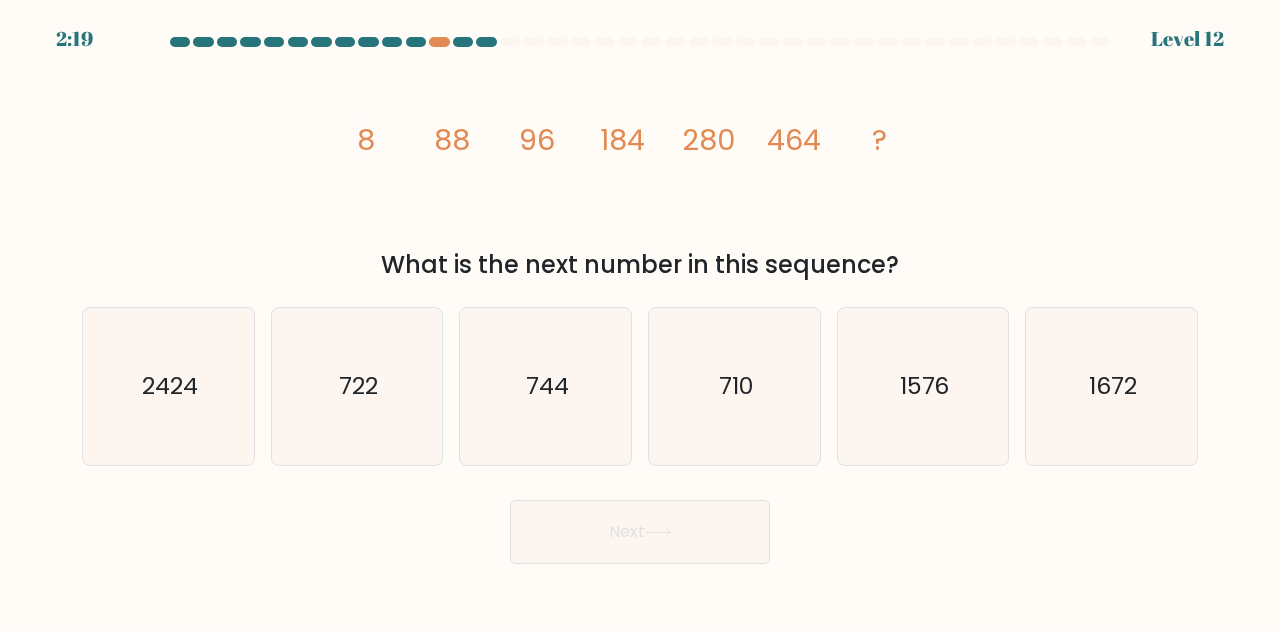 click on "image/svg+xml
8
88
96
184
280
464
?" 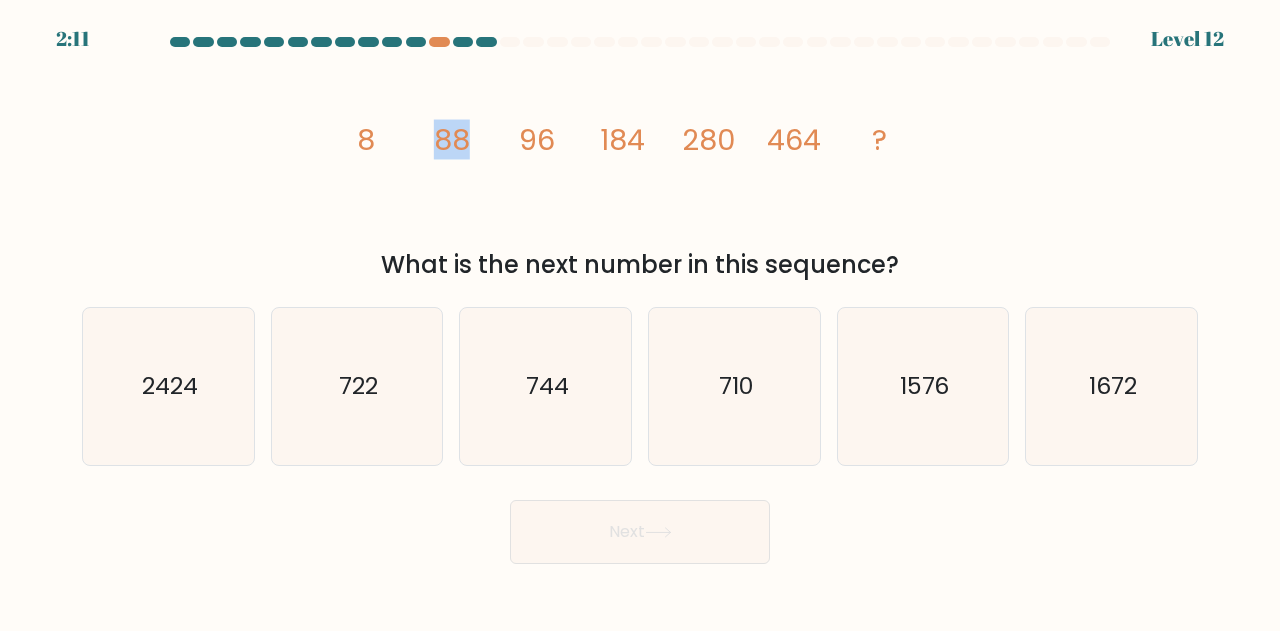 drag, startPoint x: 434, startPoint y: 140, endPoint x: 483, endPoint y: 138, distance: 49.0408 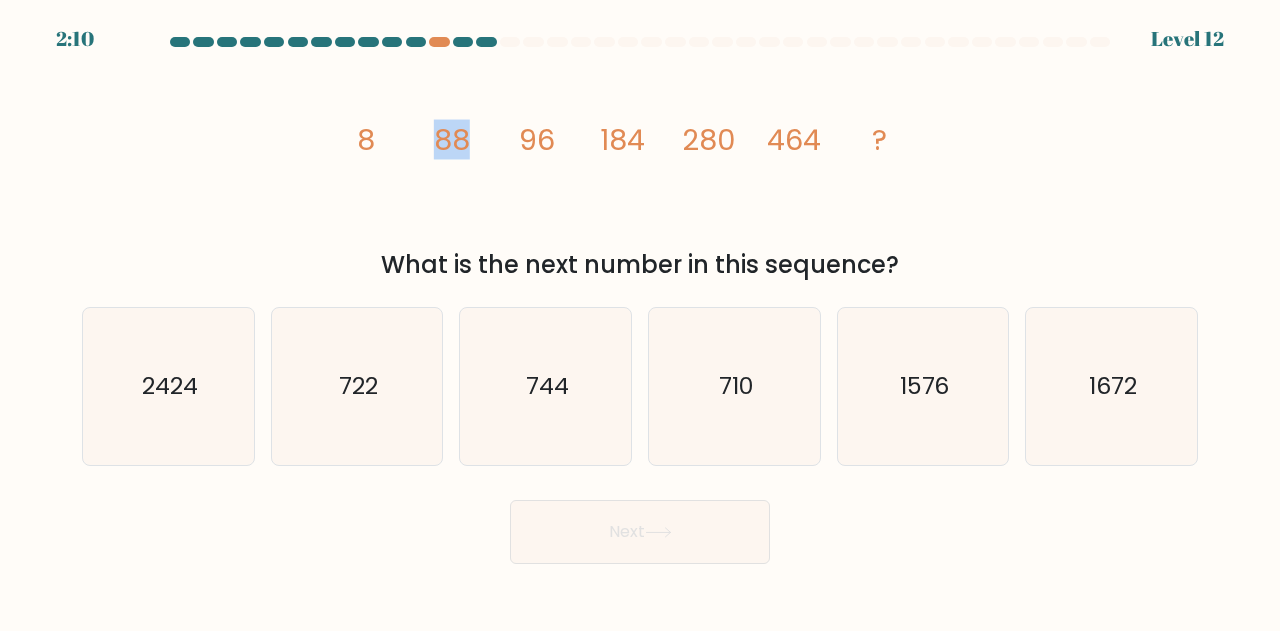 click on "image/svg+xml
8
88
96
184
280
464
?" 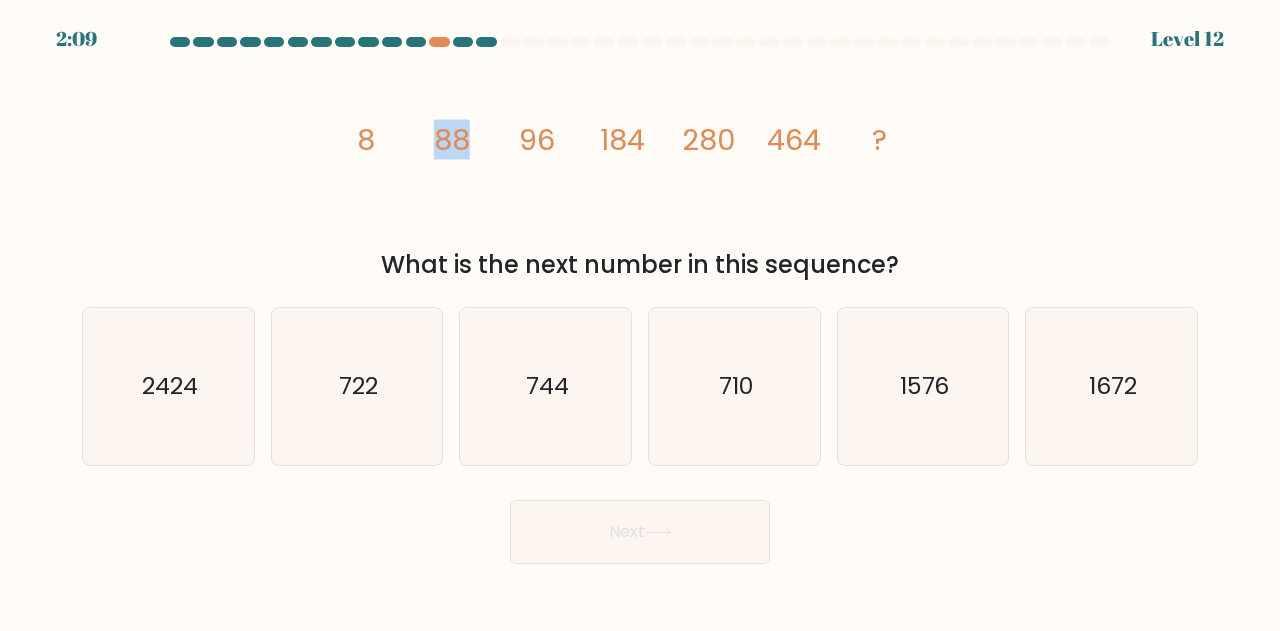 drag, startPoint x: 442, startPoint y: 139, endPoint x: 490, endPoint y: 139, distance: 48 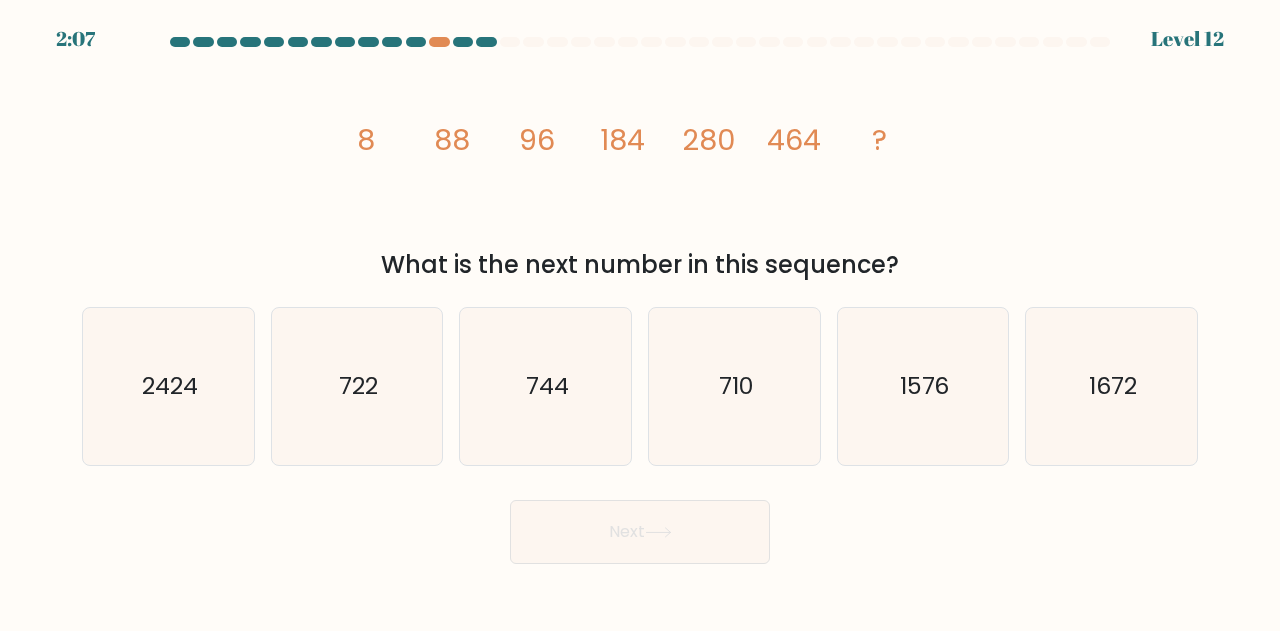click on "image/svg+xml
8
88
96
184
280
464
?" 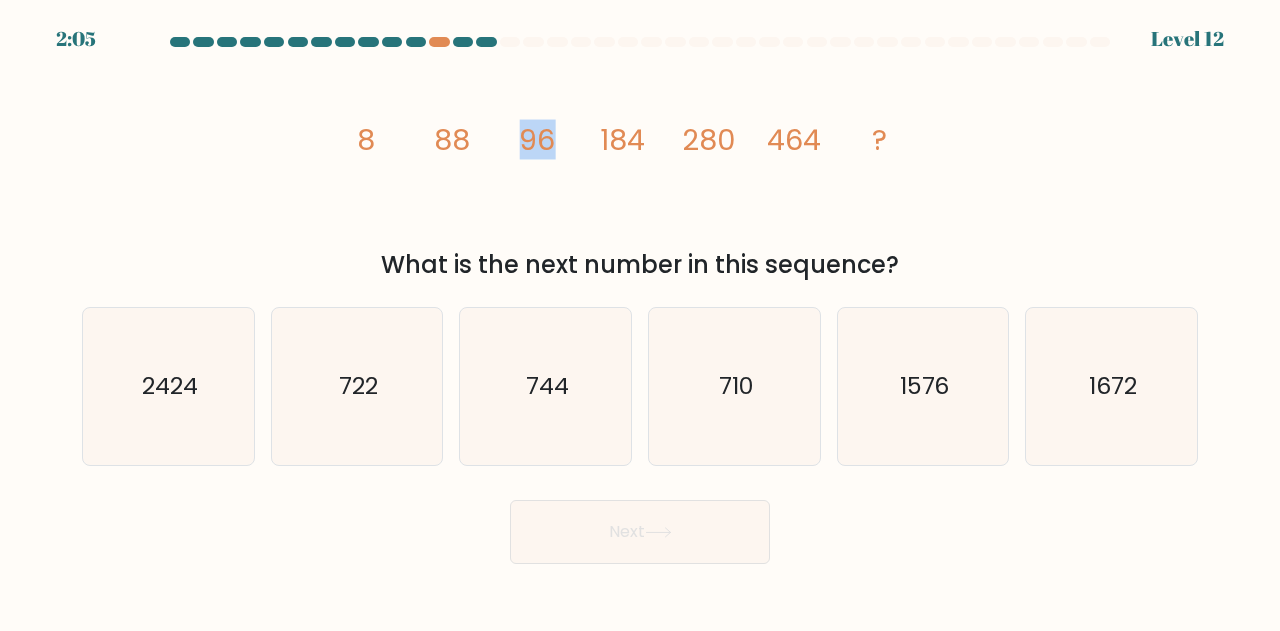 drag, startPoint x: 526, startPoint y: 139, endPoint x: 564, endPoint y: 138, distance: 38.013157 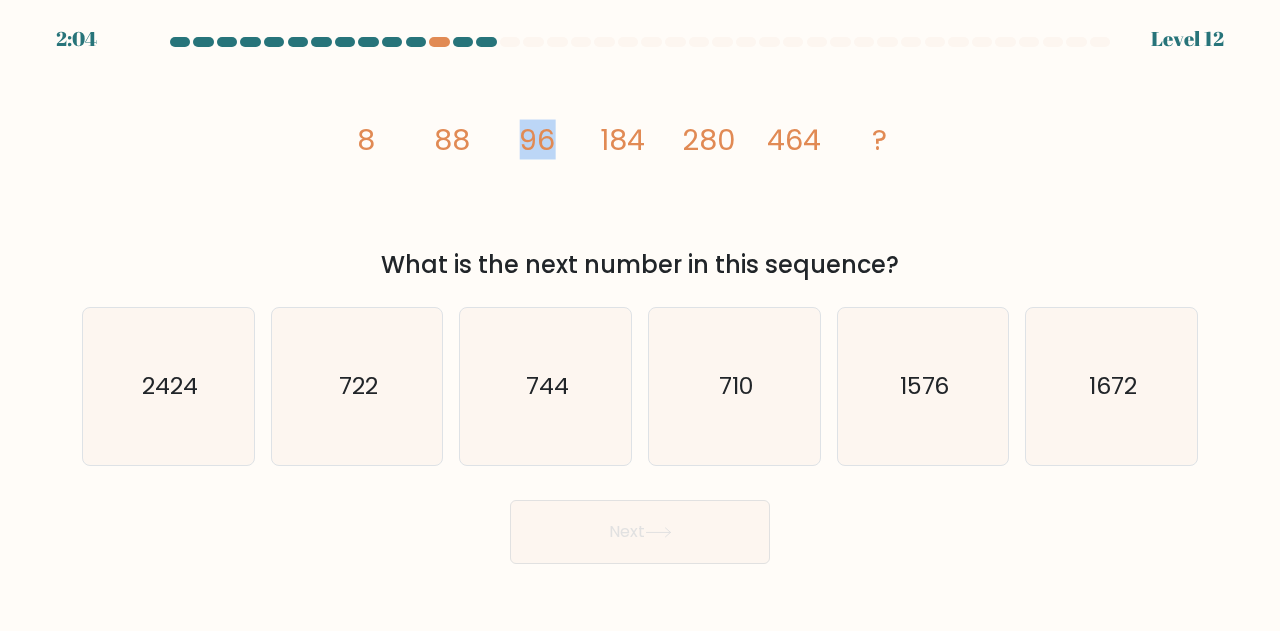 click on "image/svg+xml
8
88
96
184
280
464
?" 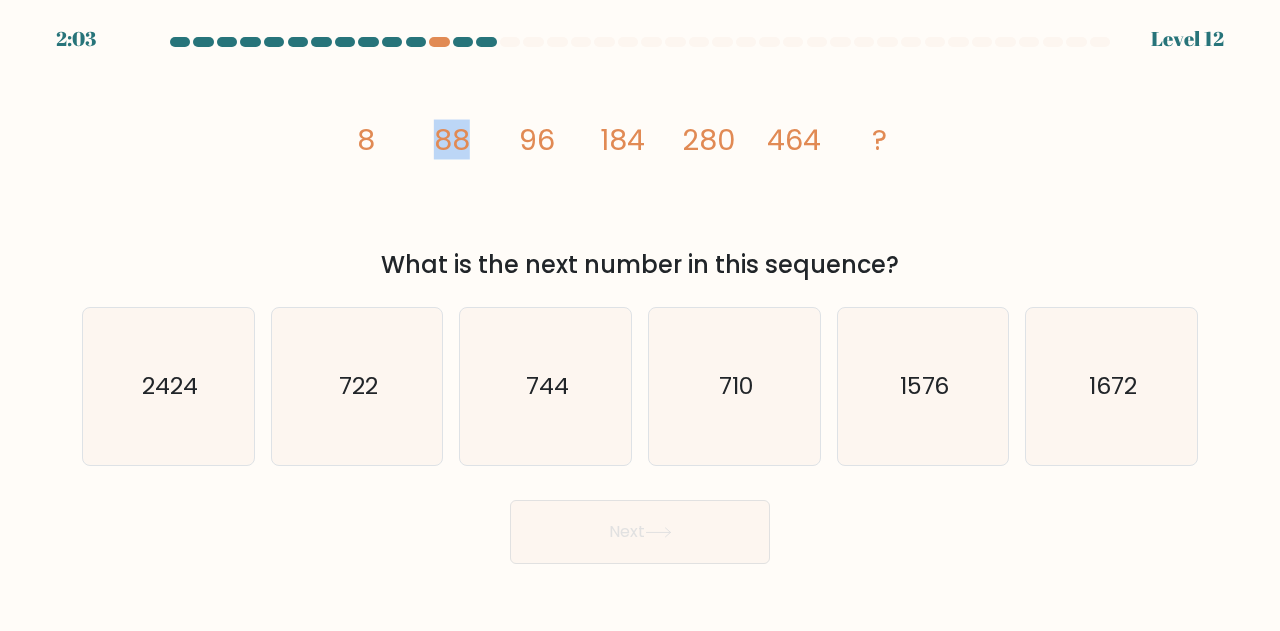 drag, startPoint x: 410, startPoint y: 142, endPoint x: 512, endPoint y: 142, distance: 102 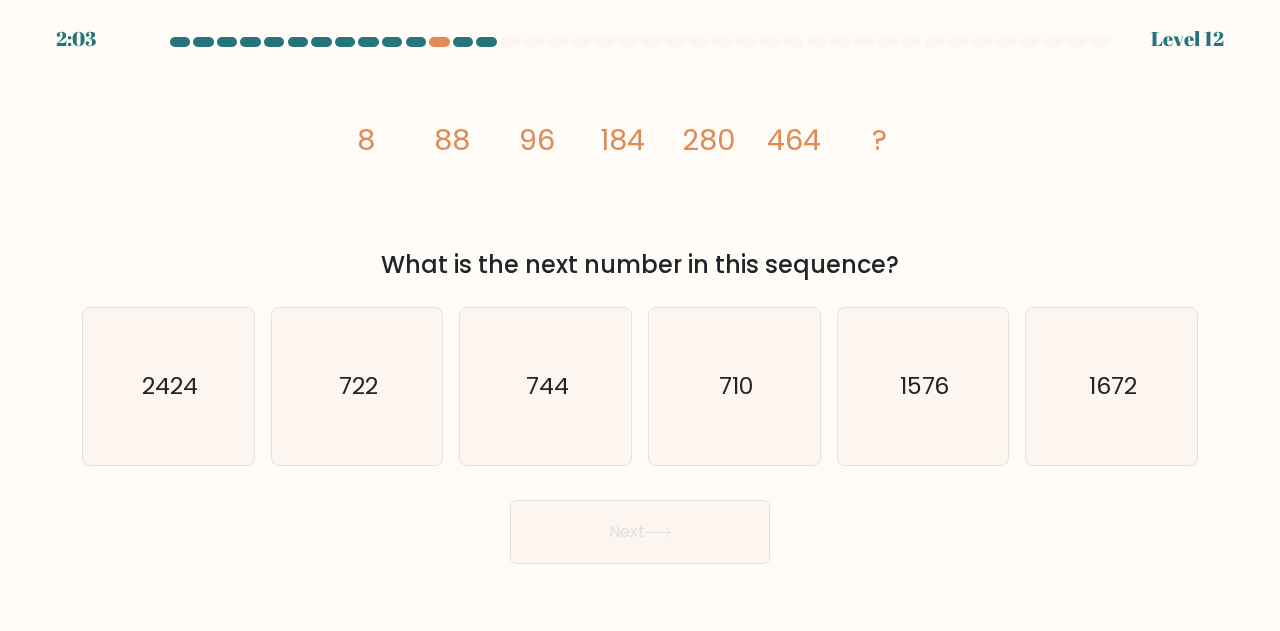 click on "image/svg+xml
8
88
96
184
280
464
?" 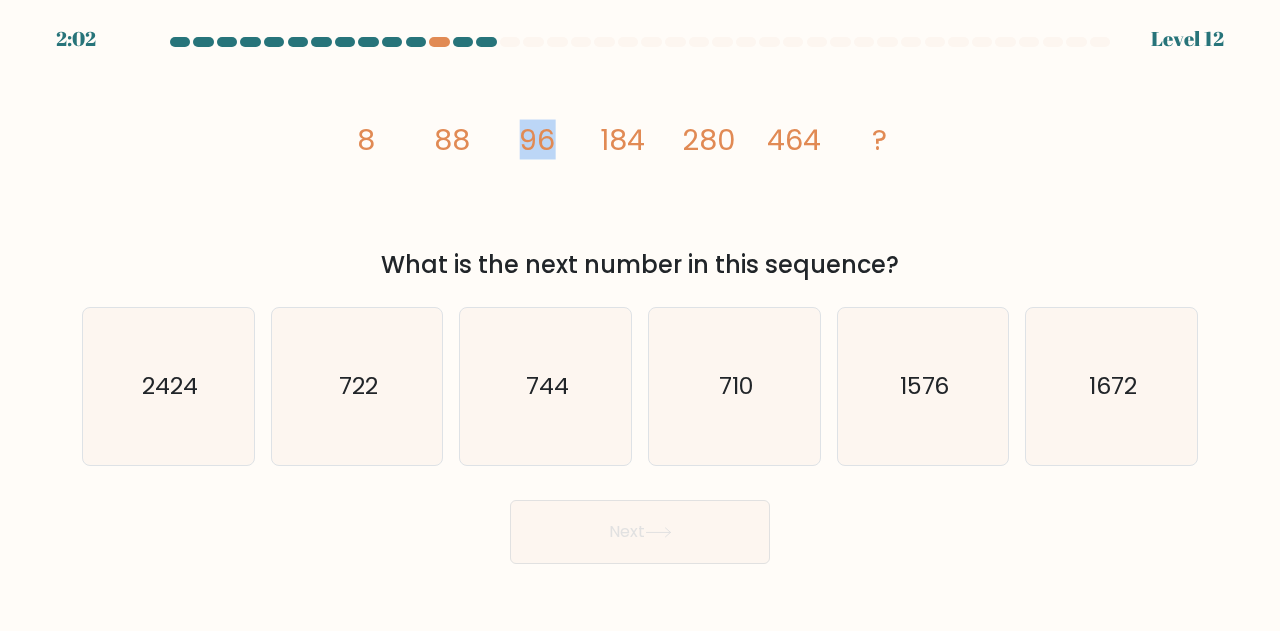 drag, startPoint x: 521, startPoint y: 143, endPoint x: 584, endPoint y: 143, distance: 63 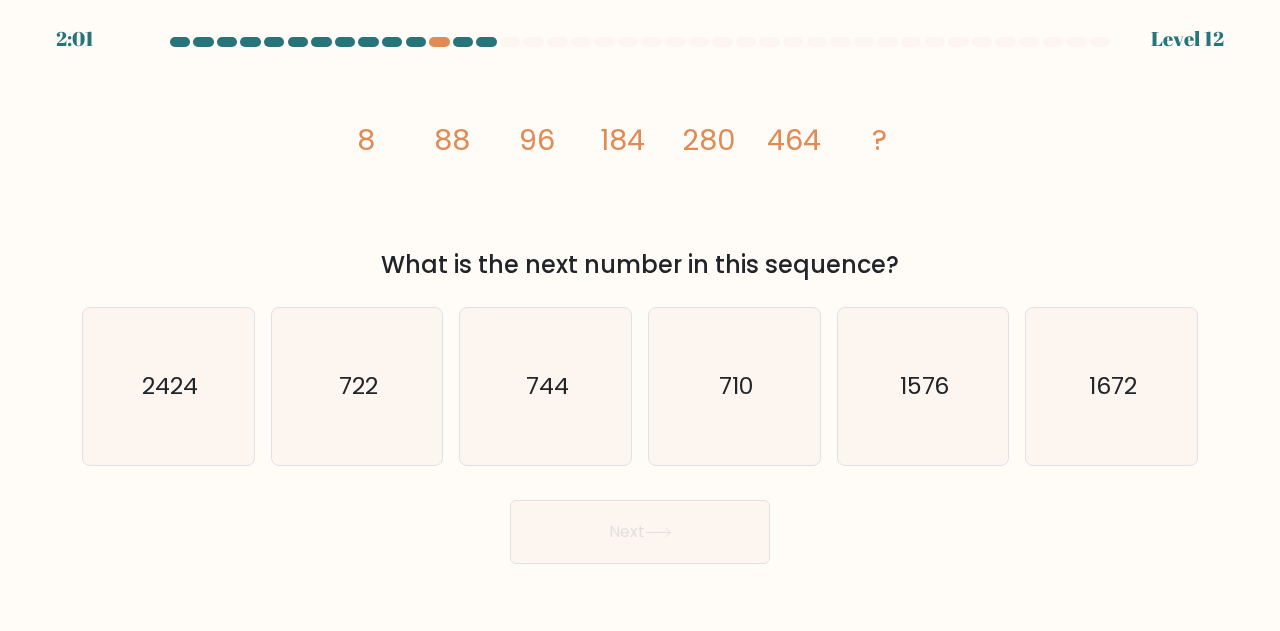 click on "184" 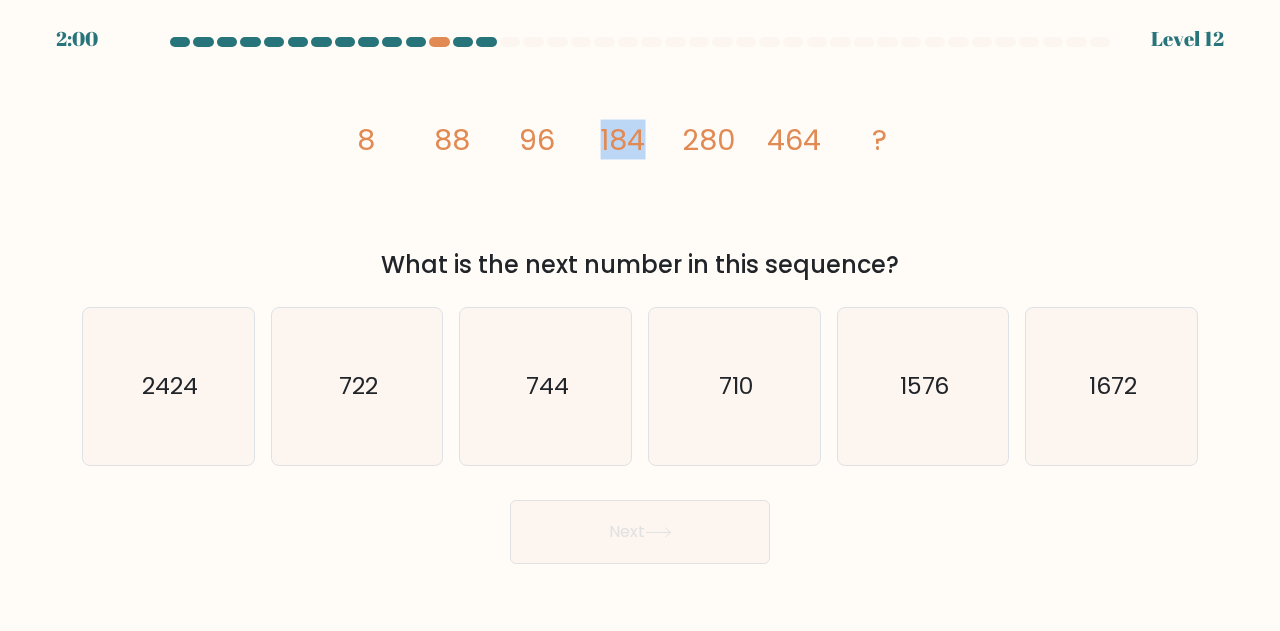 drag, startPoint x: 582, startPoint y: 149, endPoint x: 839, endPoint y: 1, distance: 296.56873 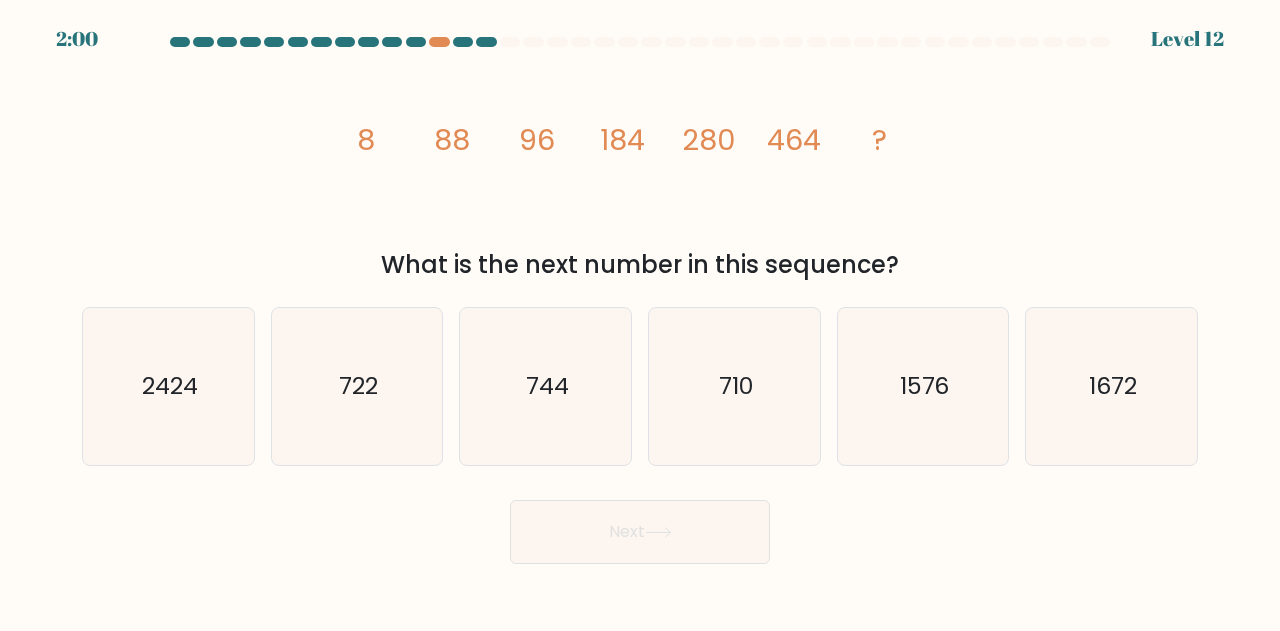 click on "2:00
Level 12" at bounding box center [640, 27] 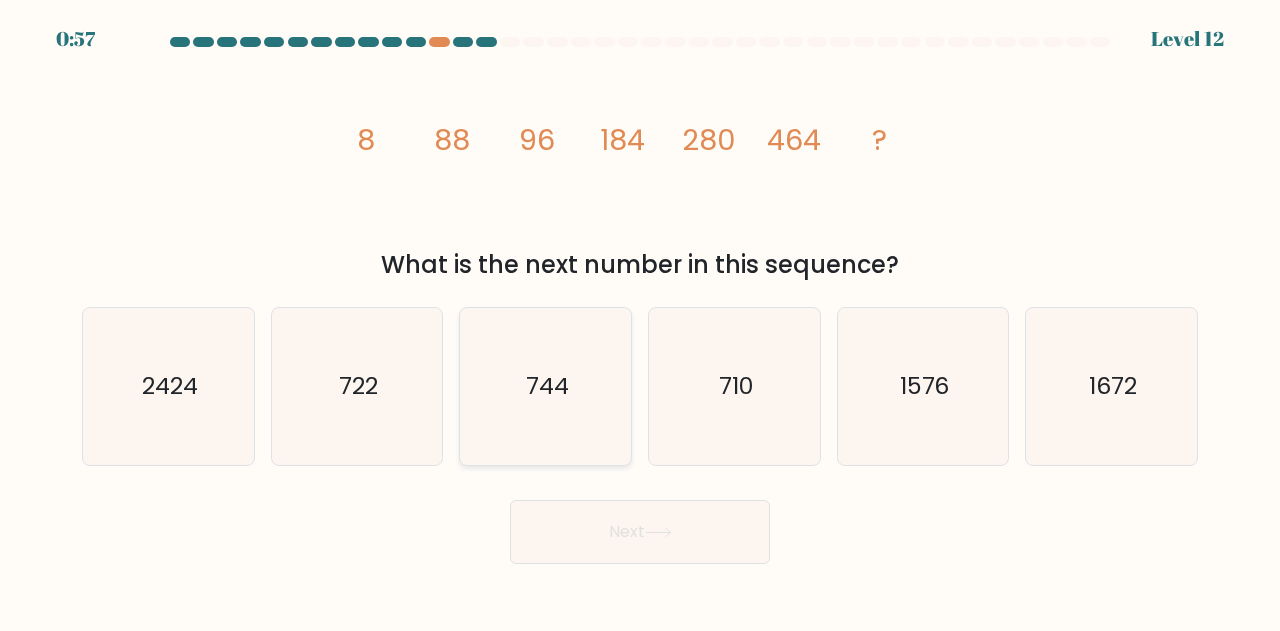 click on "744" 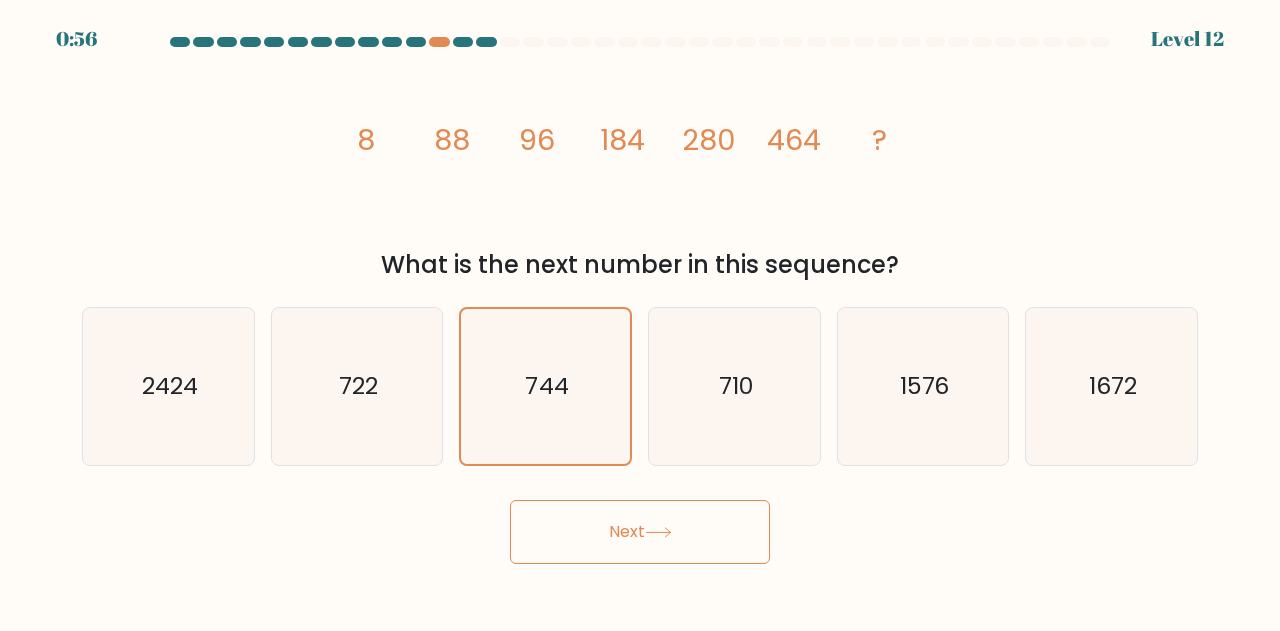 drag, startPoint x: 664, startPoint y: 494, endPoint x: 660, endPoint y: 507, distance: 13.601471 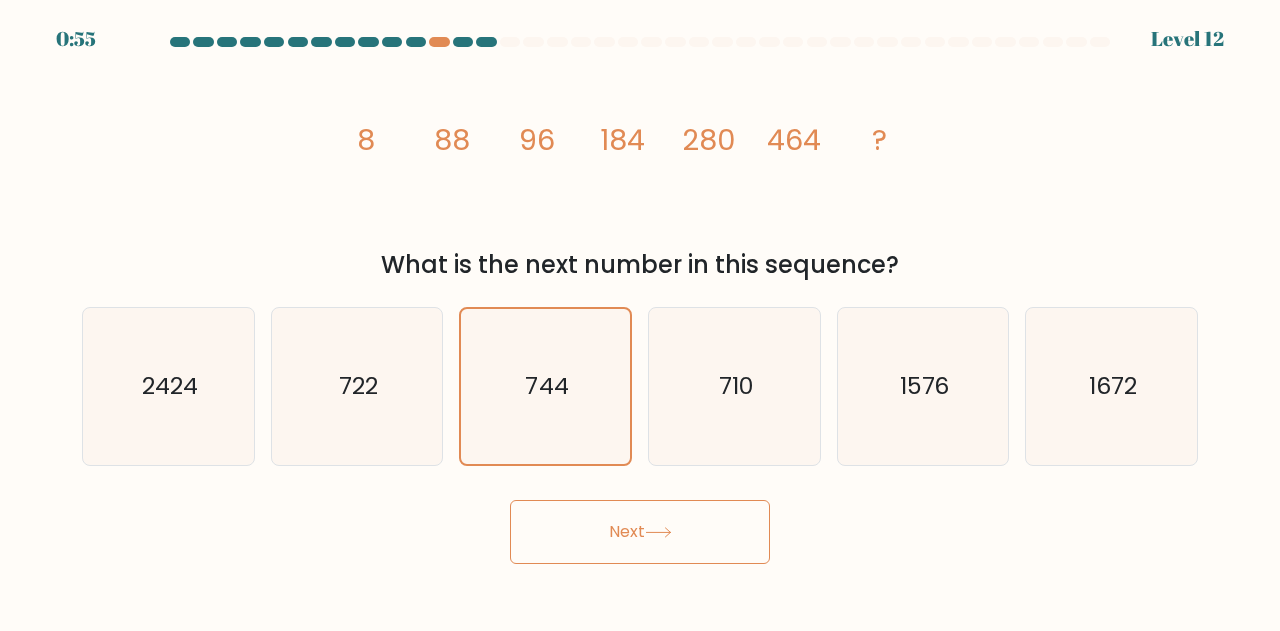 click on "Next" at bounding box center [640, 532] 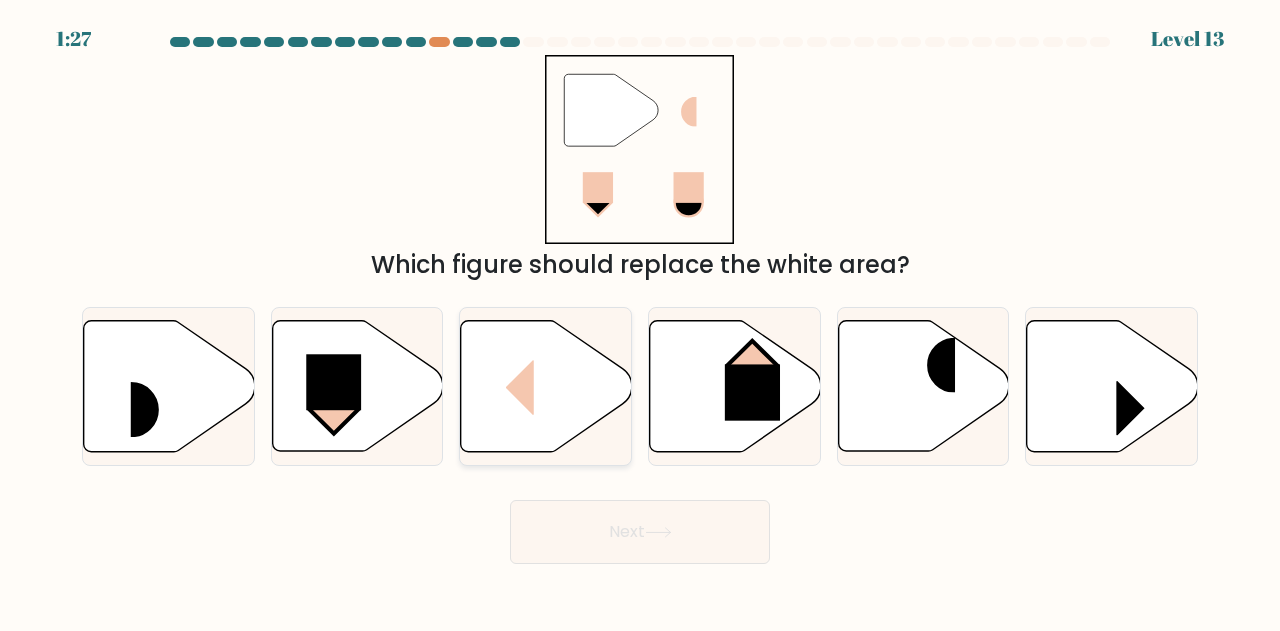 click 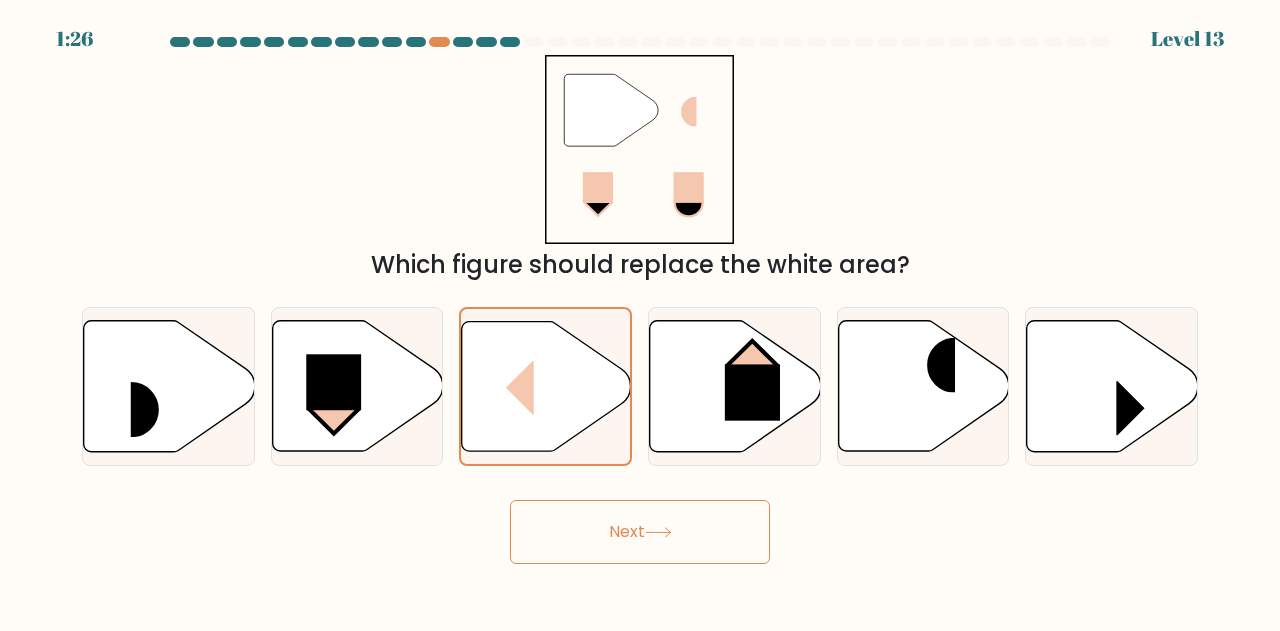 click on "Next" at bounding box center [640, 532] 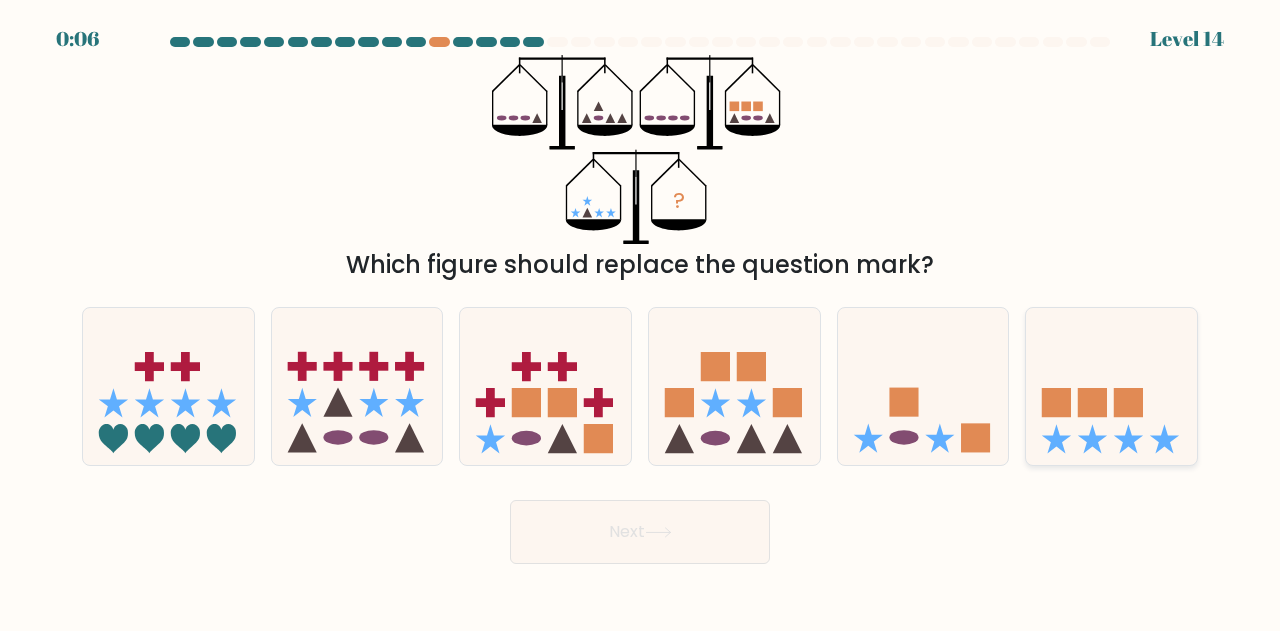 click 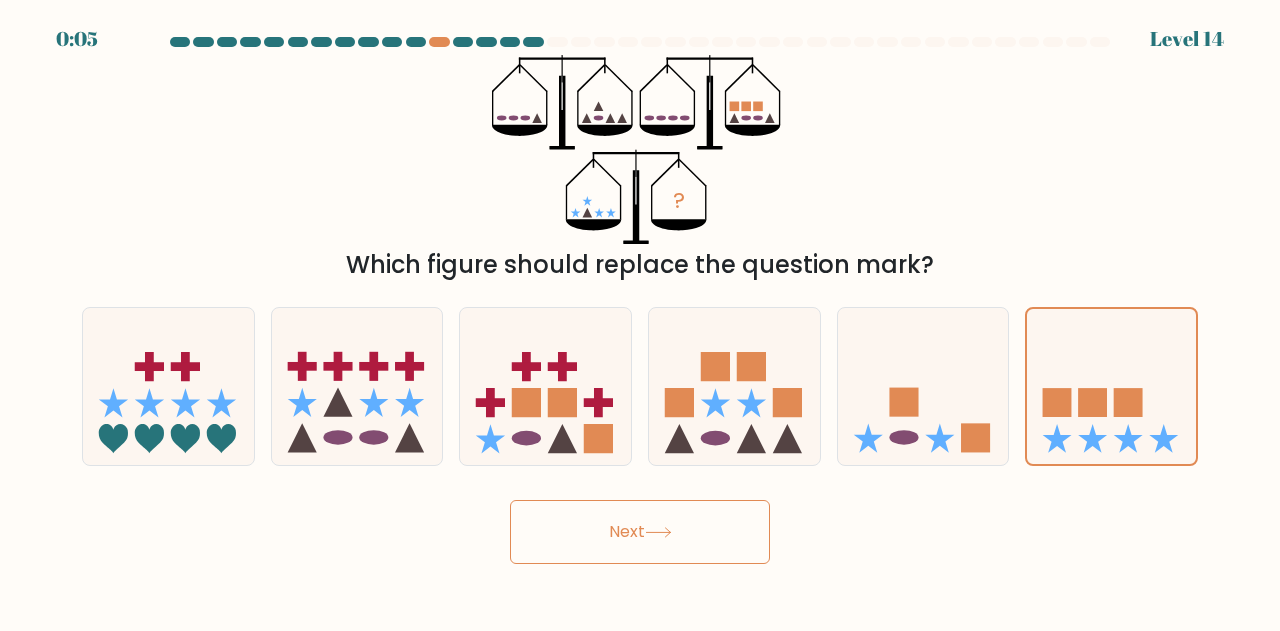 click on "Next" at bounding box center [640, 532] 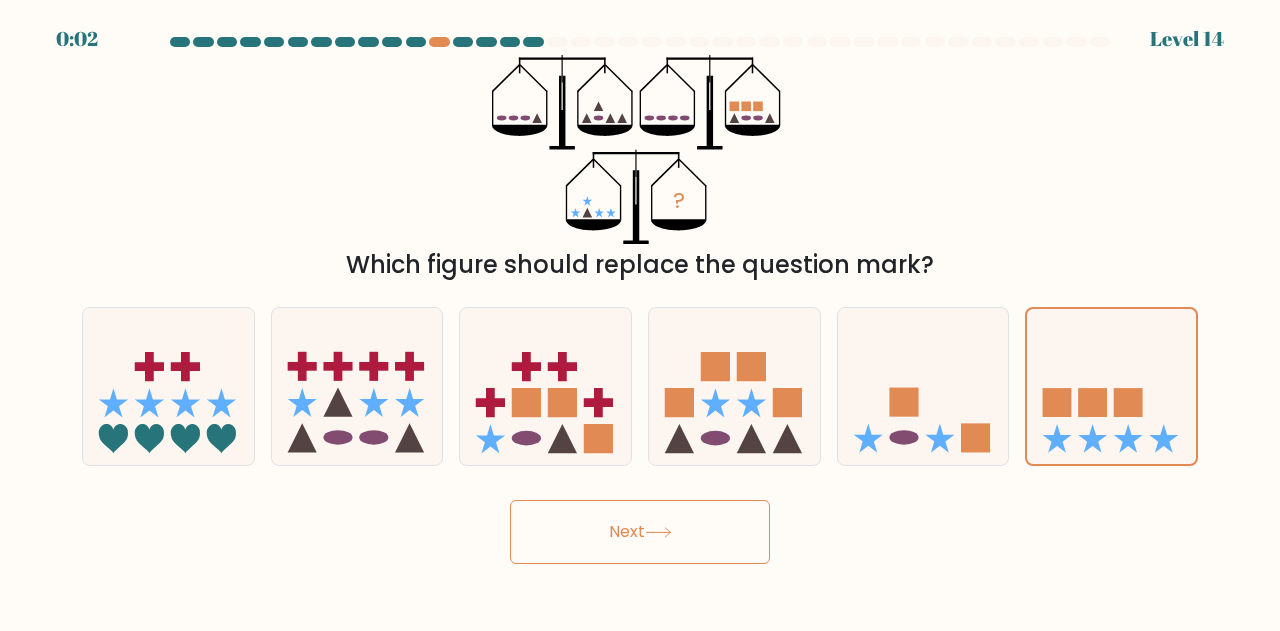 click on "Next" at bounding box center (640, 532) 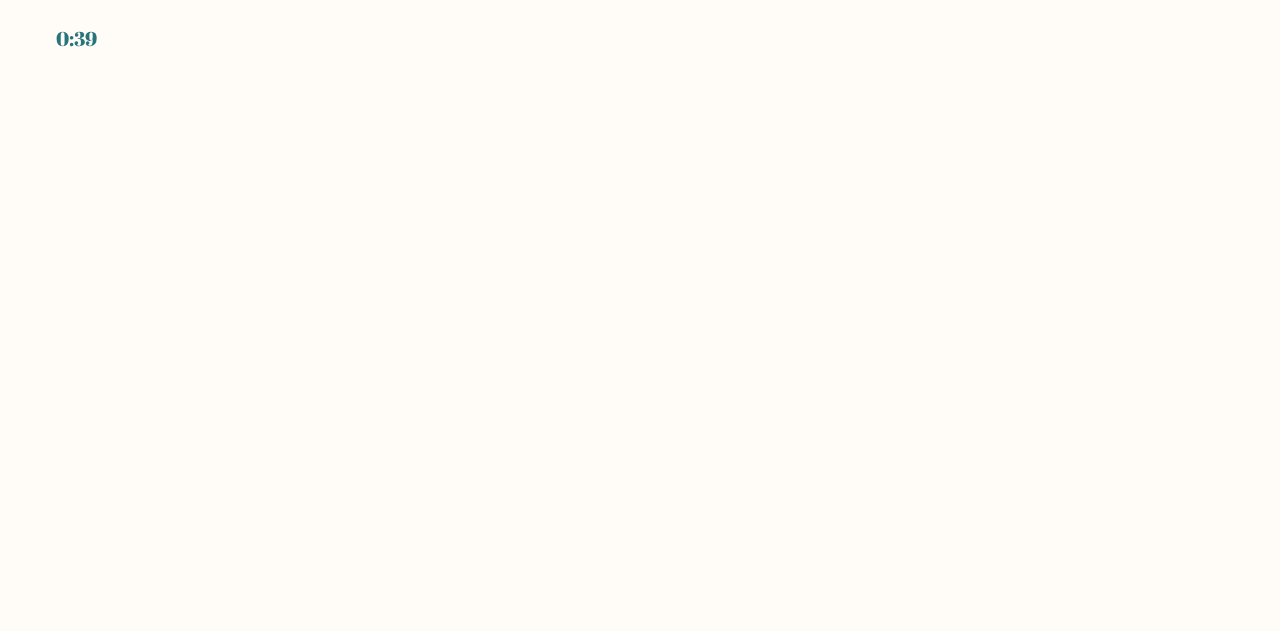 scroll, scrollTop: 0, scrollLeft: 0, axis: both 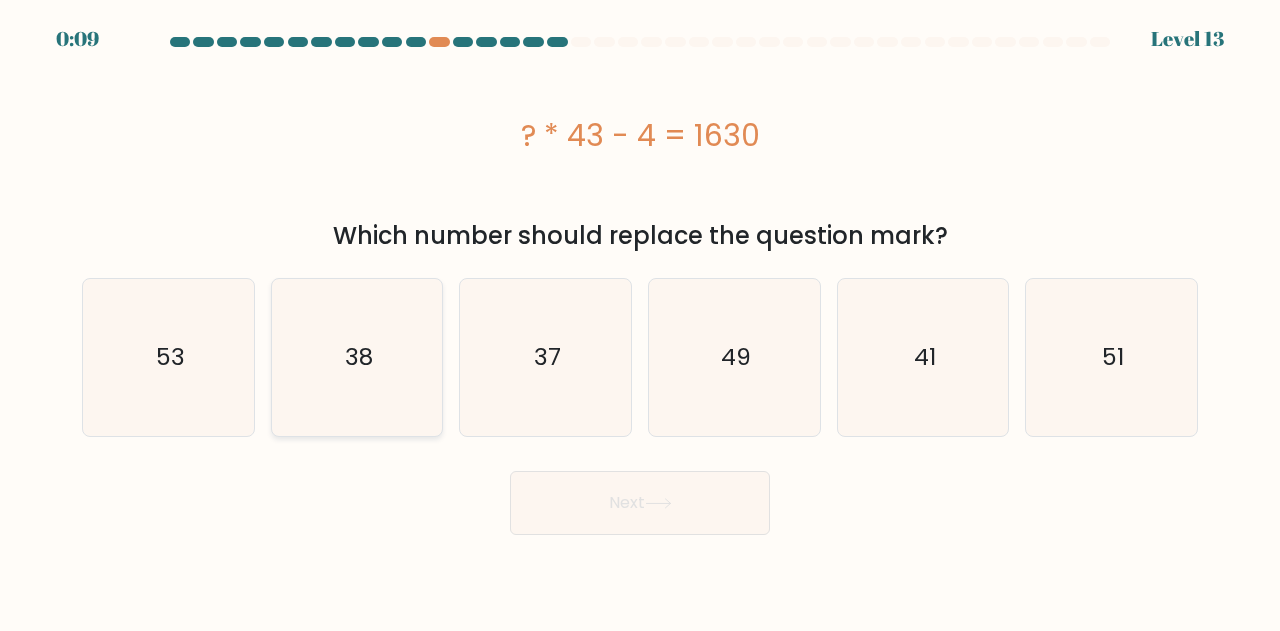 click on "38" 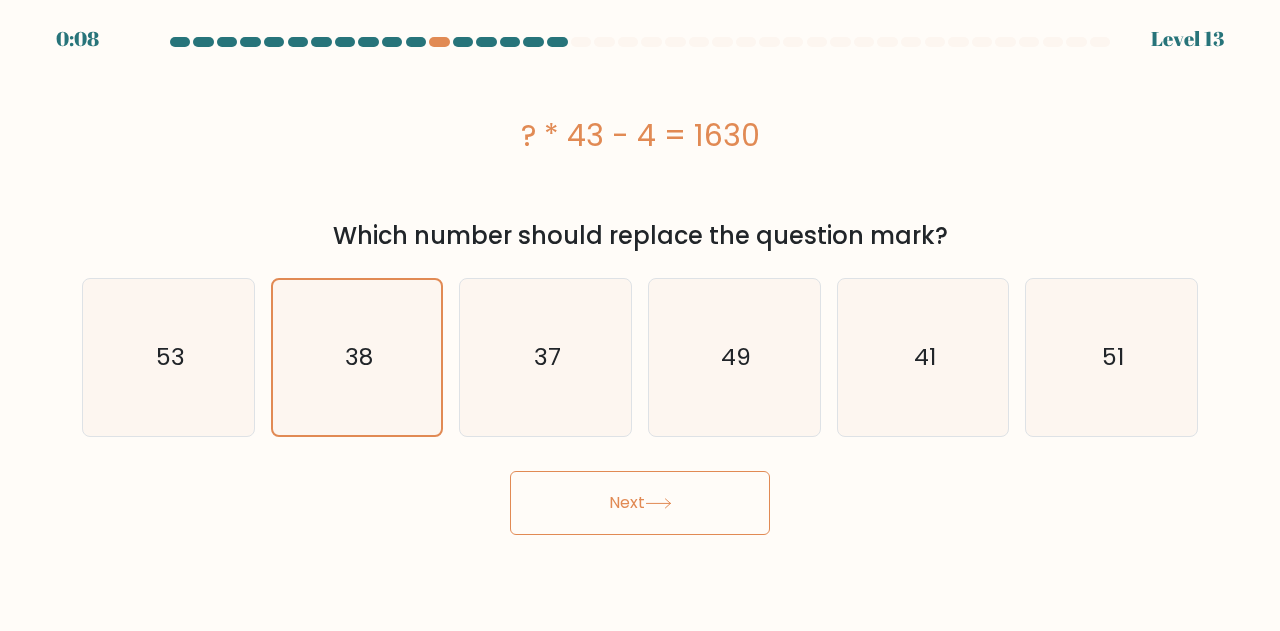 click on "Next" at bounding box center [640, 503] 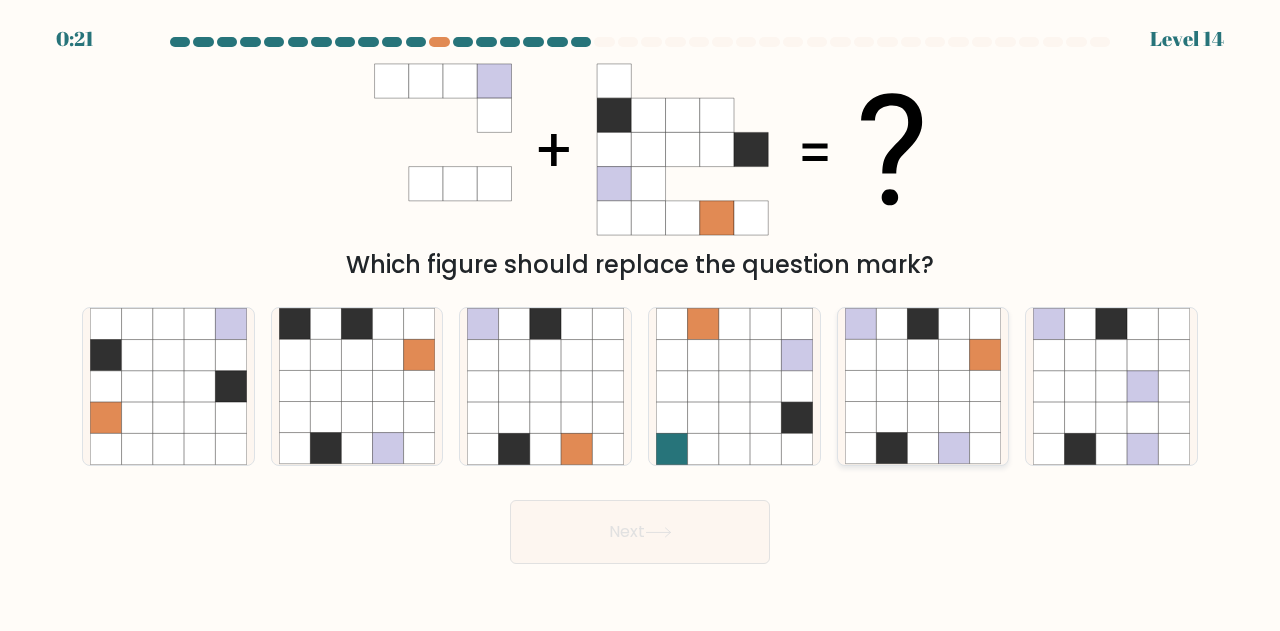 click 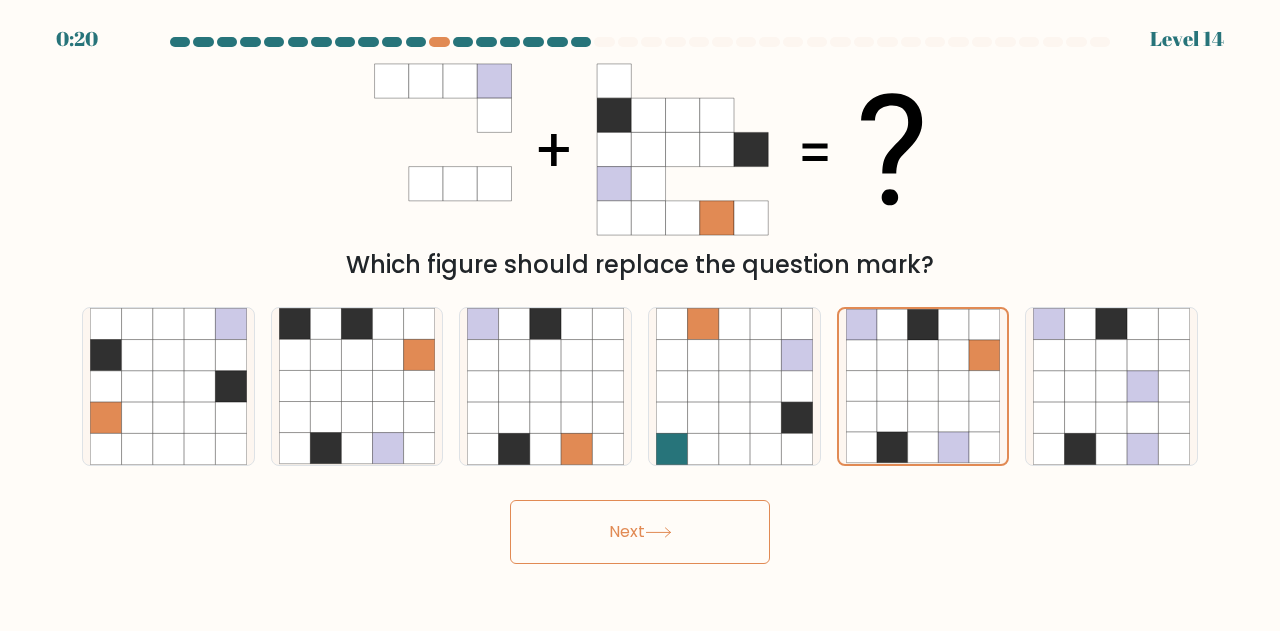 click on "Next" at bounding box center (640, 532) 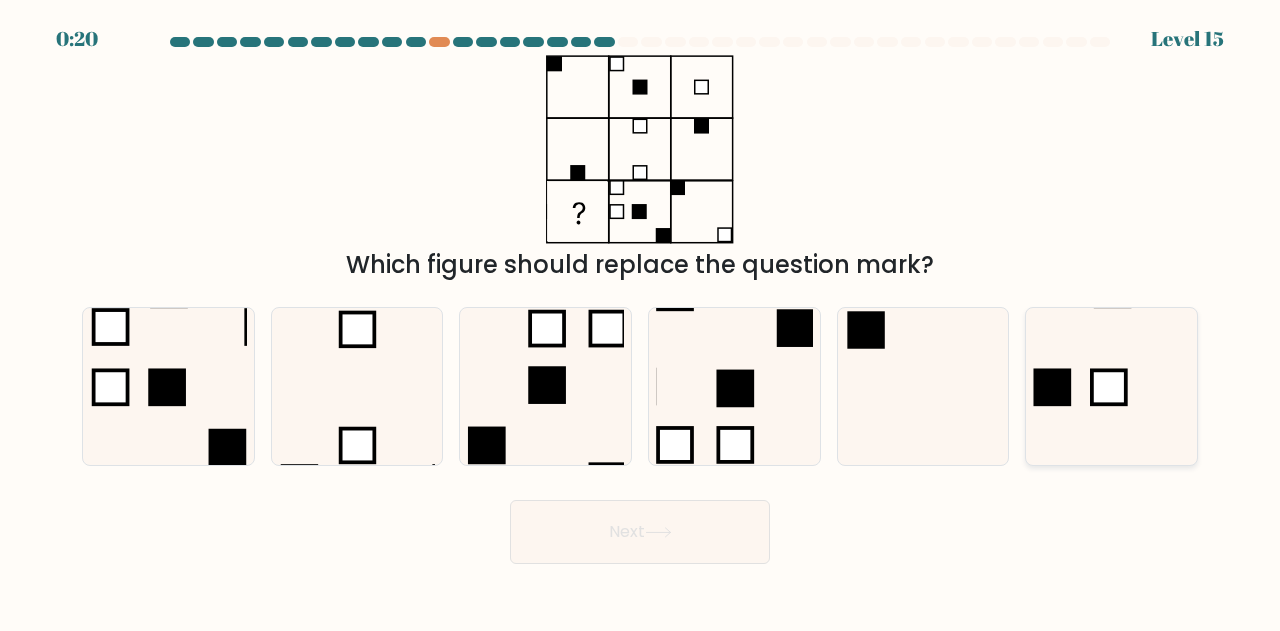 click 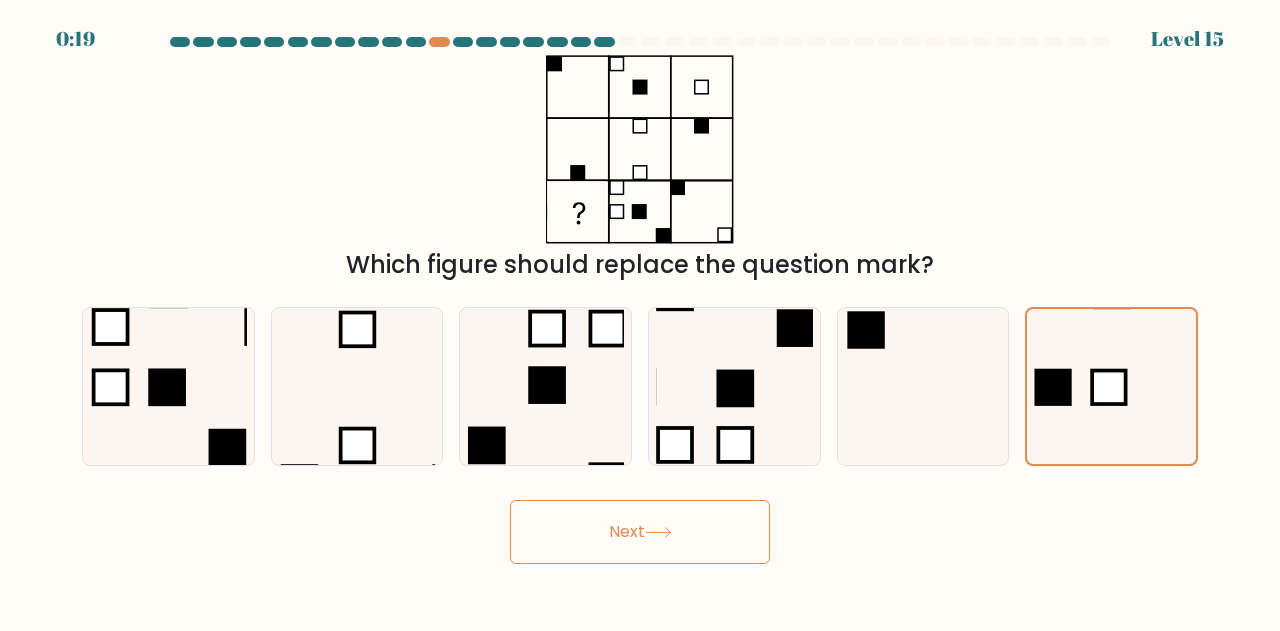 click 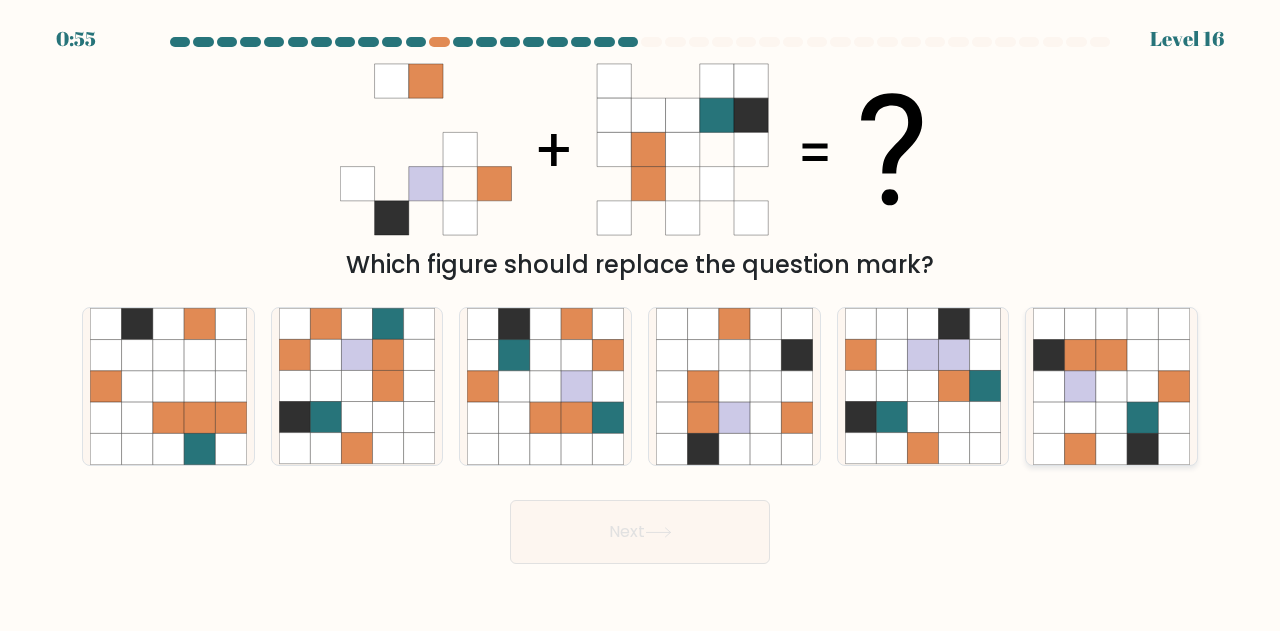click 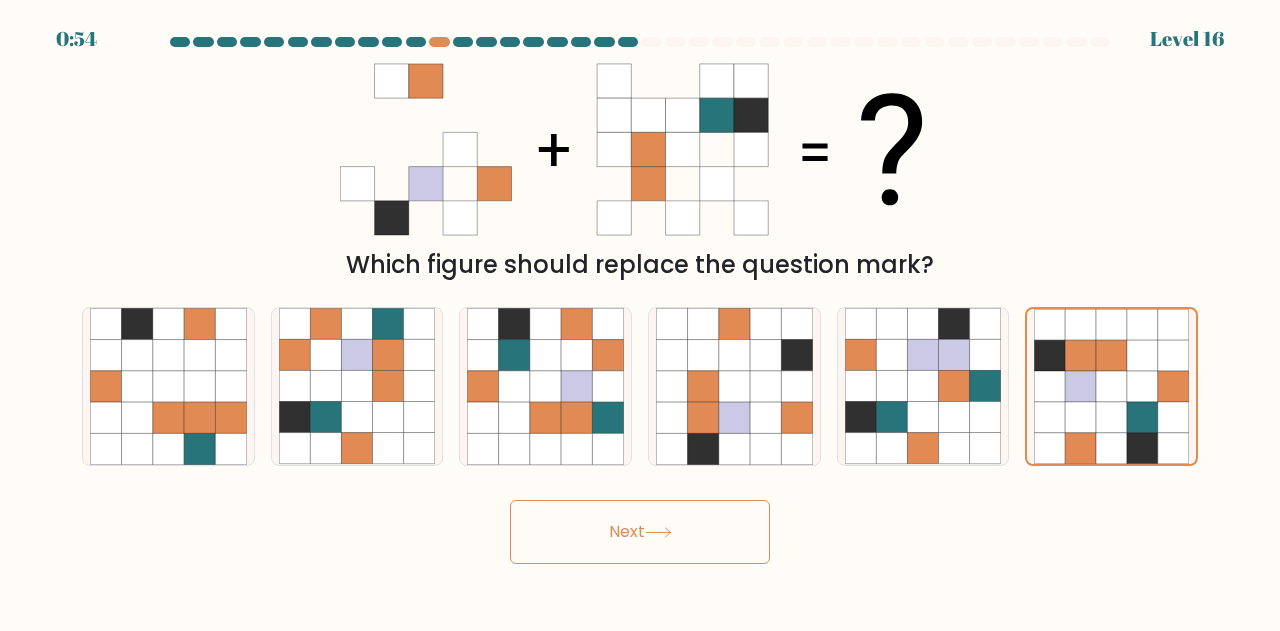 click on "Next" at bounding box center (640, 532) 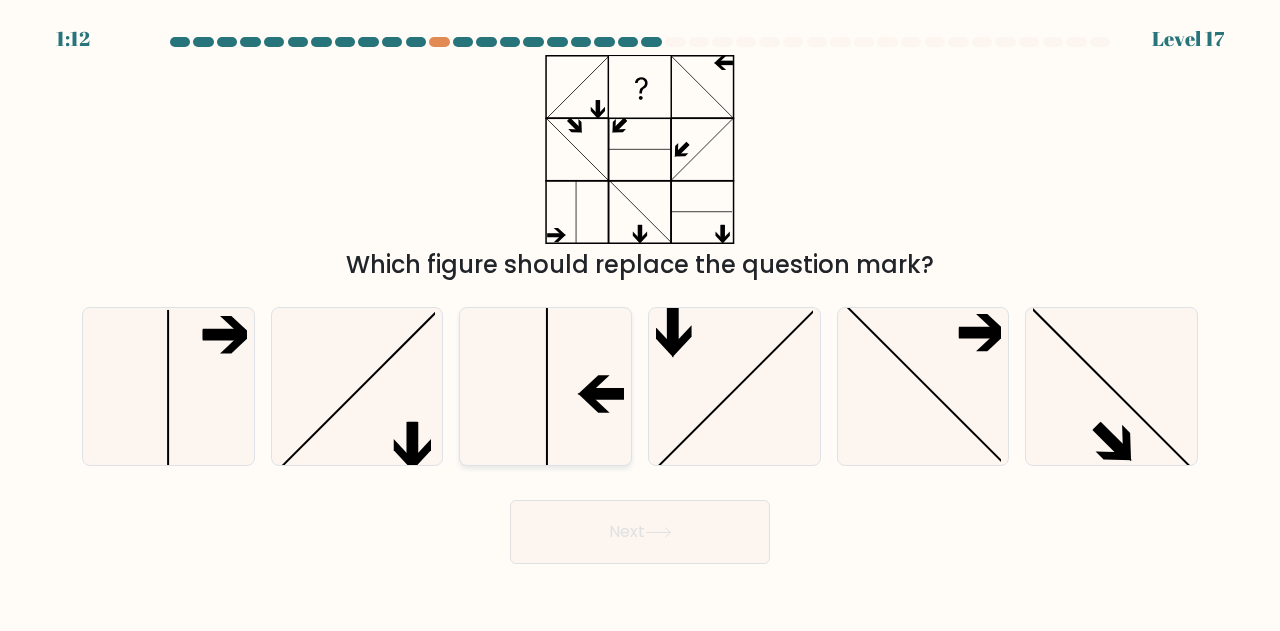 click 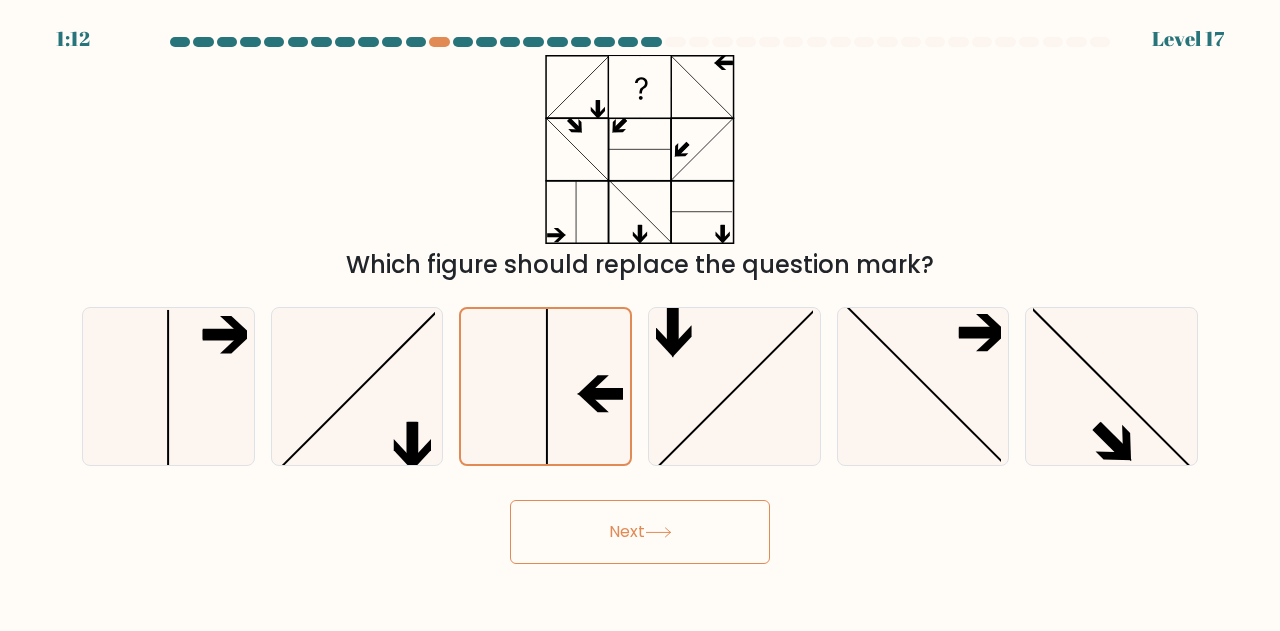 click on "Next" at bounding box center (640, 532) 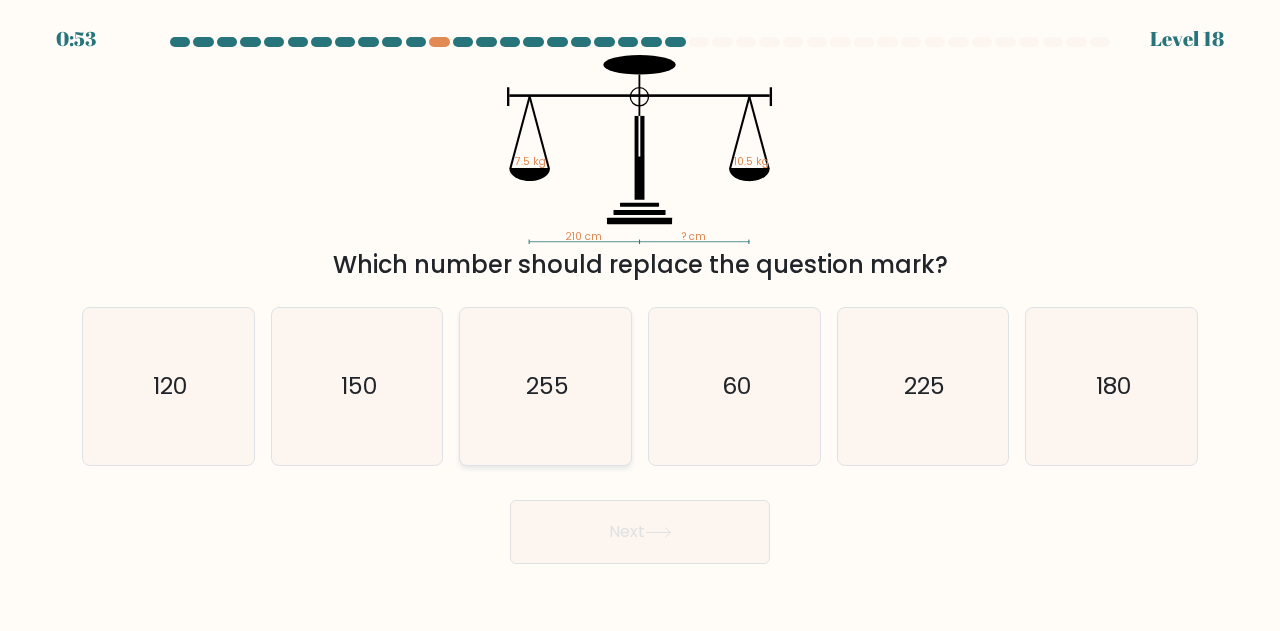 click on "255" 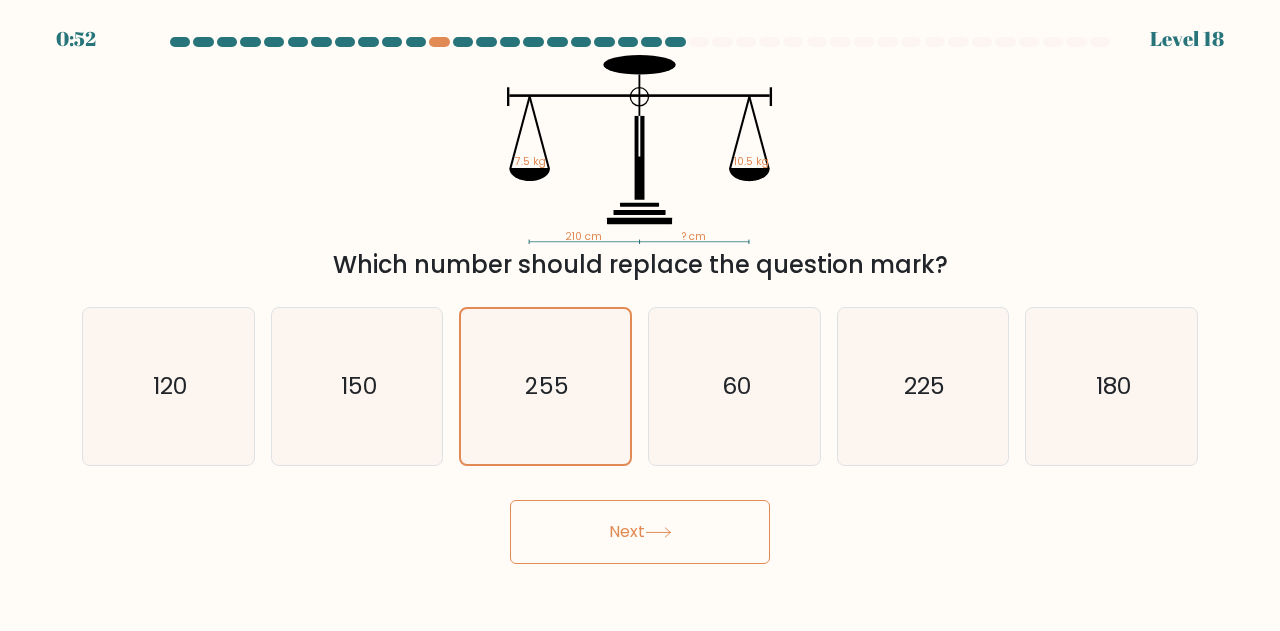 click on "Next" at bounding box center (640, 532) 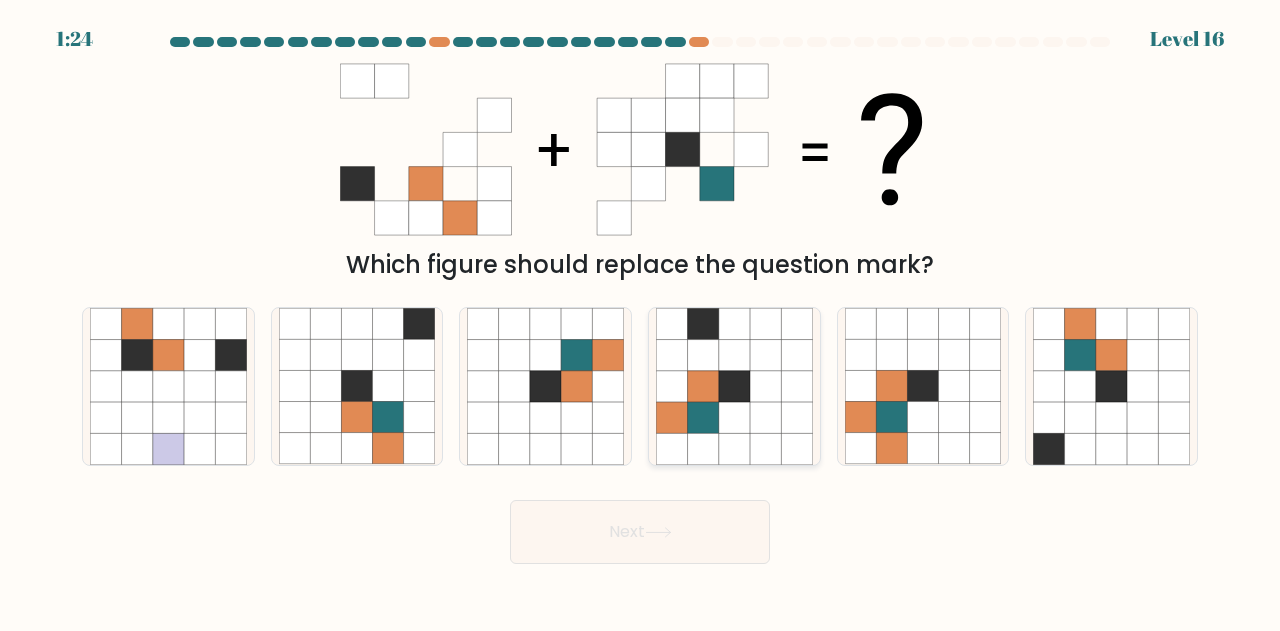 click 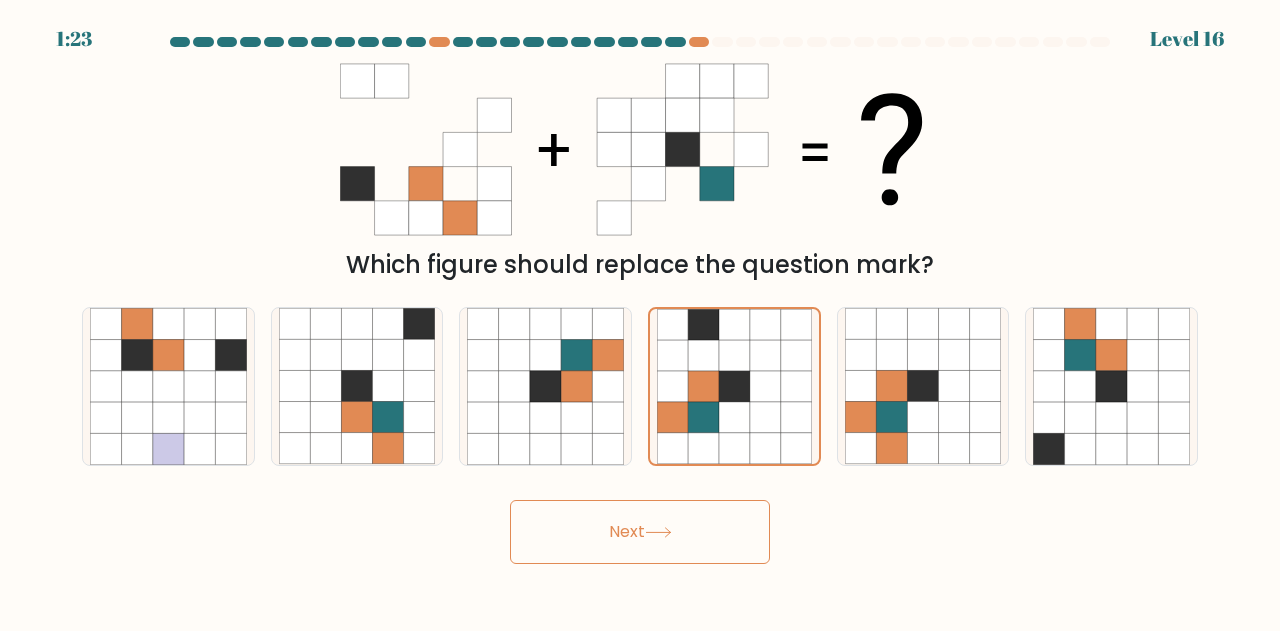 click on "Next" at bounding box center [640, 532] 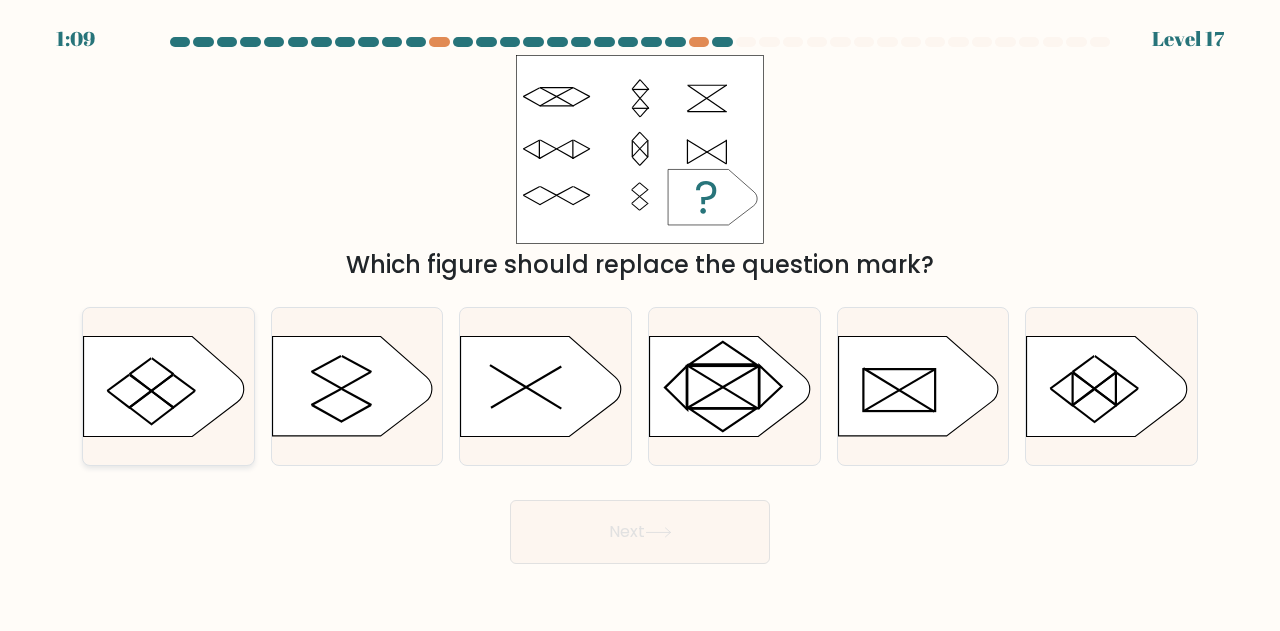 click 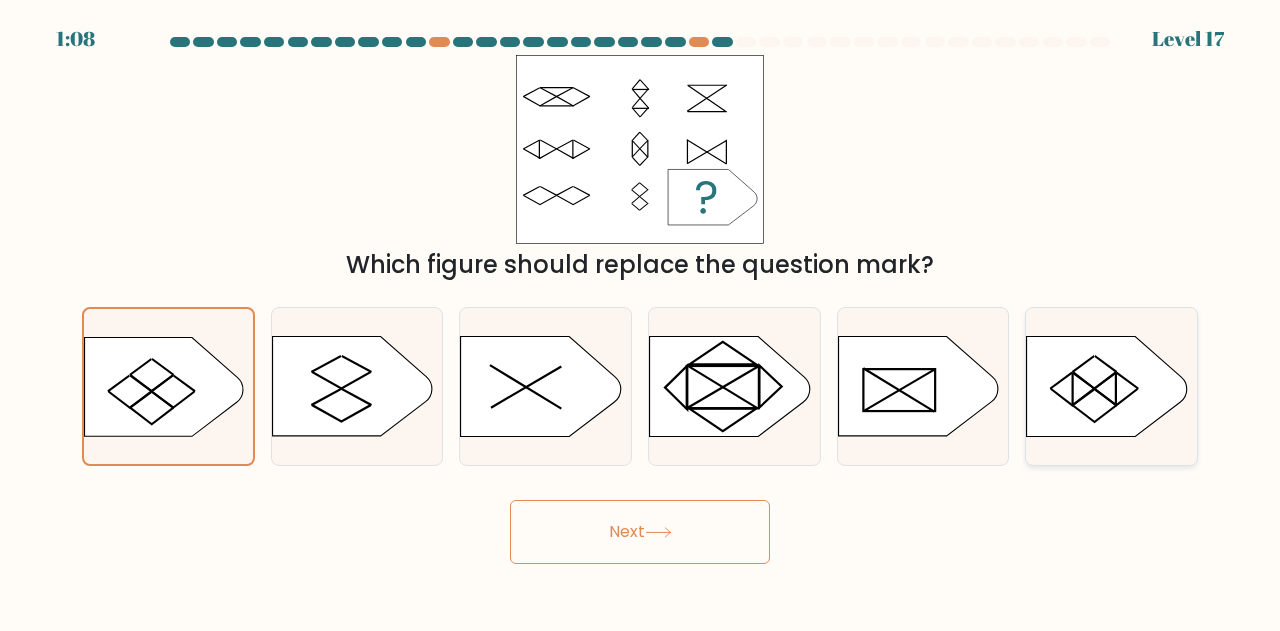 drag, startPoint x: 1168, startPoint y: 430, endPoint x: 1143, endPoint y: 427, distance: 25.179358 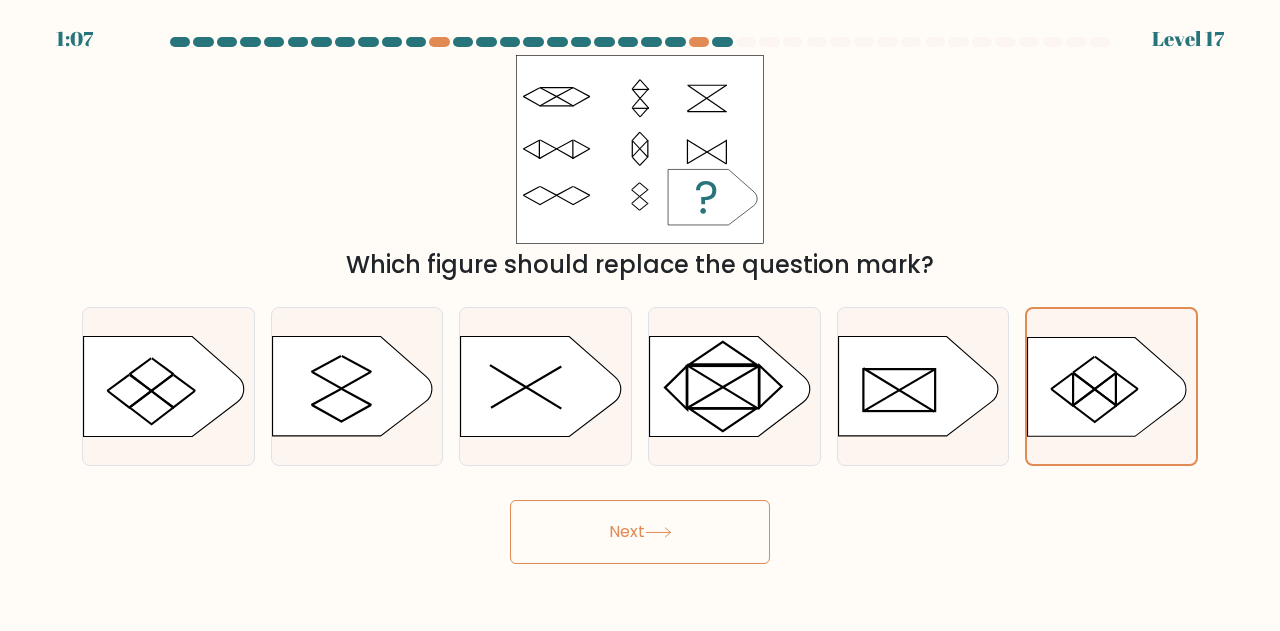 click on "Next" at bounding box center (640, 532) 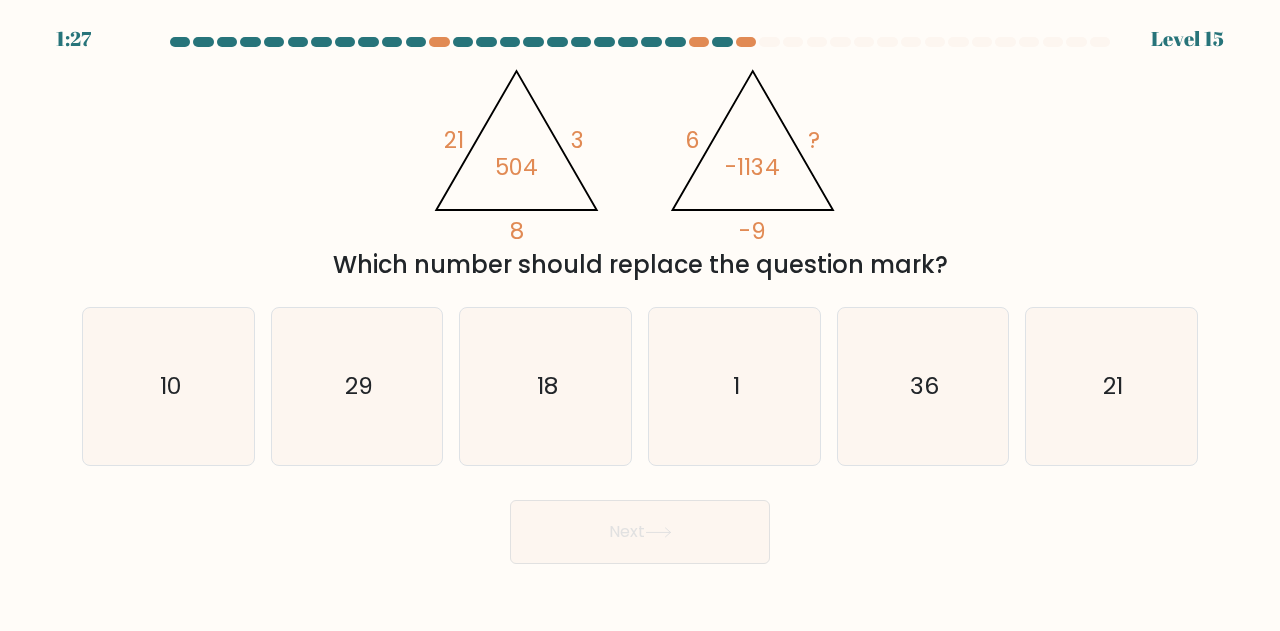 type 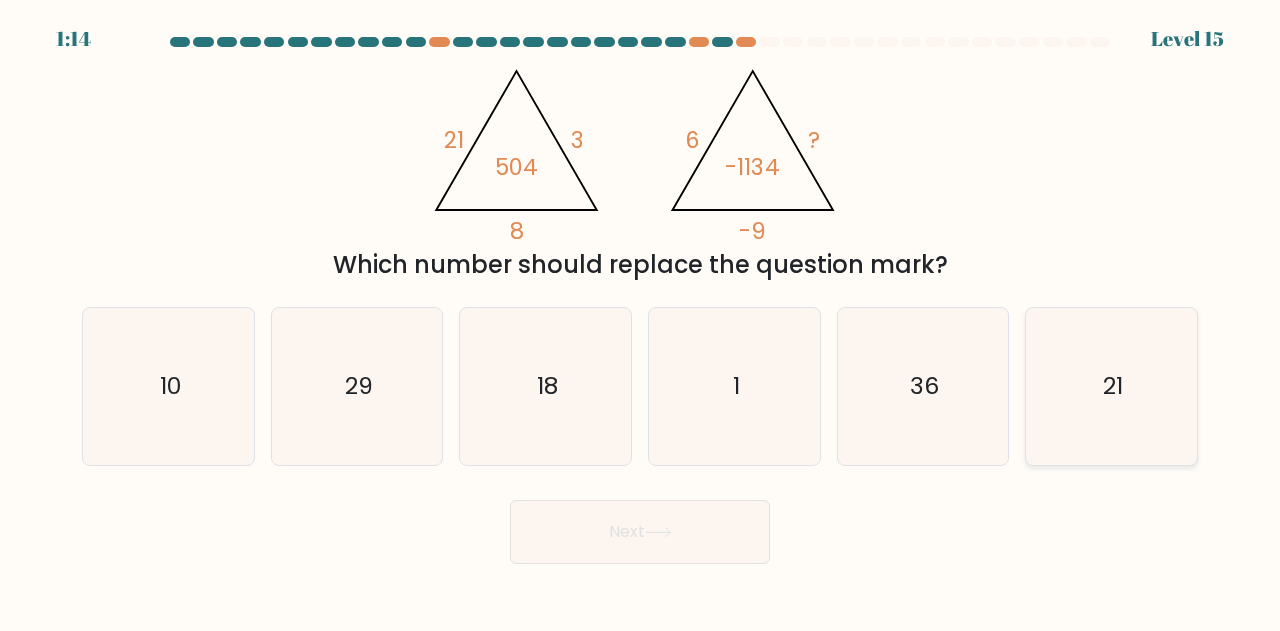 click on "21" 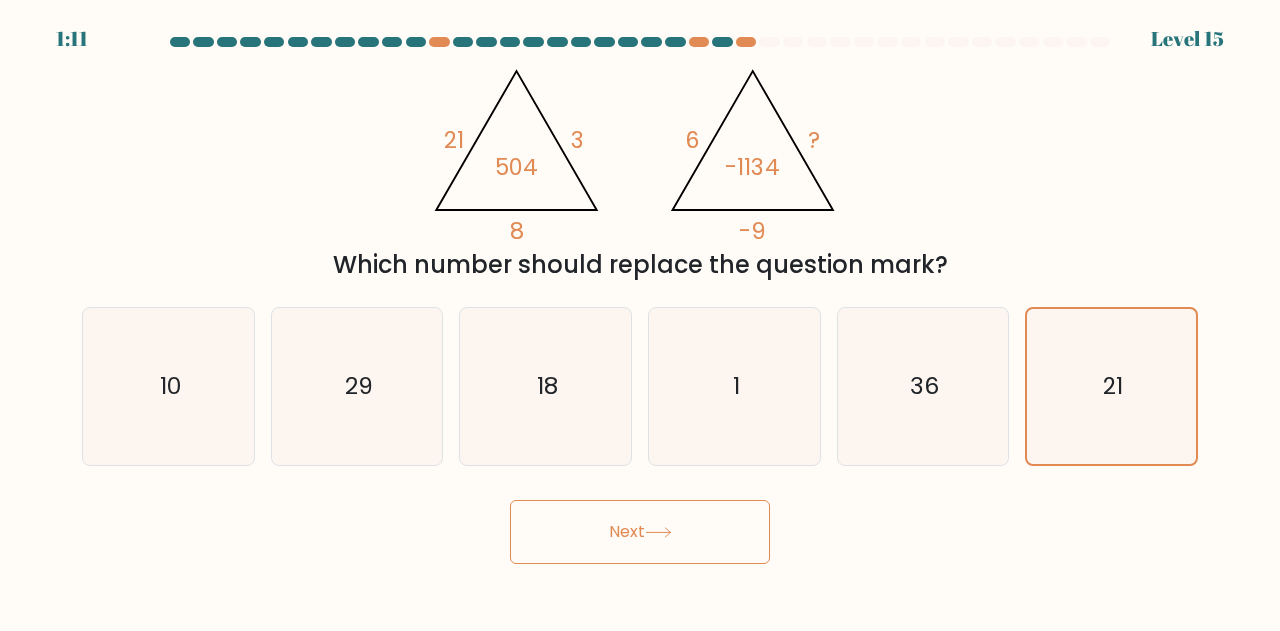 click on "Next" at bounding box center (640, 532) 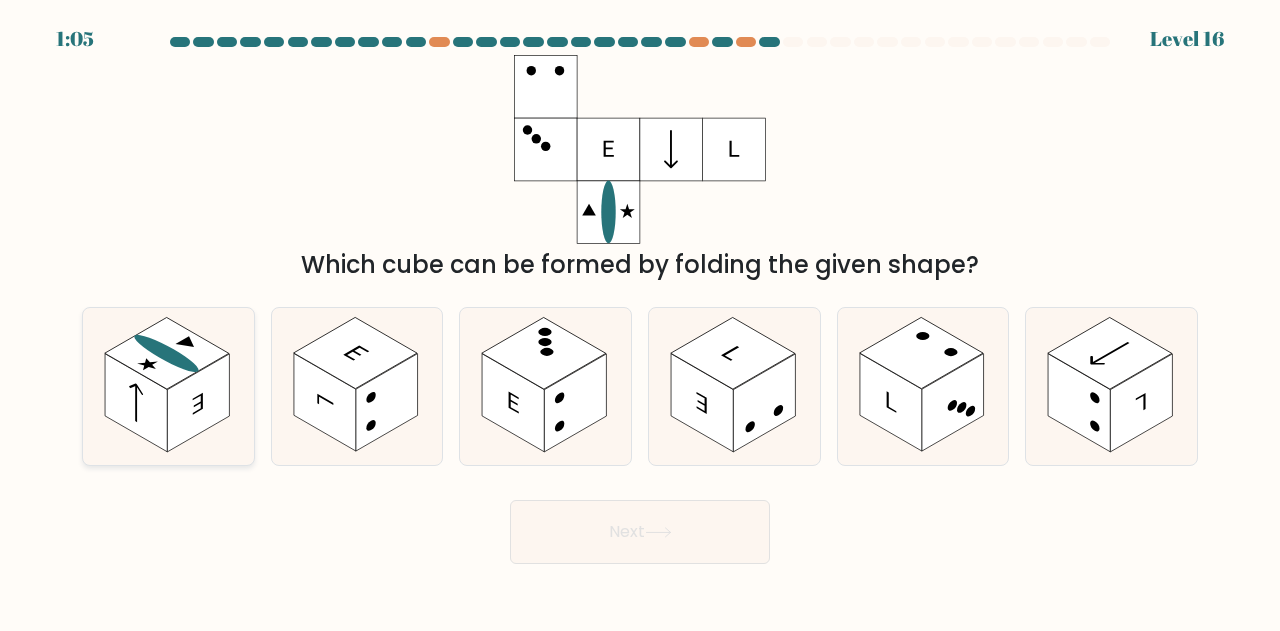 click 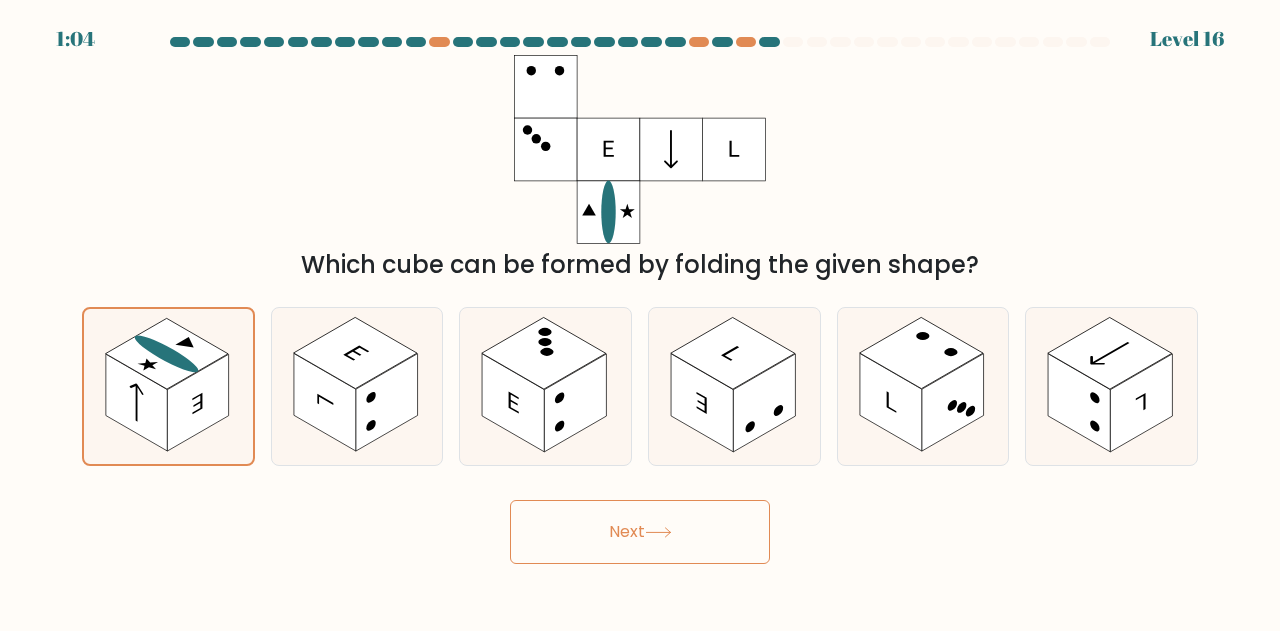 click on "Next" at bounding box center (640, 532) 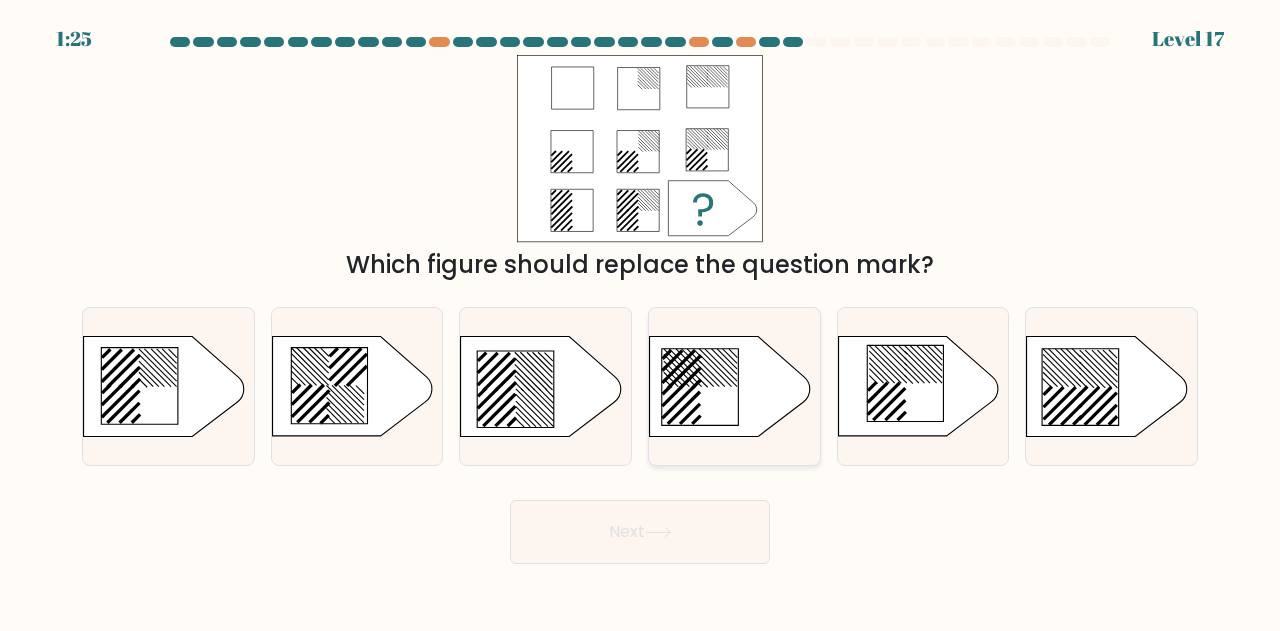 click 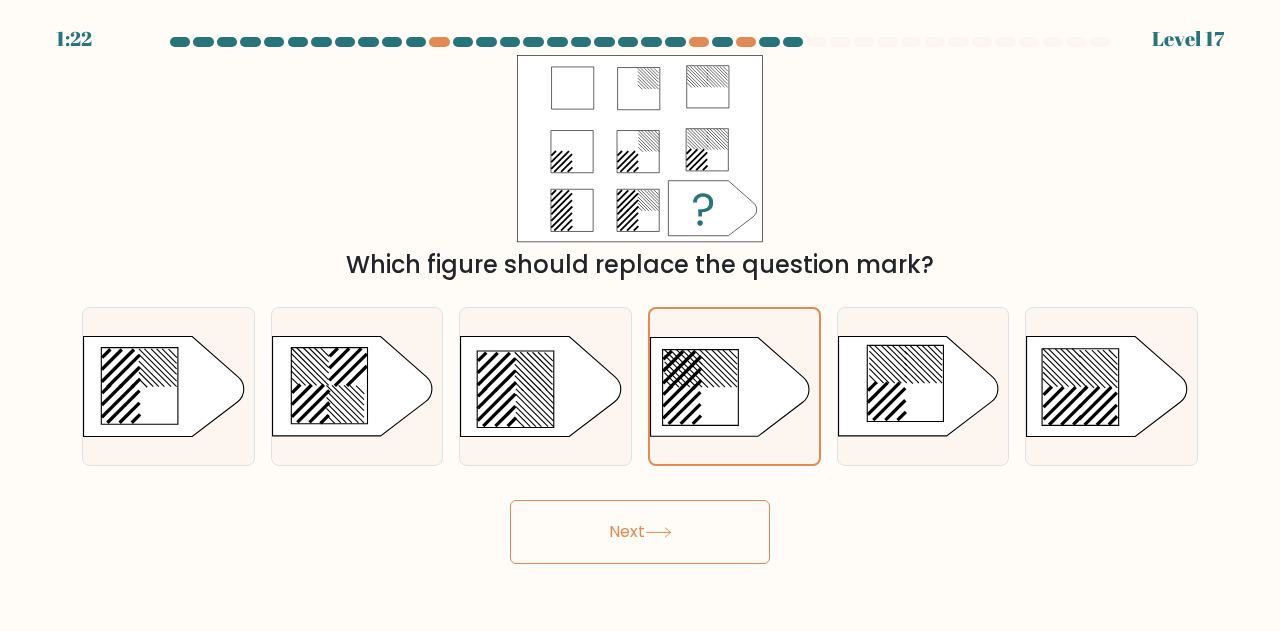 click 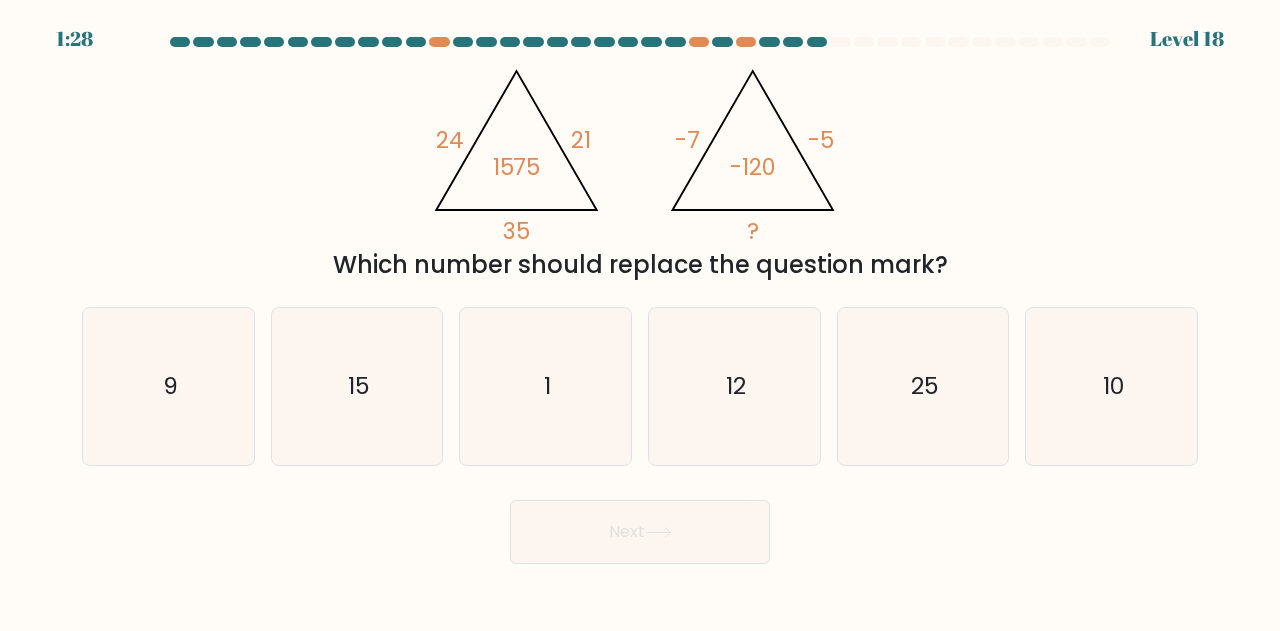 type 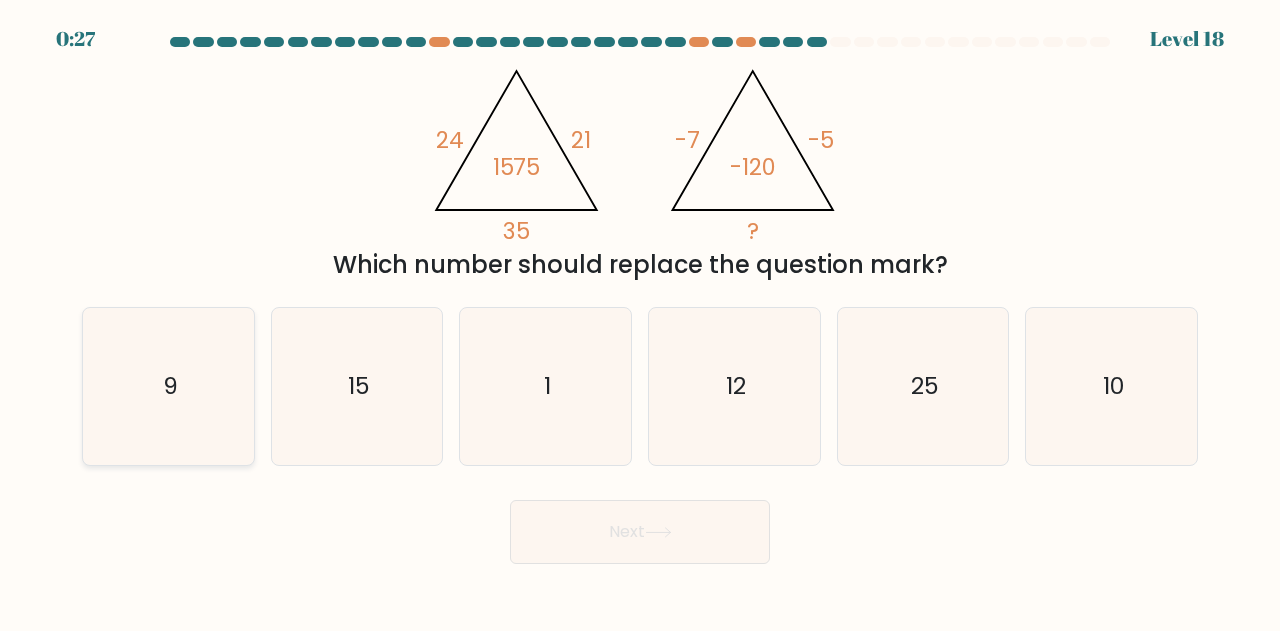 click on "9" 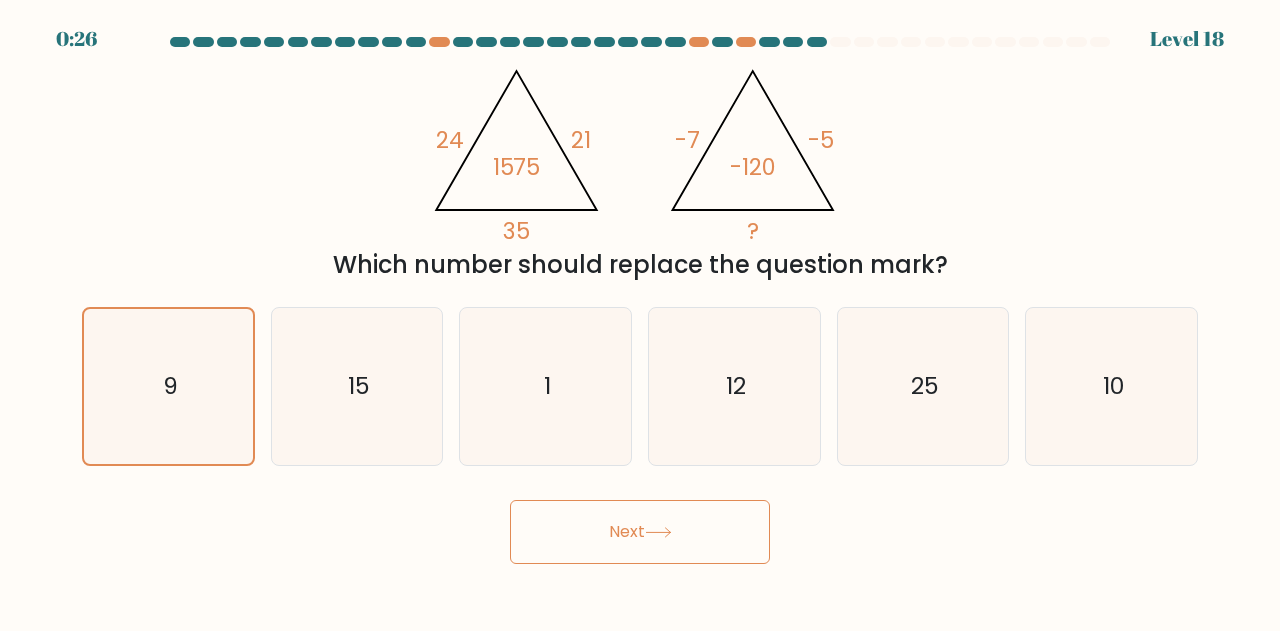 click on "Next" at bounding box center [640, 532] 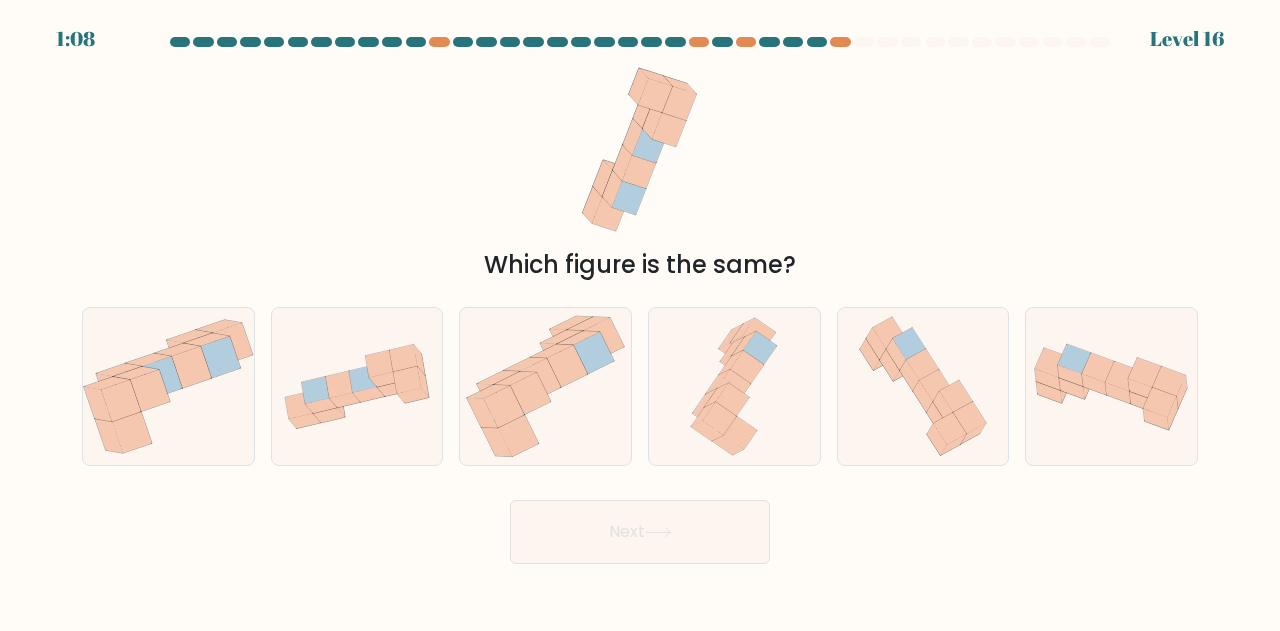 drag, startPoint x: 649, startPoint y: 534, endPoint x: 518, endPoint y: 221, distance: 339.3081 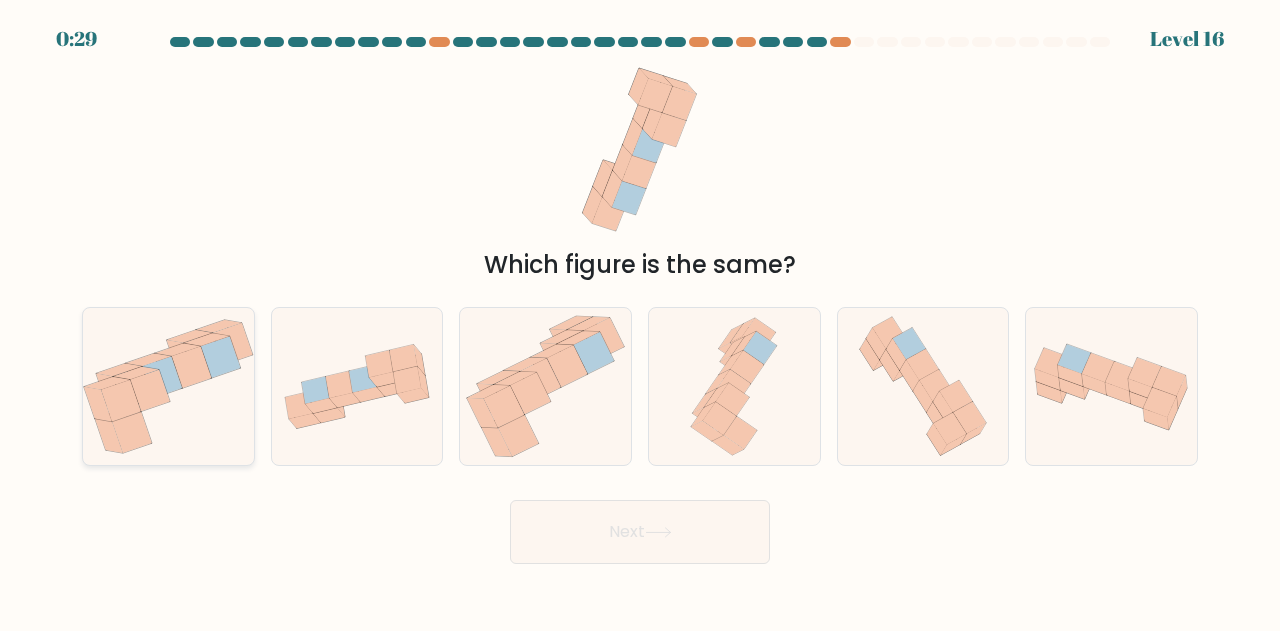 click 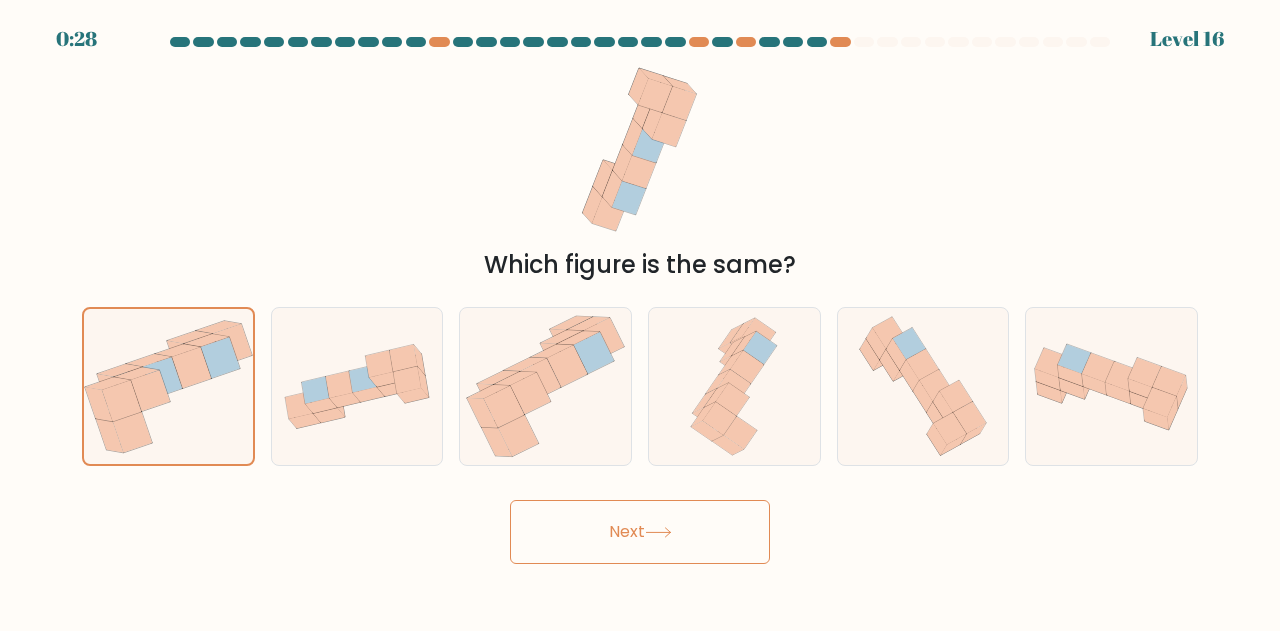 click on "Next" at bounding box center (640, 532) 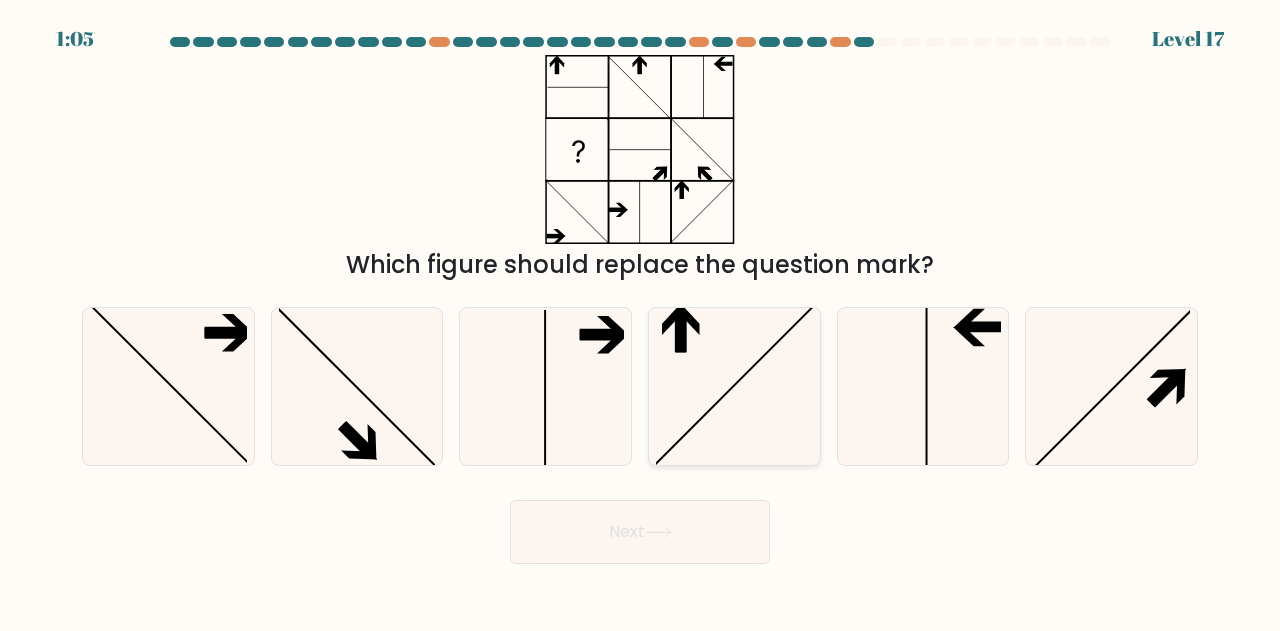 click 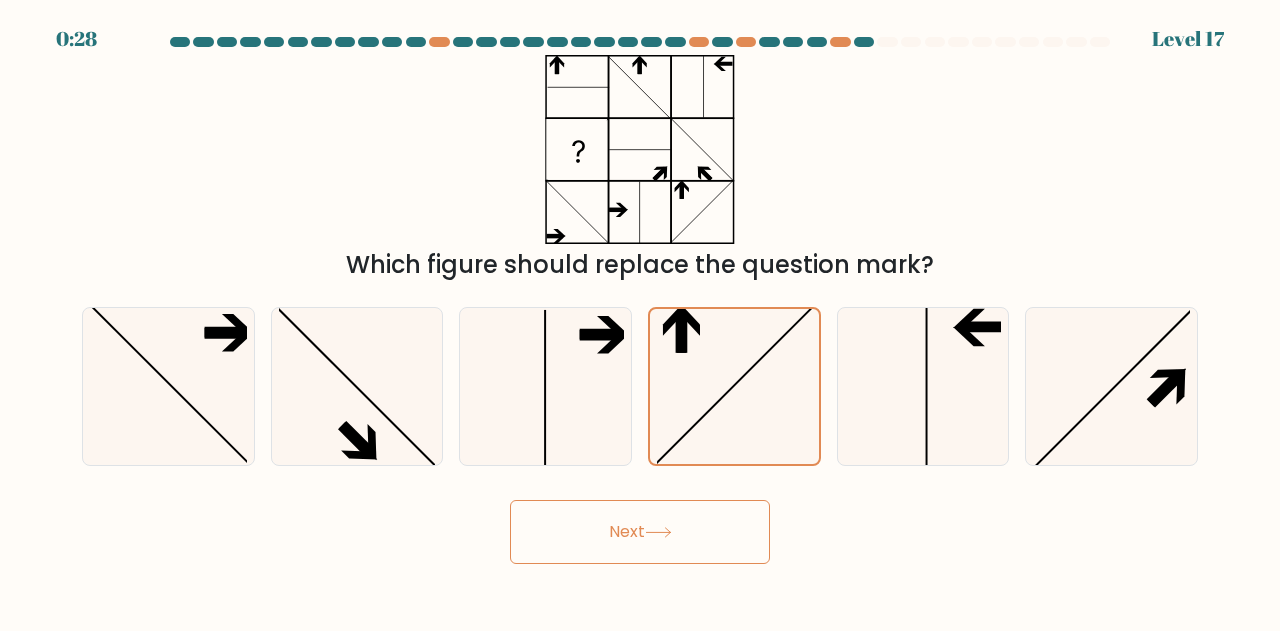 click 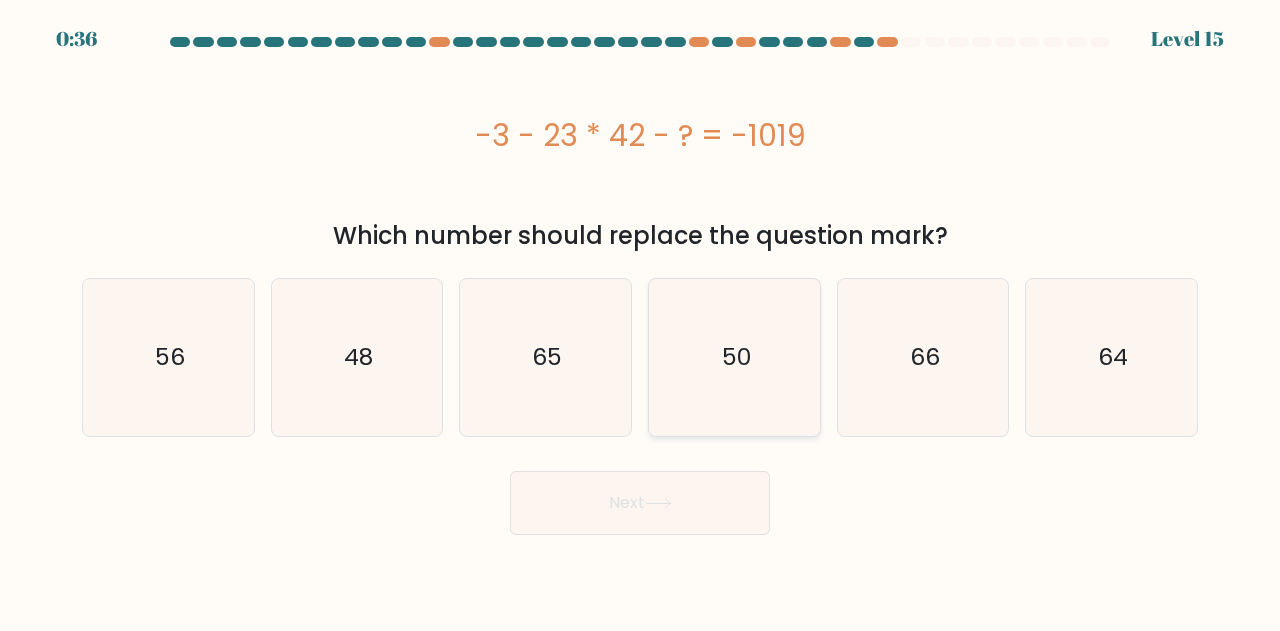 click on "50" 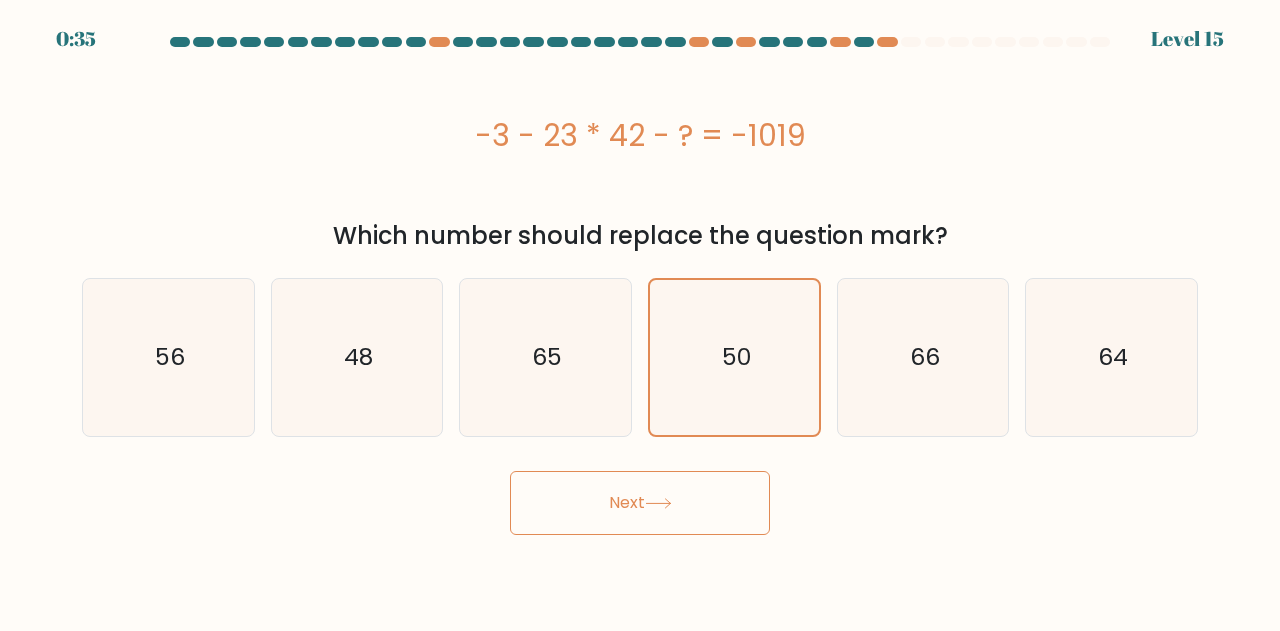 drag, startPoint x: 619, startPoint y: 541, endPoint x: 622, endPoint y: 528, distance: 13.341664 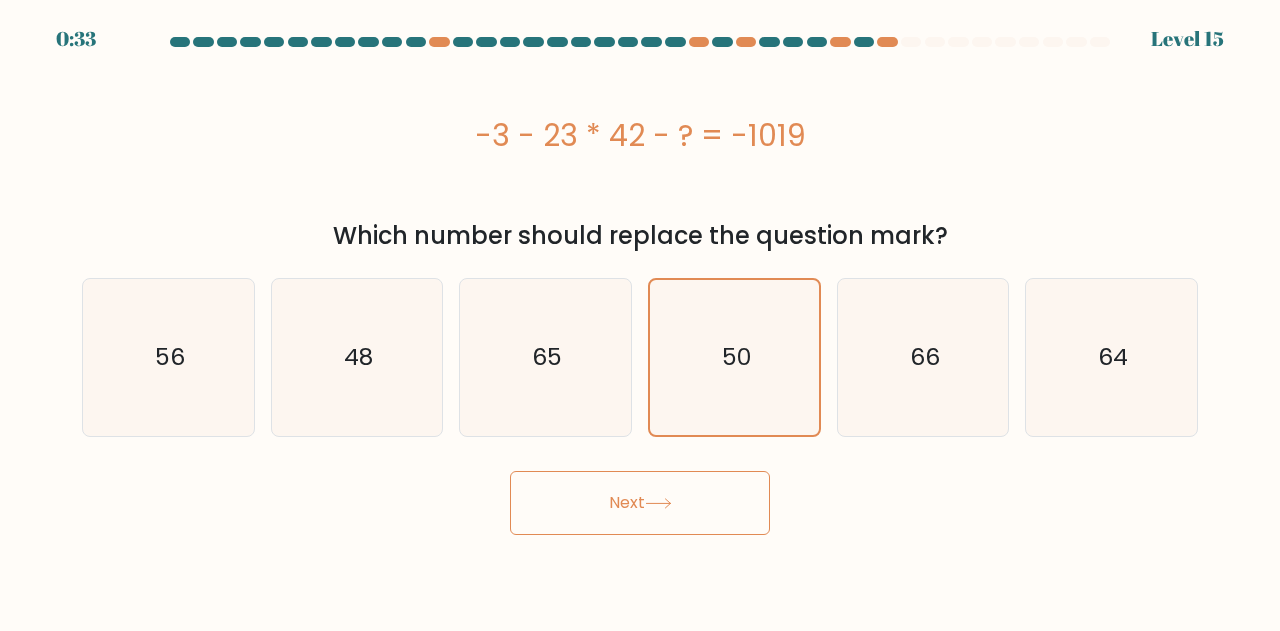 click on "Next" at bounding box center [640, 503] 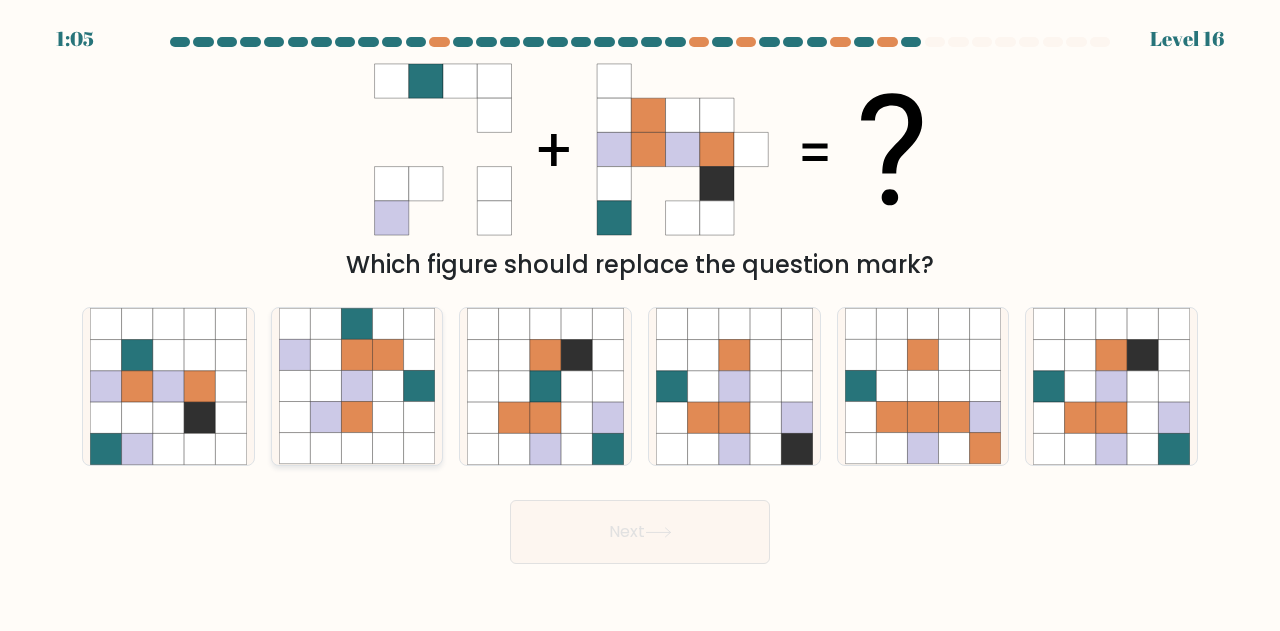 drag, startPoint x: 302, startPoint y: 370, endPoint x: 337, endPoint y: 381, distance: 36.687874 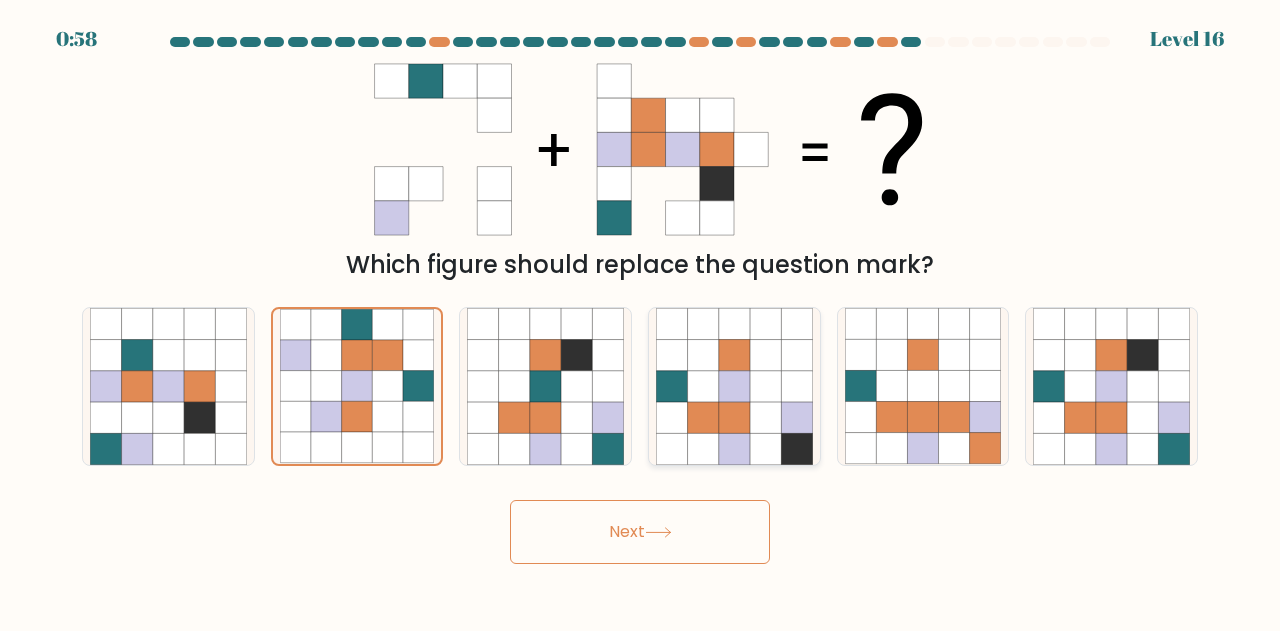 click 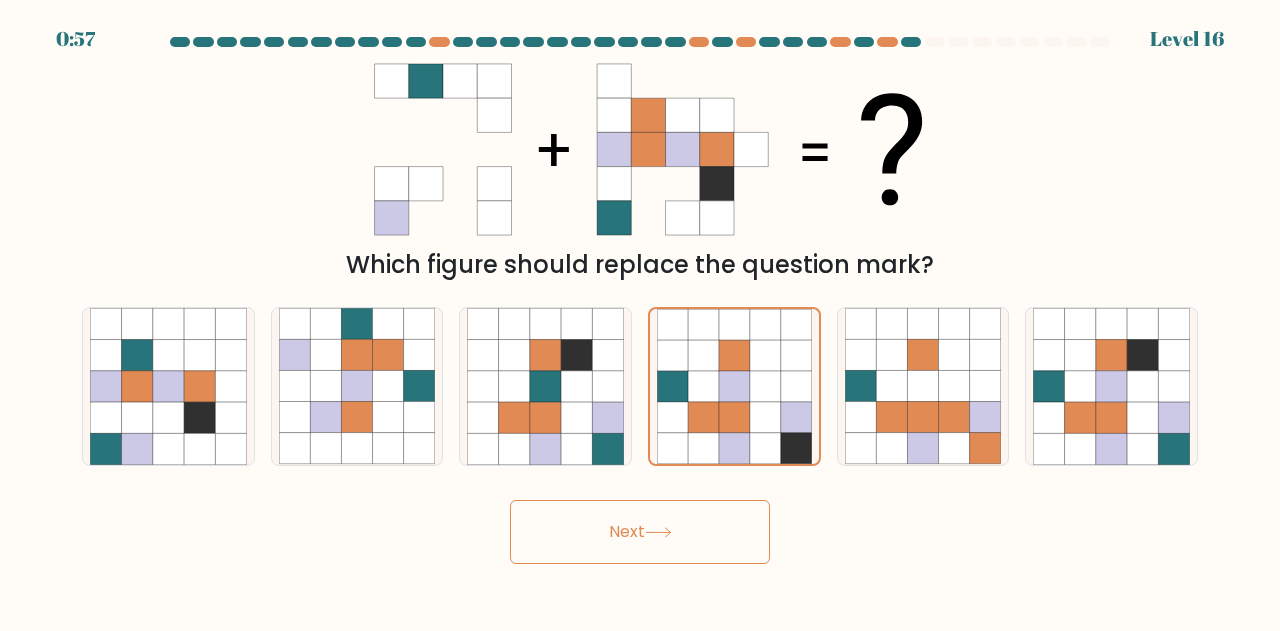 click on "Next" at bounding box center [640, 532] 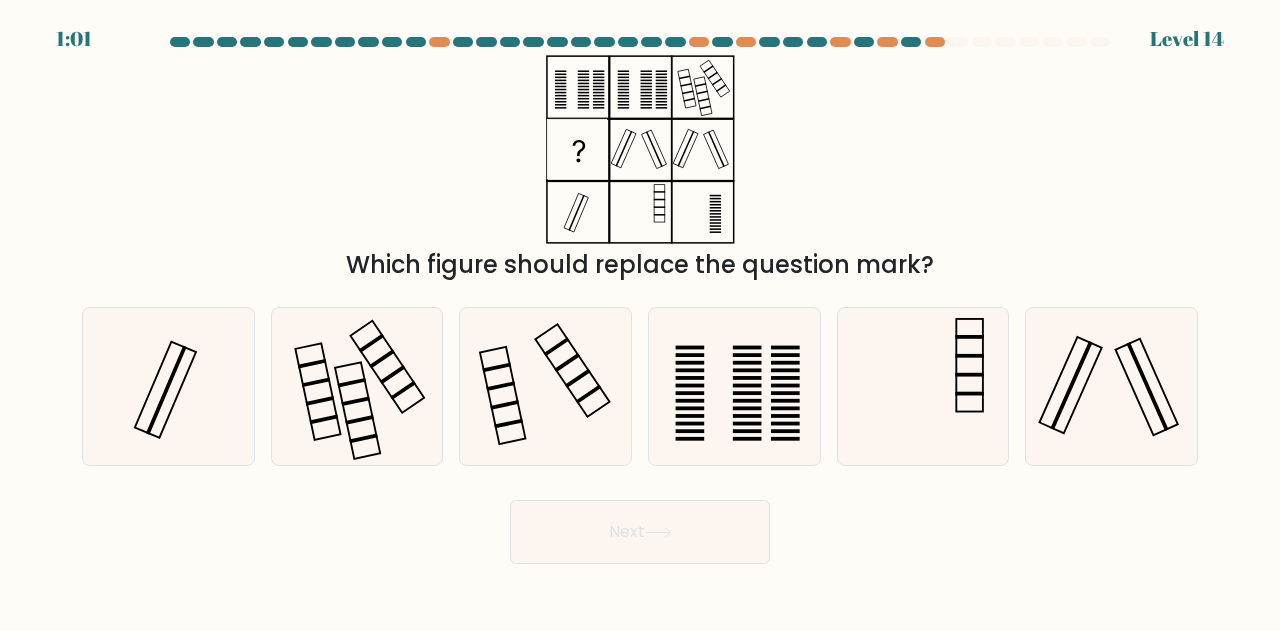 scroll, scrollTop: 0, scrollLeft: 0, axis: both 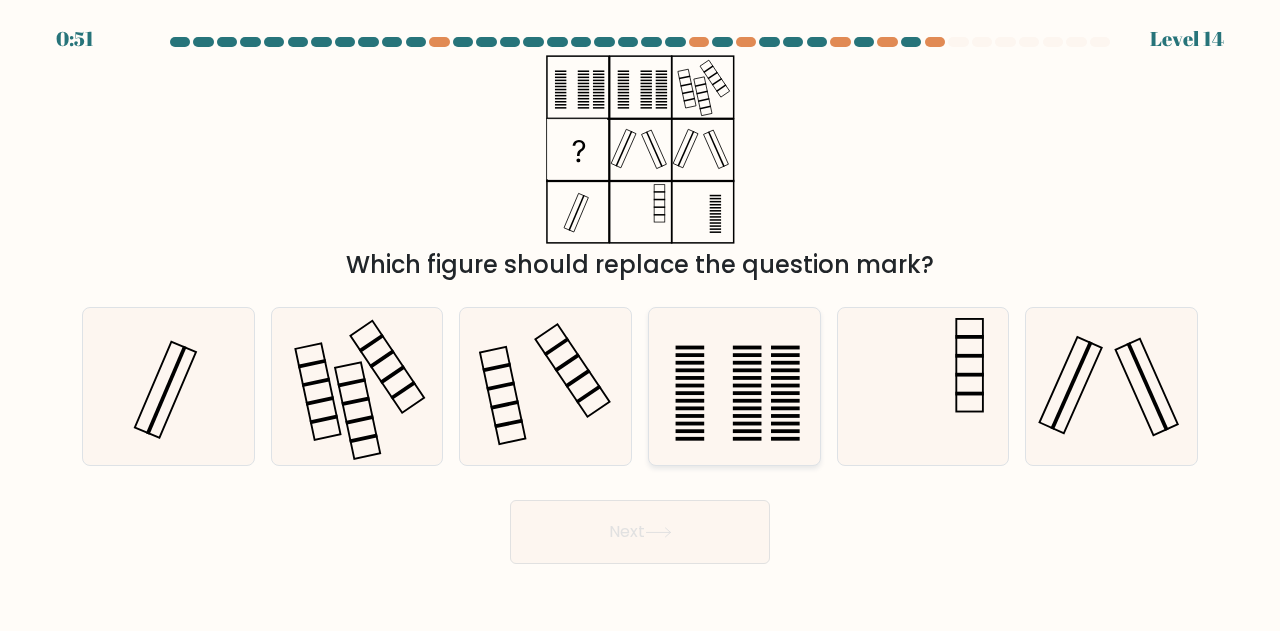 drag, startPoint x: 1116, startPoint y: 441, endPoint x: 811, endPoint y: 449, distance: 305.1049 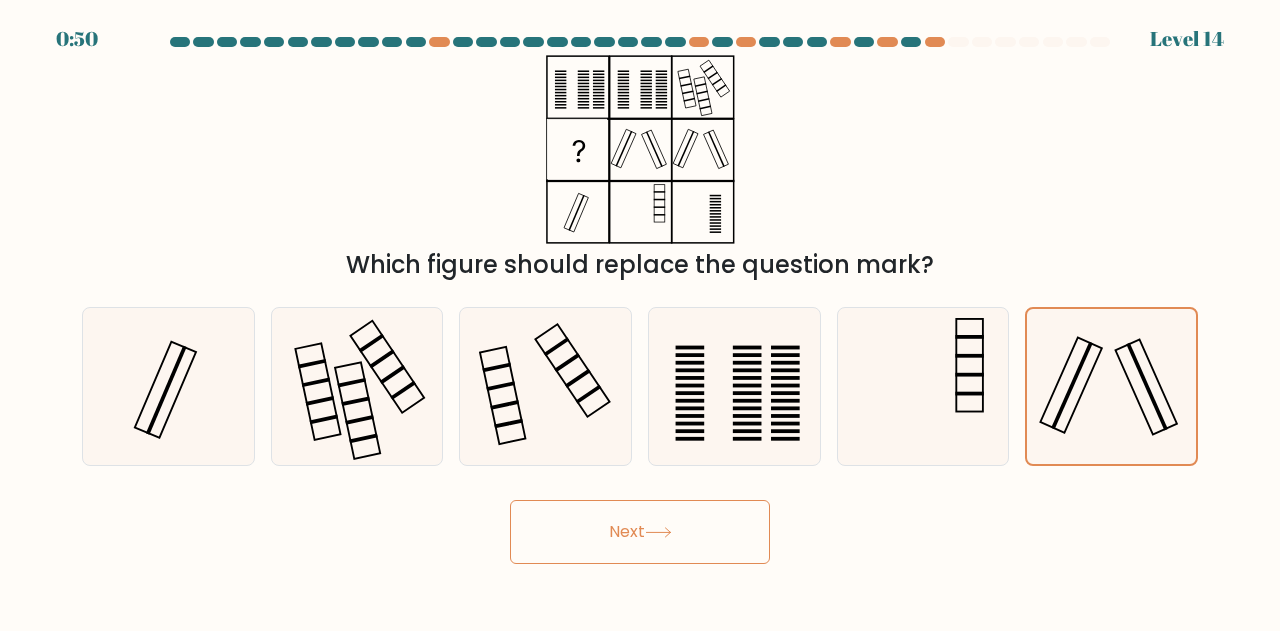 click on "Next" at bounding box center (640, 532) 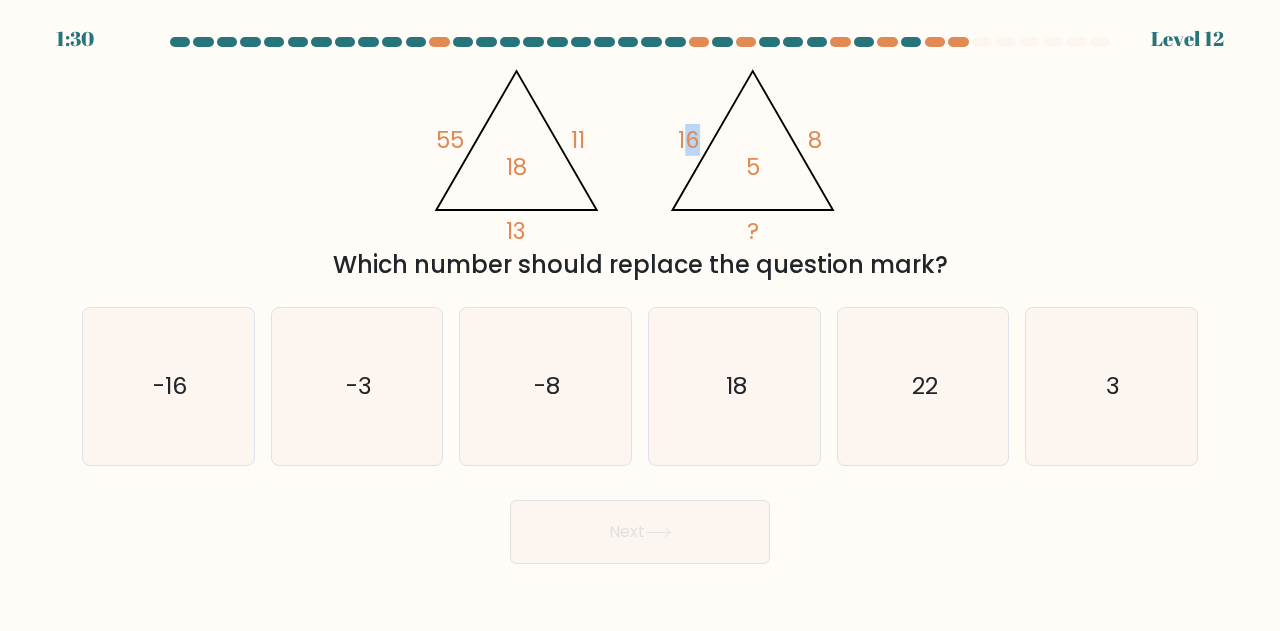 drag, startPoint x: 687, startPoint y: 137, endPoint x: 936, endPoint y: 54, distance: 262.46906 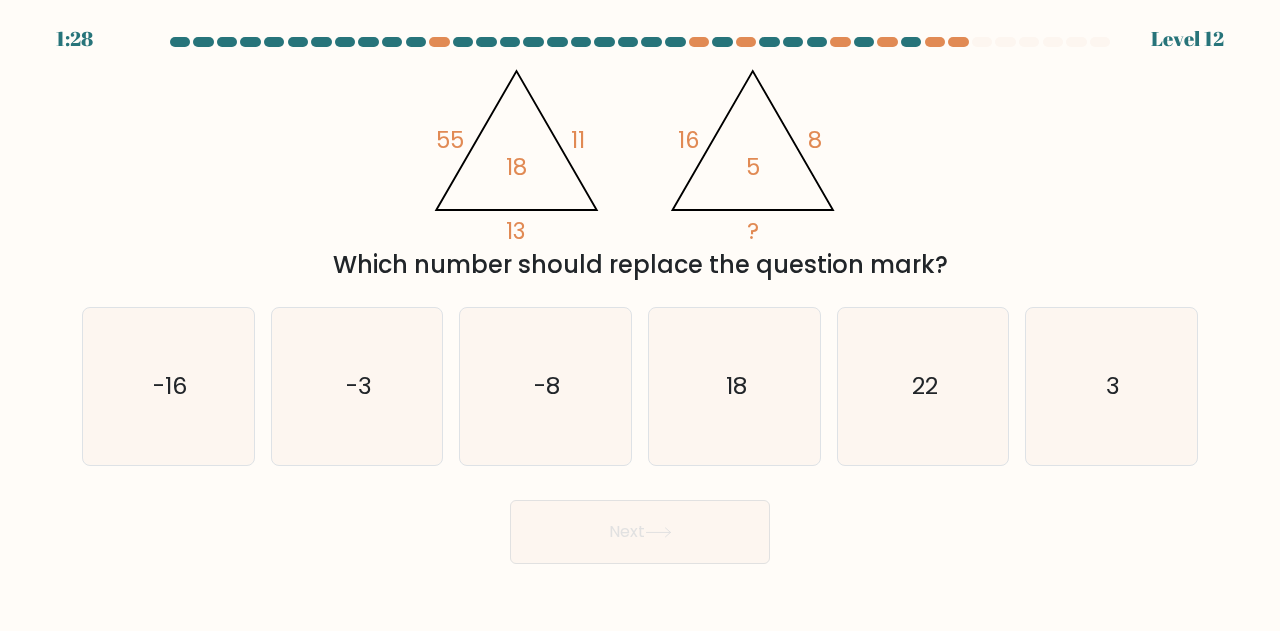click on "@import url('https://fonts.googleapis.com/css?family=Abril+Fatface:400,100,100italic,300,300italic,400italic,500,500italic,700,700italic,900,900italic');                        55       11       13       18                                       @import url('https://fonts.googleapis.com/css?family=Abril+Fatface:400,100,100italic,300,300italic,400italic,500,500italic,700,700italic,900,900italic');                        16       8       ?       5" 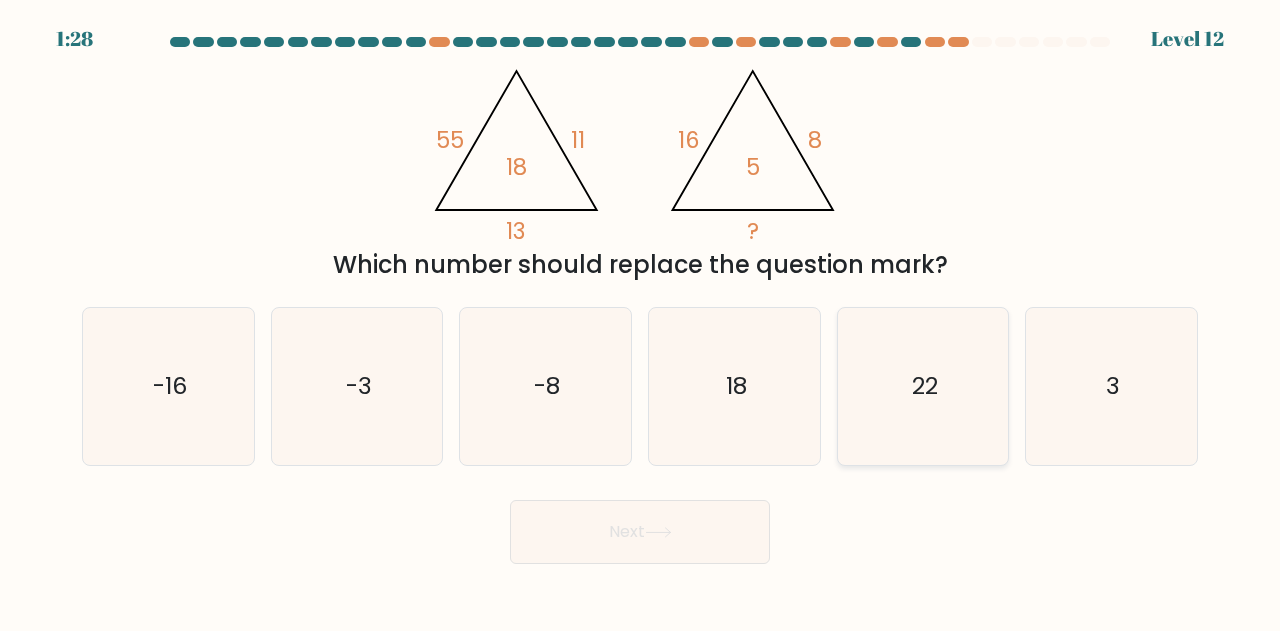 click on "22" 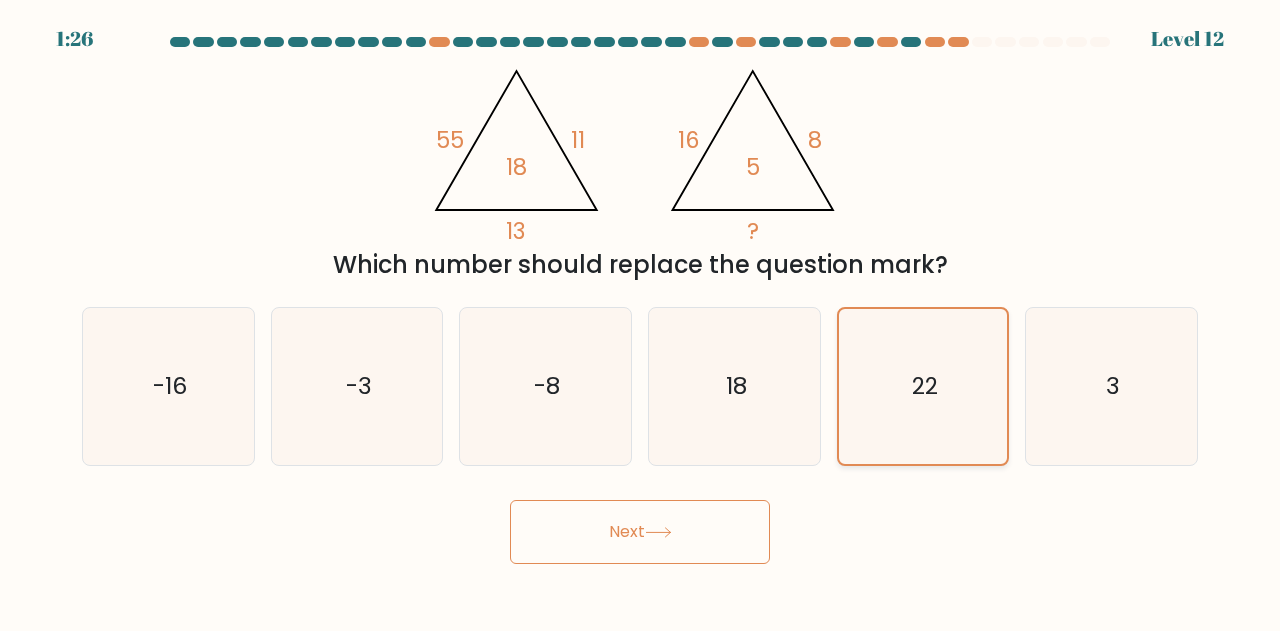 drag, startPoint x: 1174, startPoint y: 435, endPoint x: 957, endPoint y: 415, distance: 217.91971 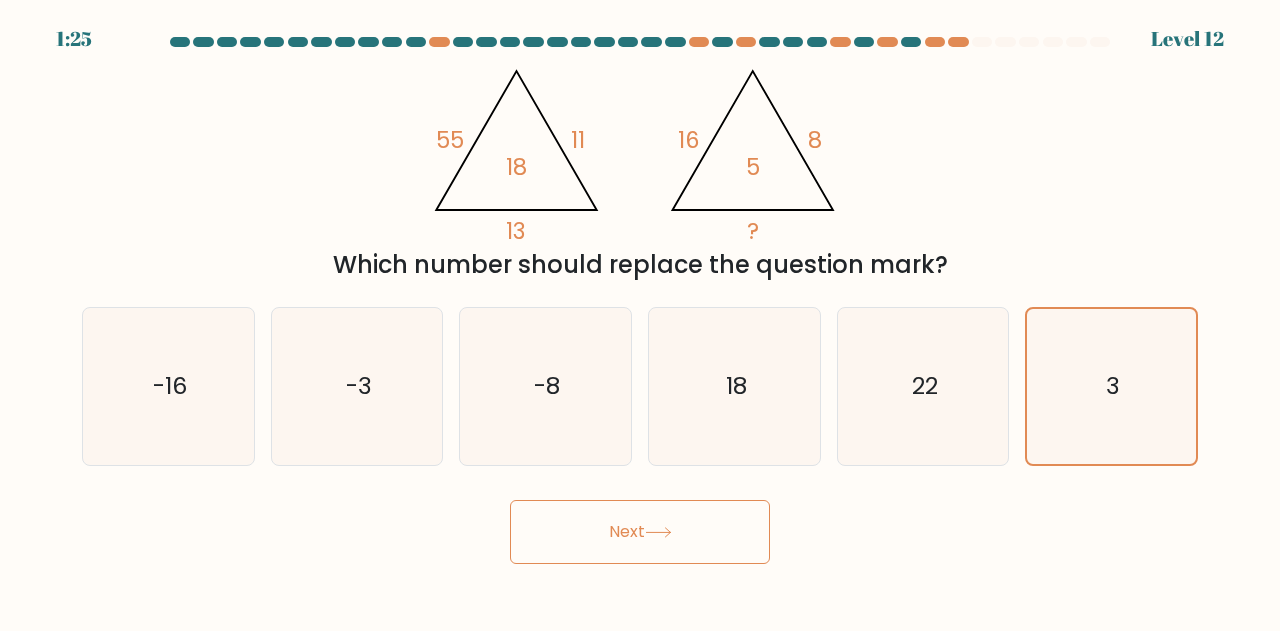 click on "Next" at bounding box center (640, 532) 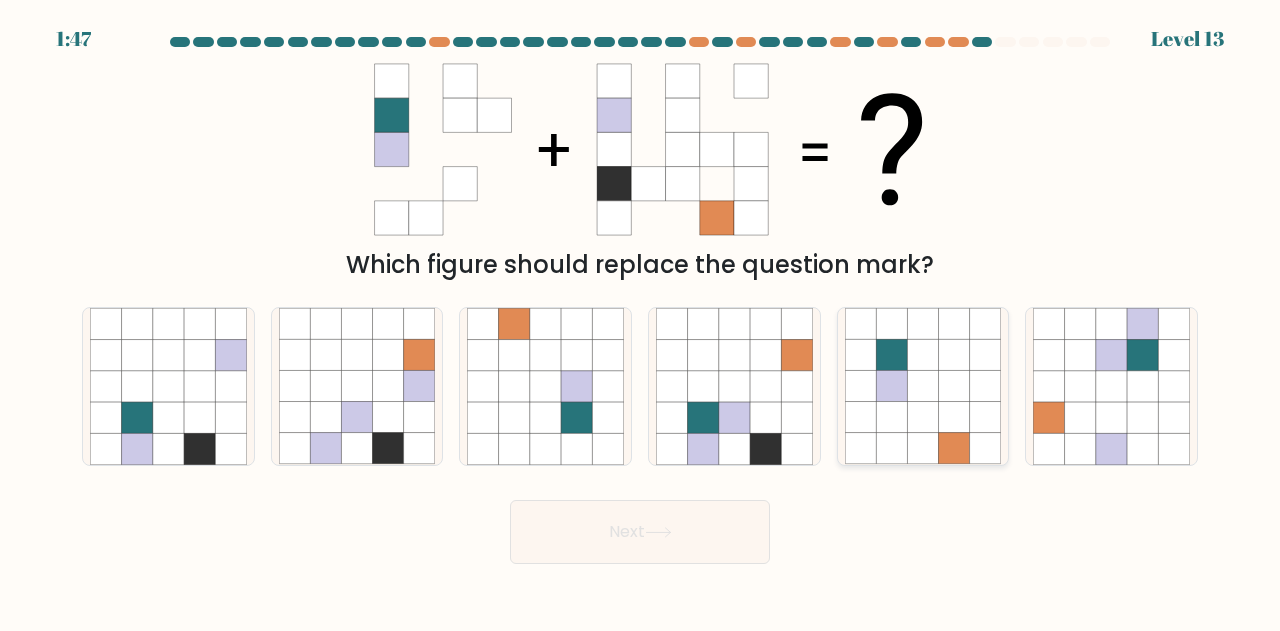 click 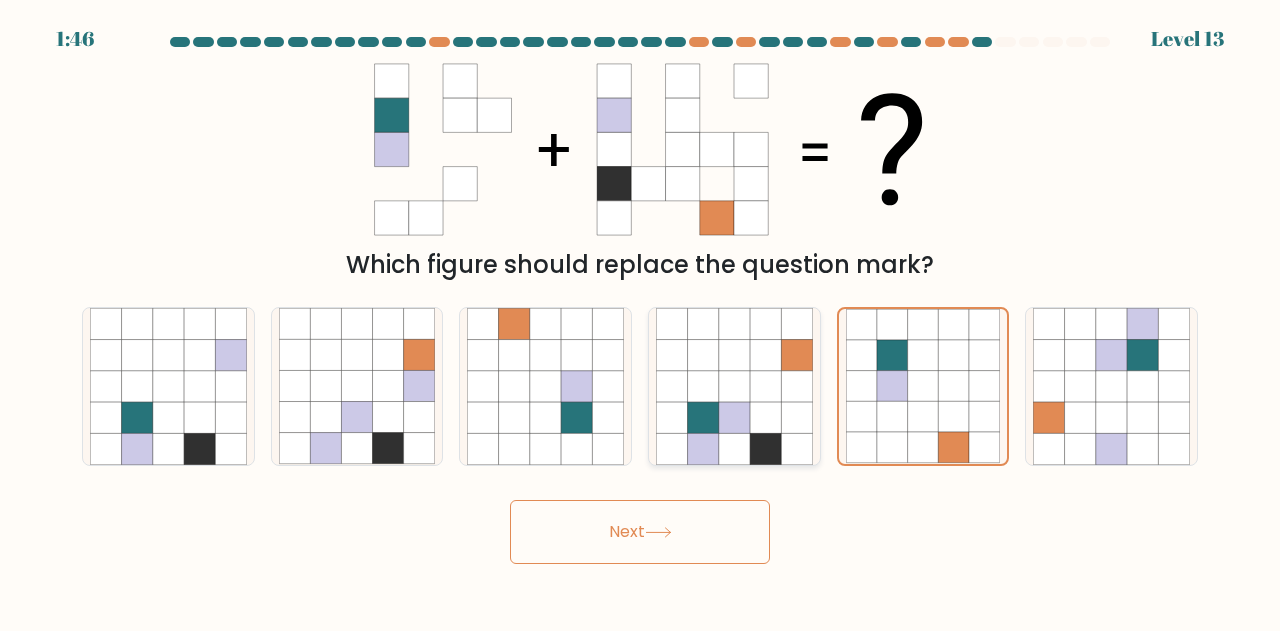 click 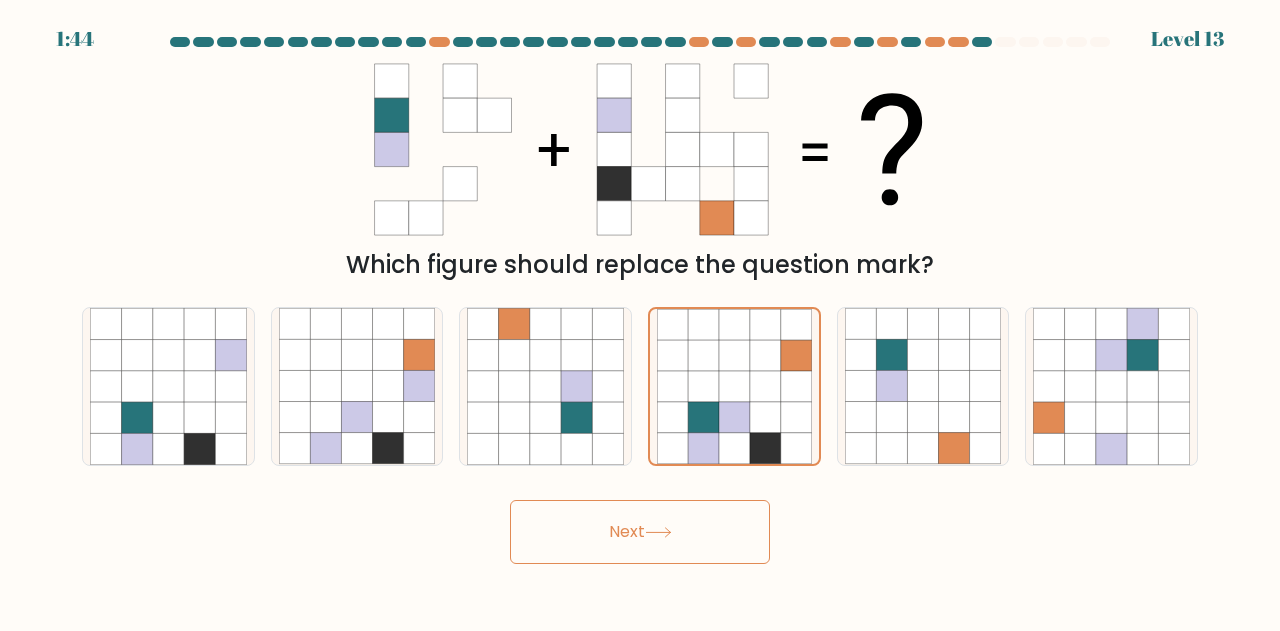 click on "Next" at bounding box center [640, 532] 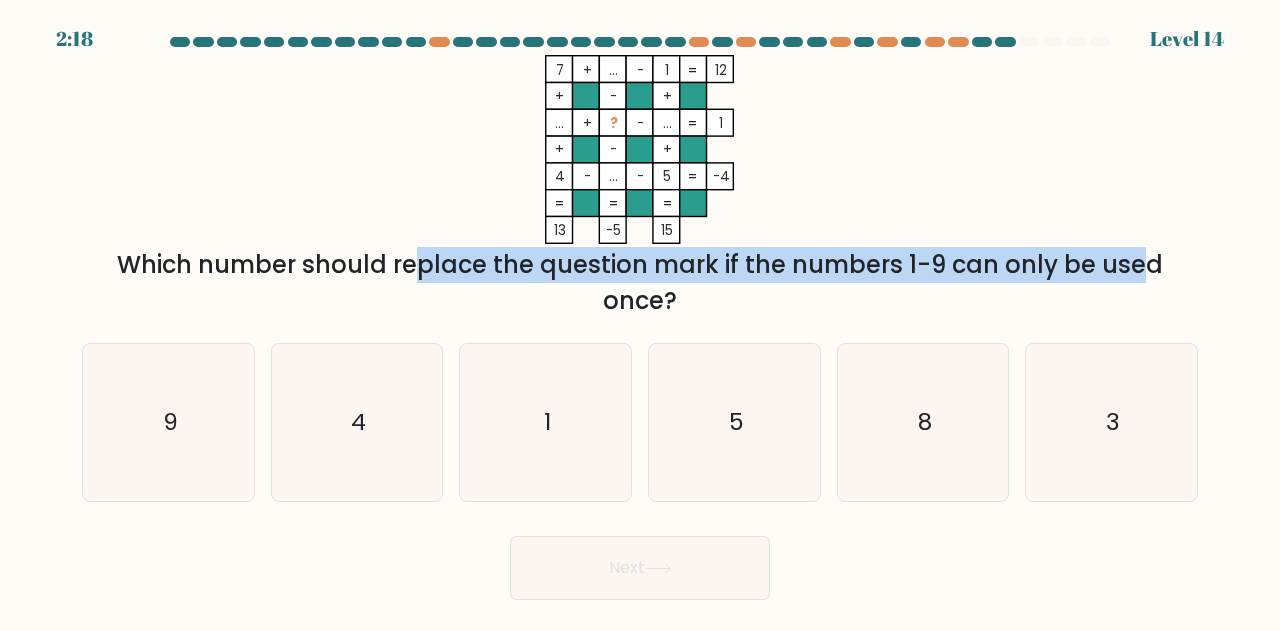 drag, startPoint x: 232, startPoint y: 269, endPoint x: 963, endPoint y: 265, distance: 731.0109 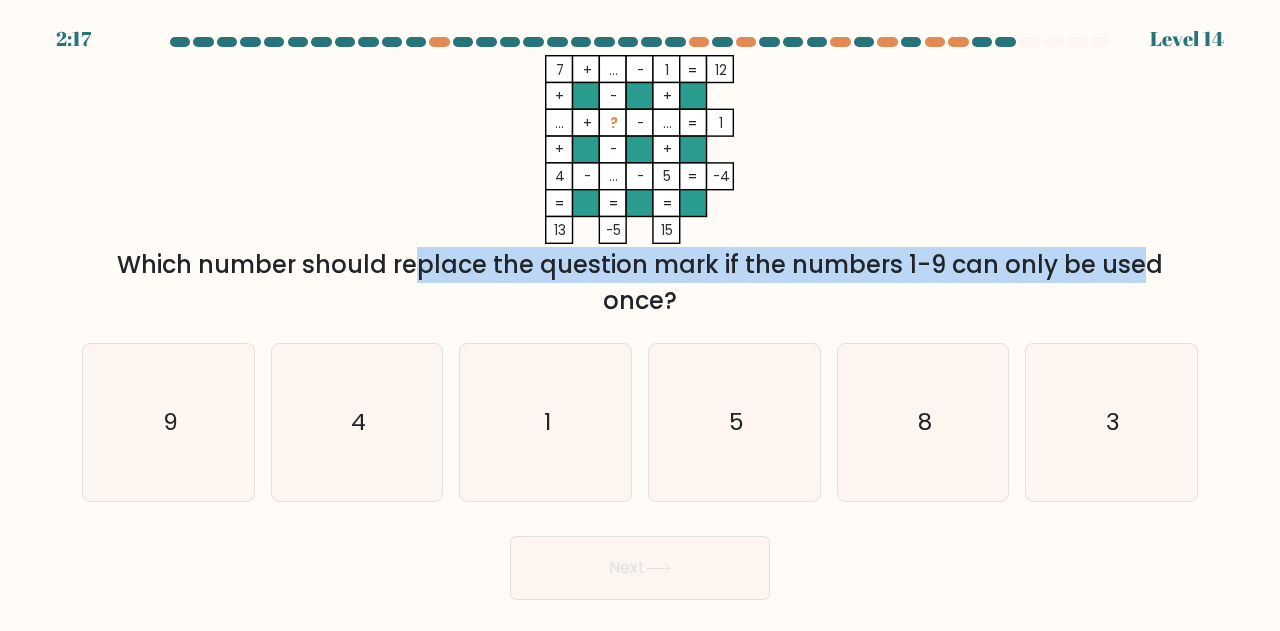 click on "Which number should replace the question mark if the numbers 1-9 can only be used once?" at bounding box center [640, 283] 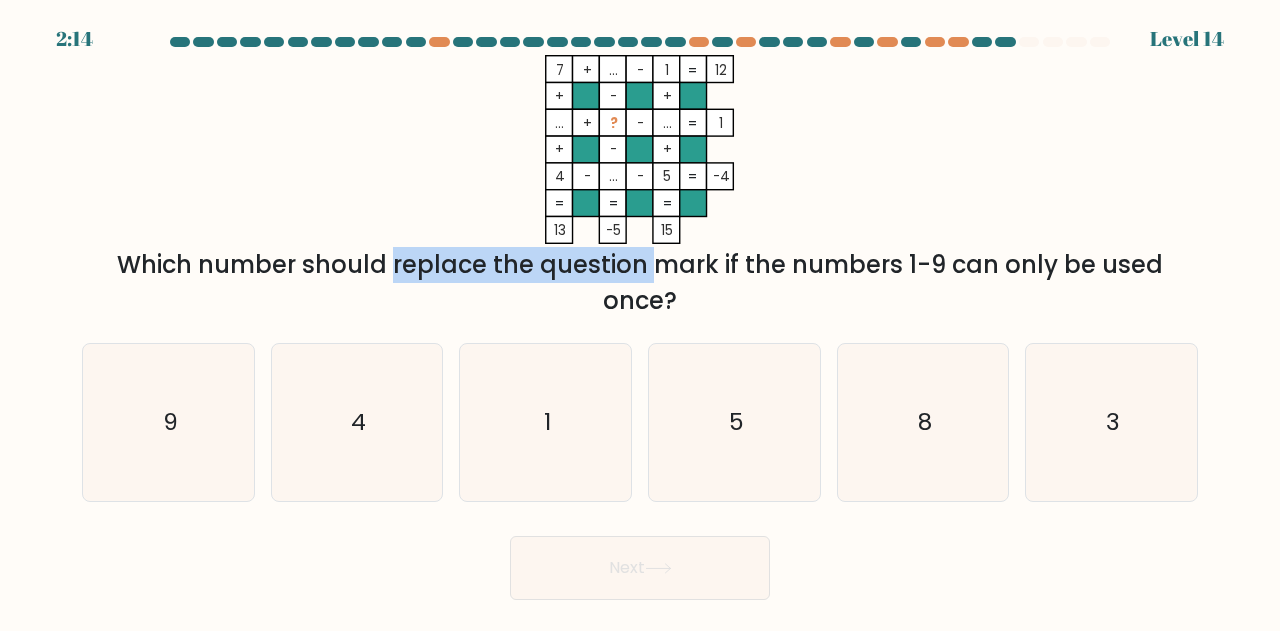 drag, startPoint x: 212, startPoint y: 261, endPoint x: 723, endPoint y: 262, distance: 511.00098 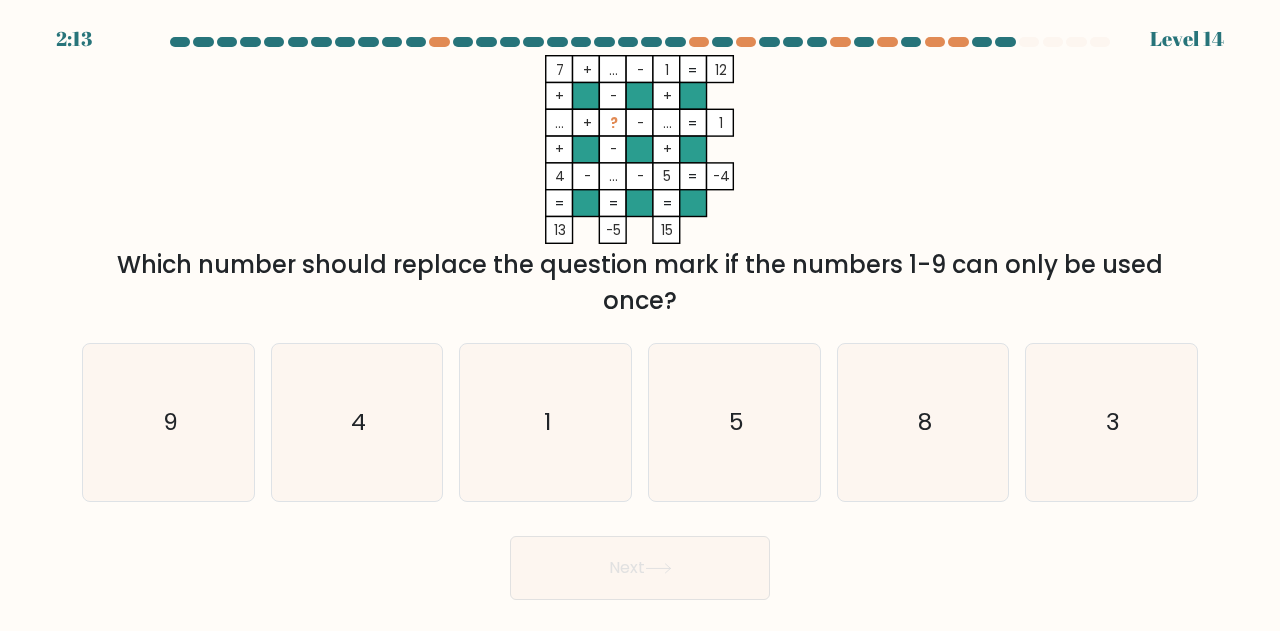 click on "Which number should replace the question mark if the numbers 1-9 can only be used once?" at bounding box center [640, 283] 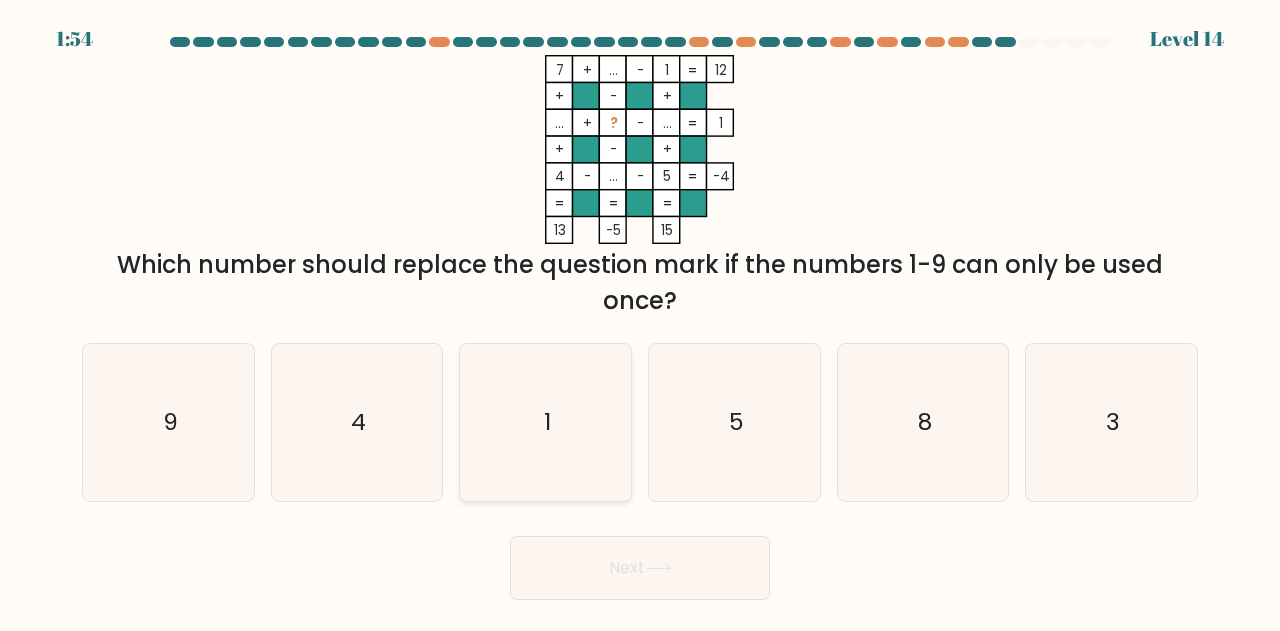 click on "1" 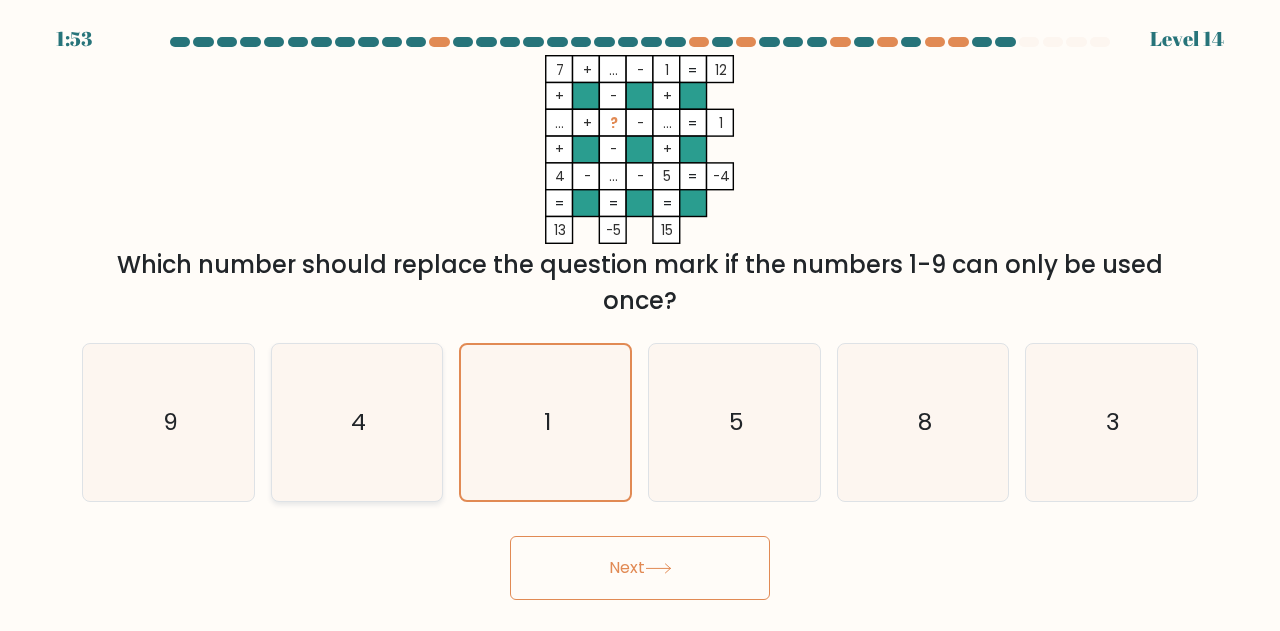 click on "4" 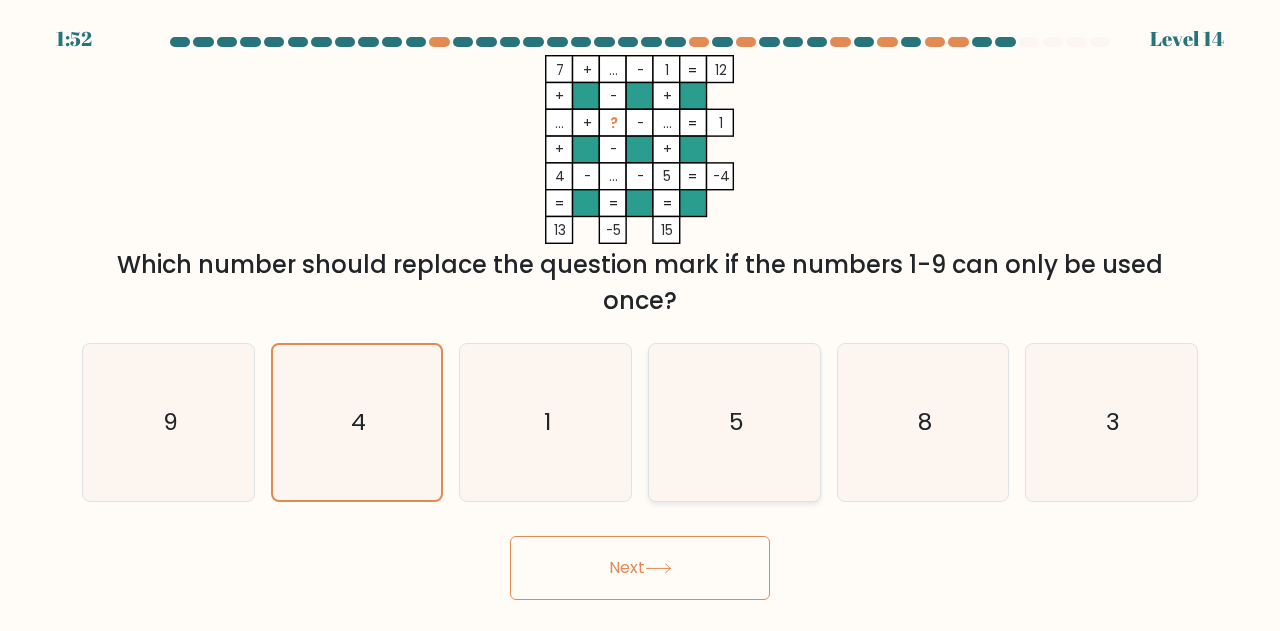 click on "5" 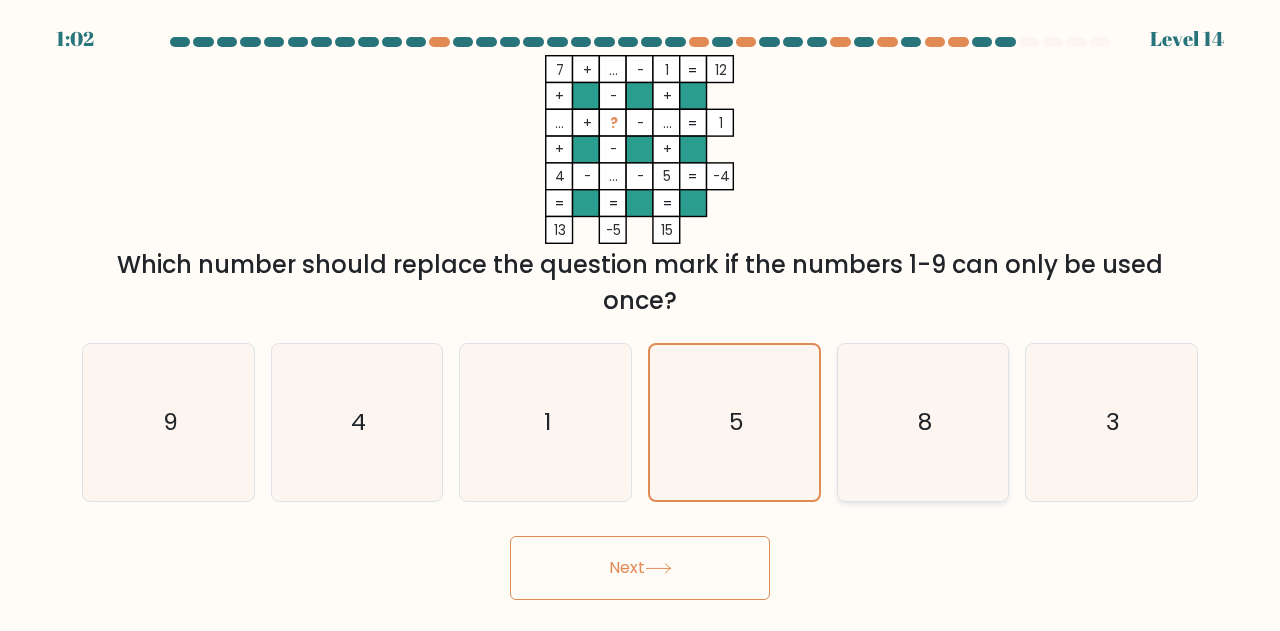 click on "8" 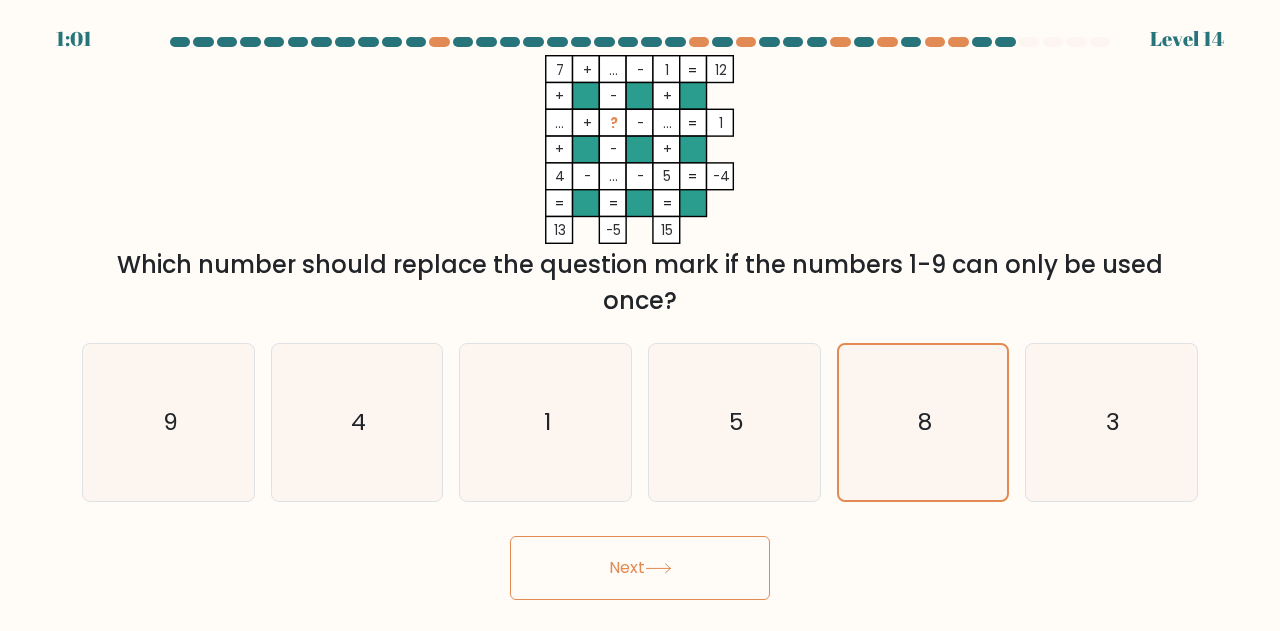 click on "Next" at bounding box center [640, 568] 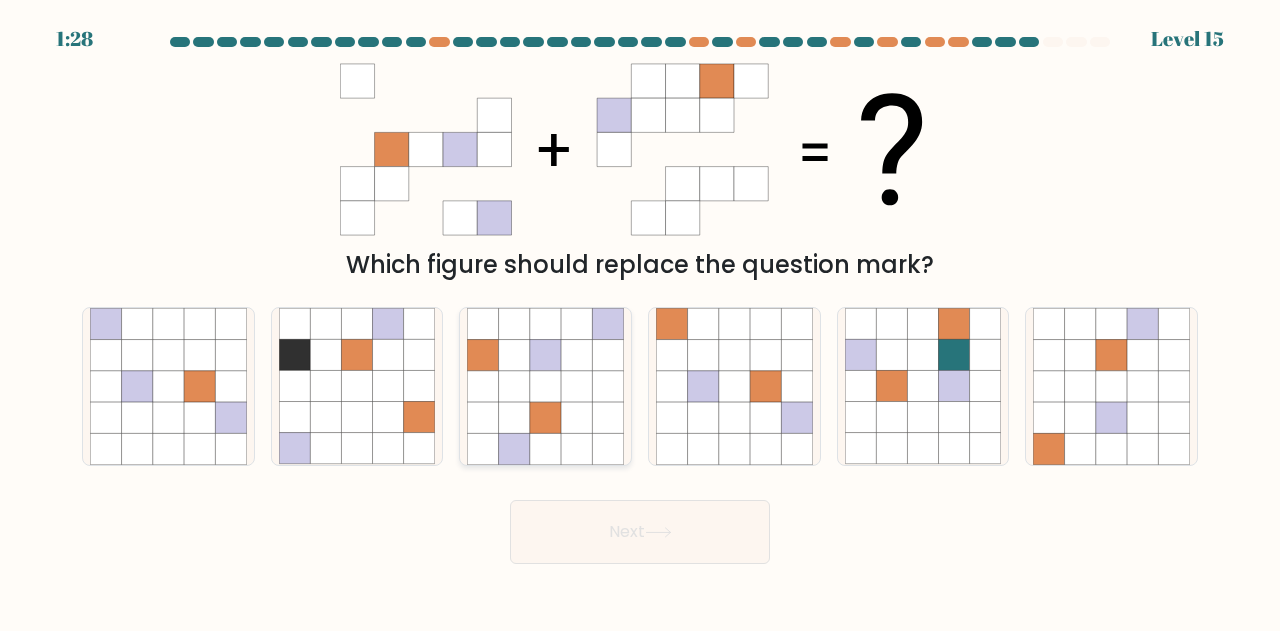 click 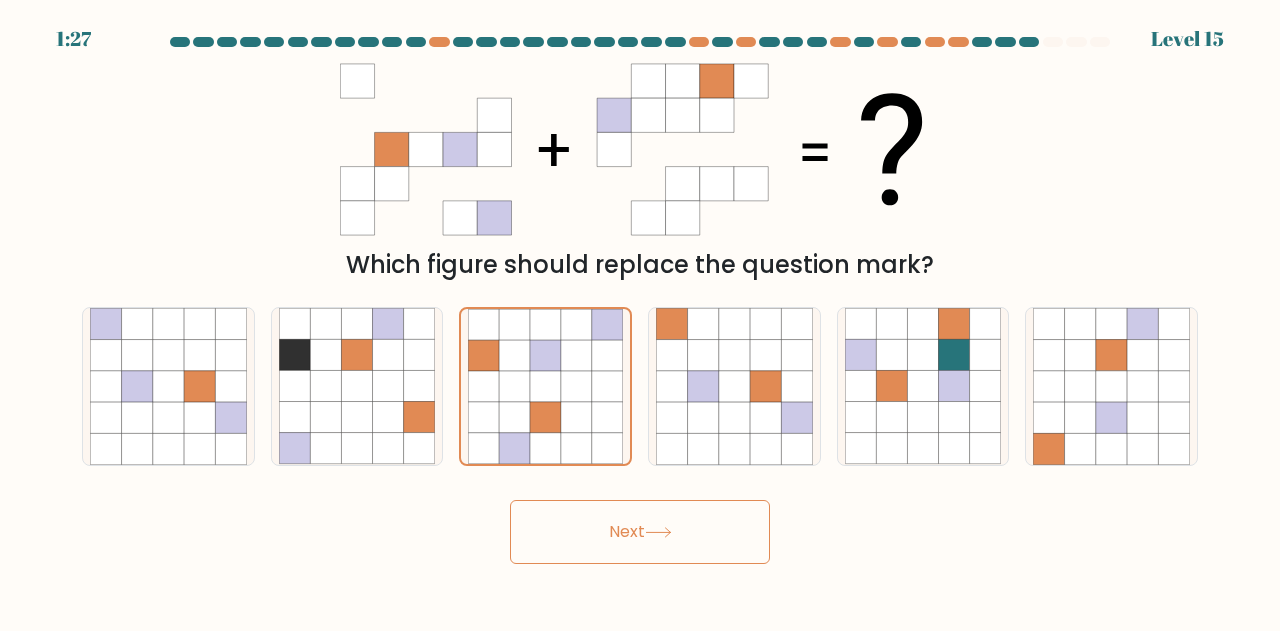 click on "Next" at bounding box center (640, 532) 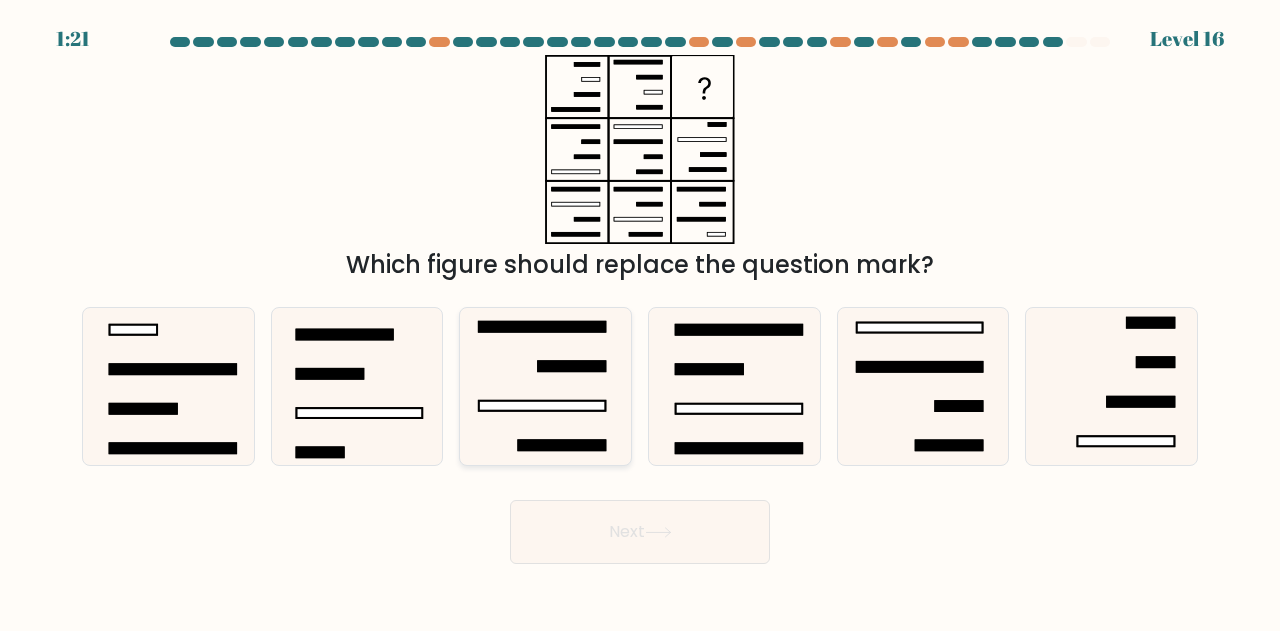 click 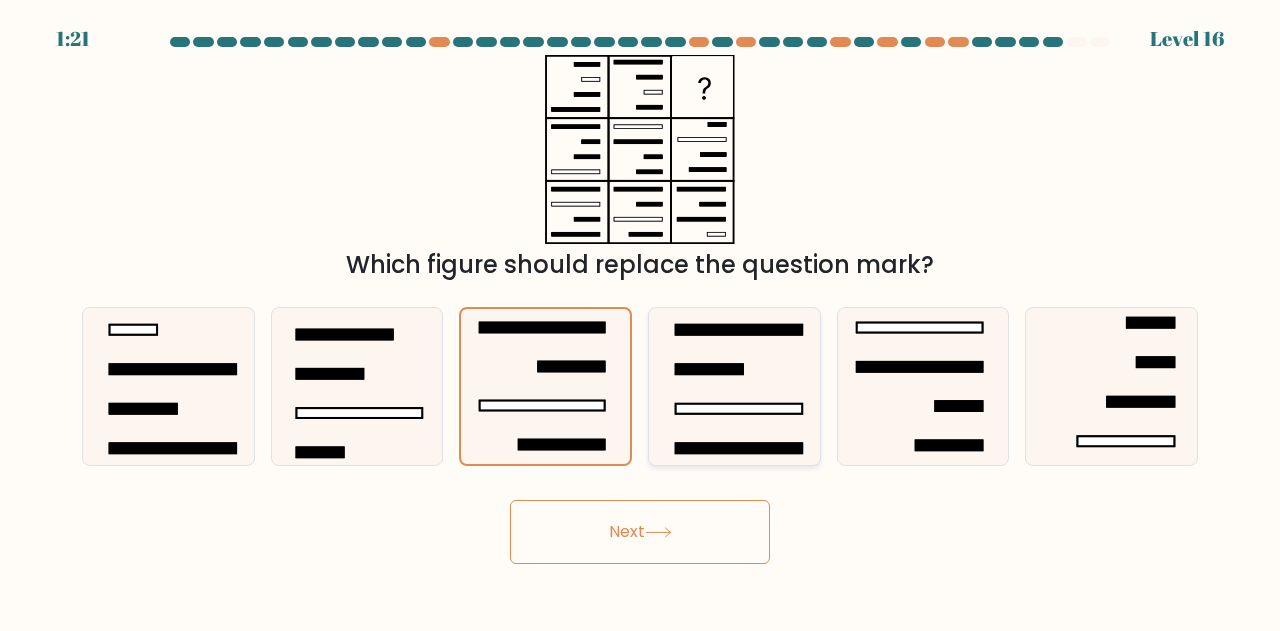 click 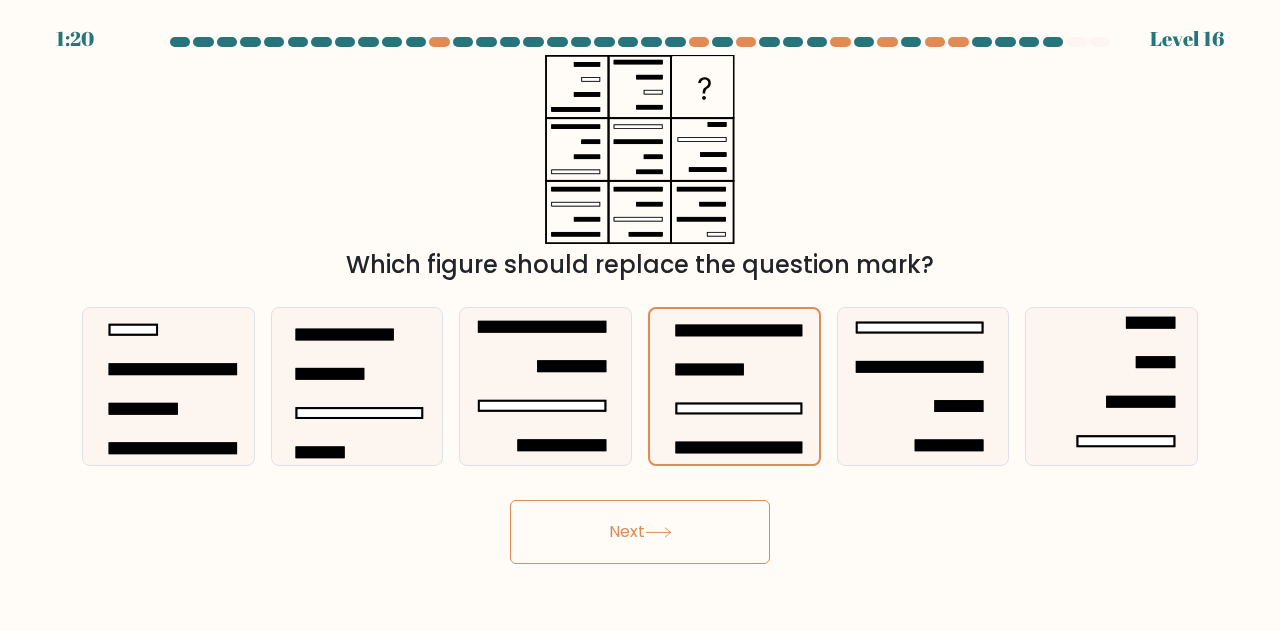 drag, startPoint x: 655, startPoint y: 494, endPoint x: 627, endPoint y: 541, distance: 54.708317 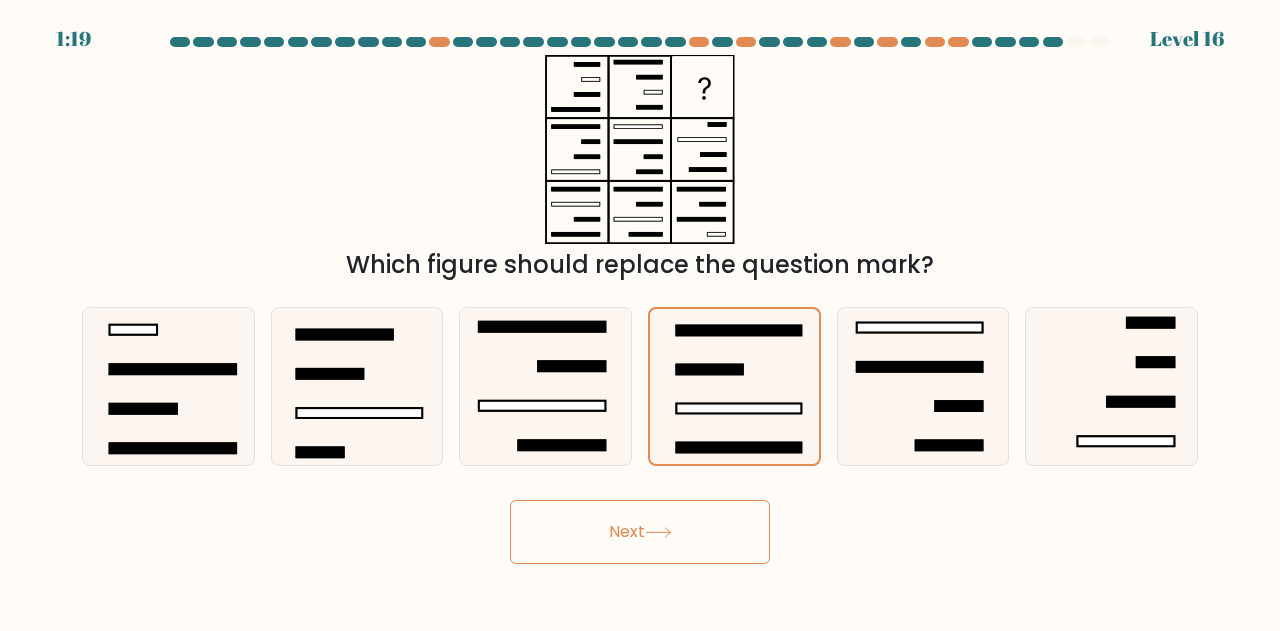 click on "Next" at bounding box center [640, 532] 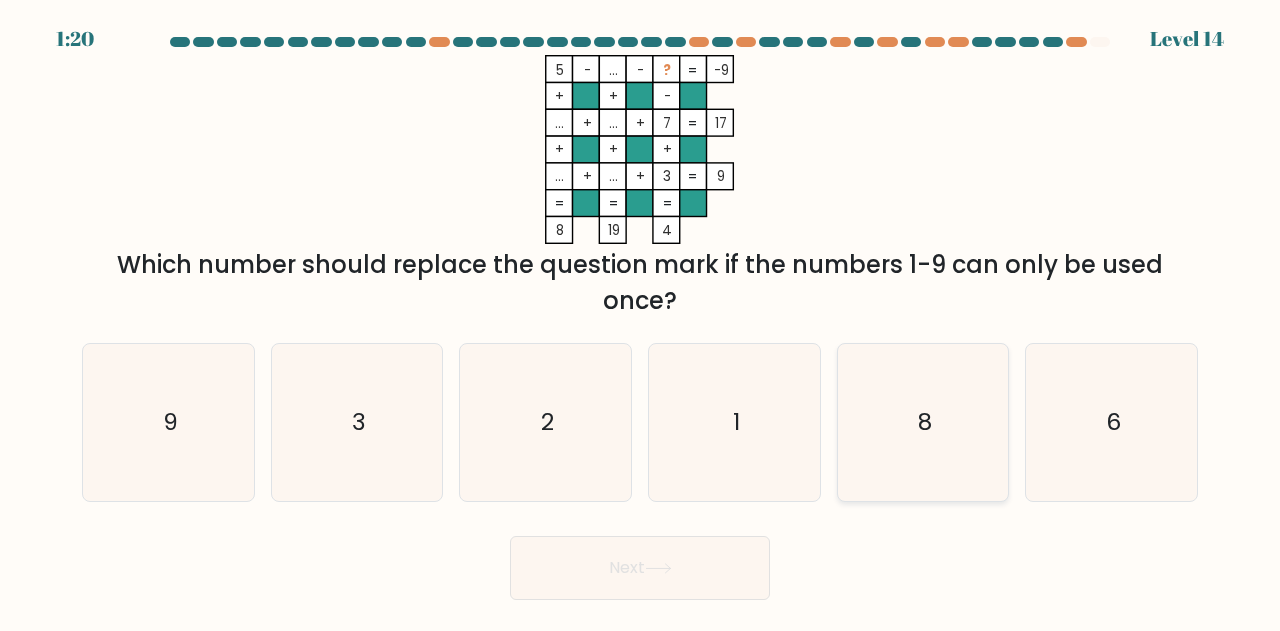 click on "8" 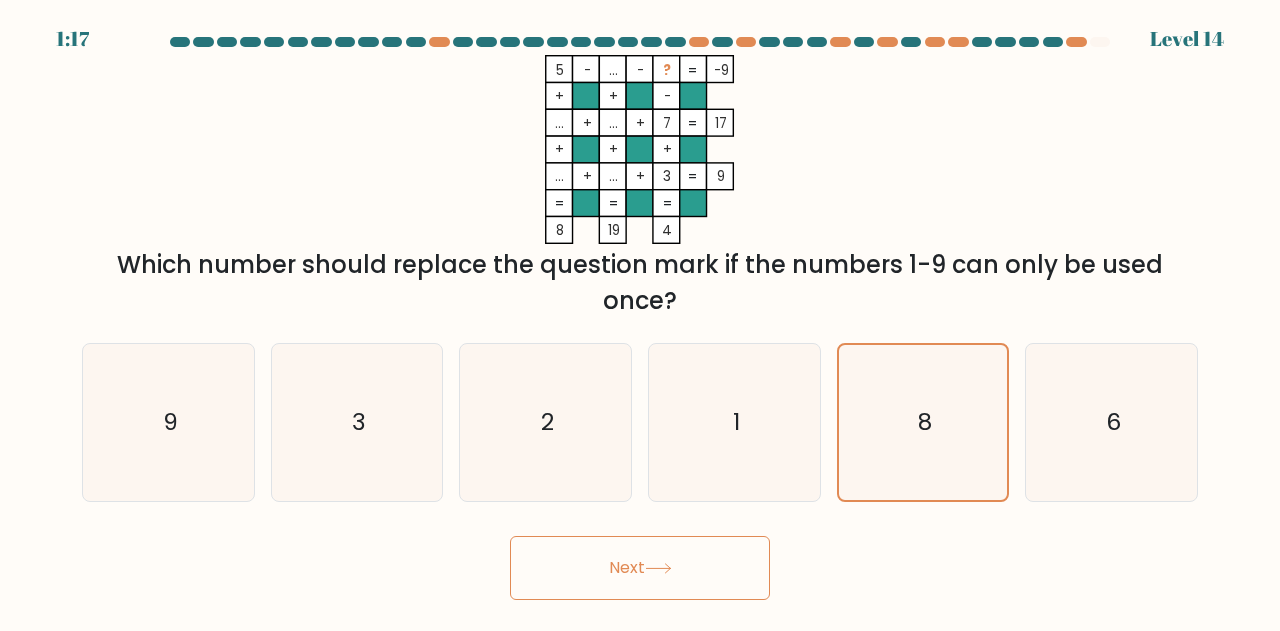 click on "Next" at bounding box center [640, 568] 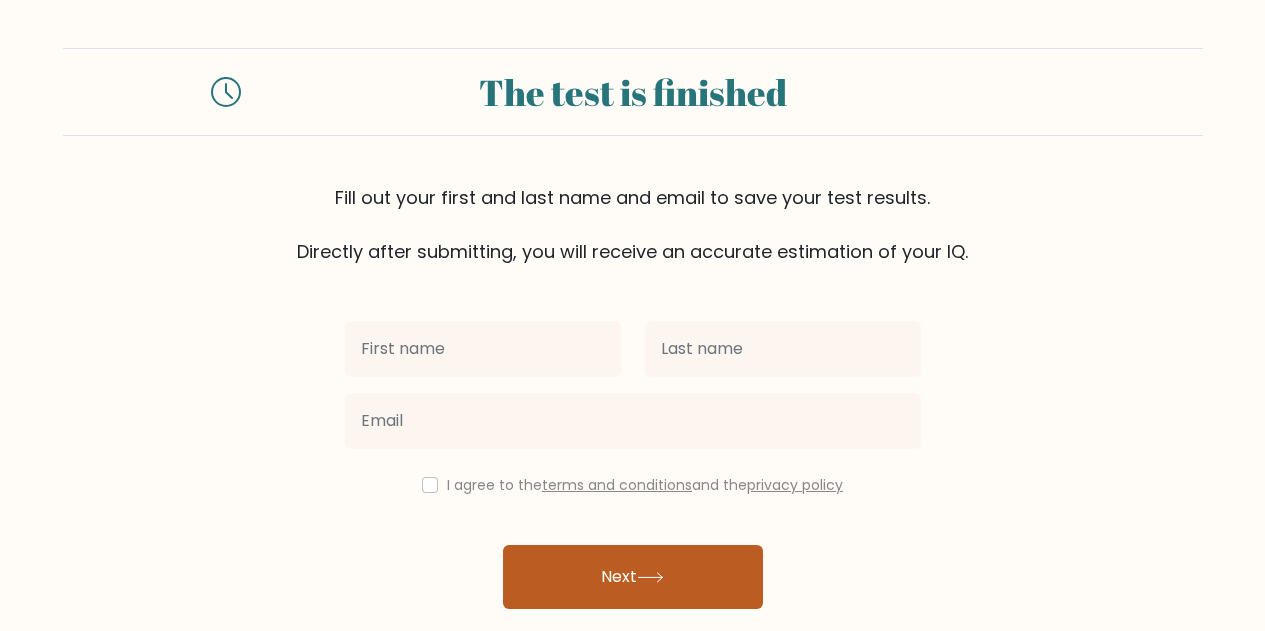 scroll, scrollTop: 0, scrollLeft: 0, axis: both 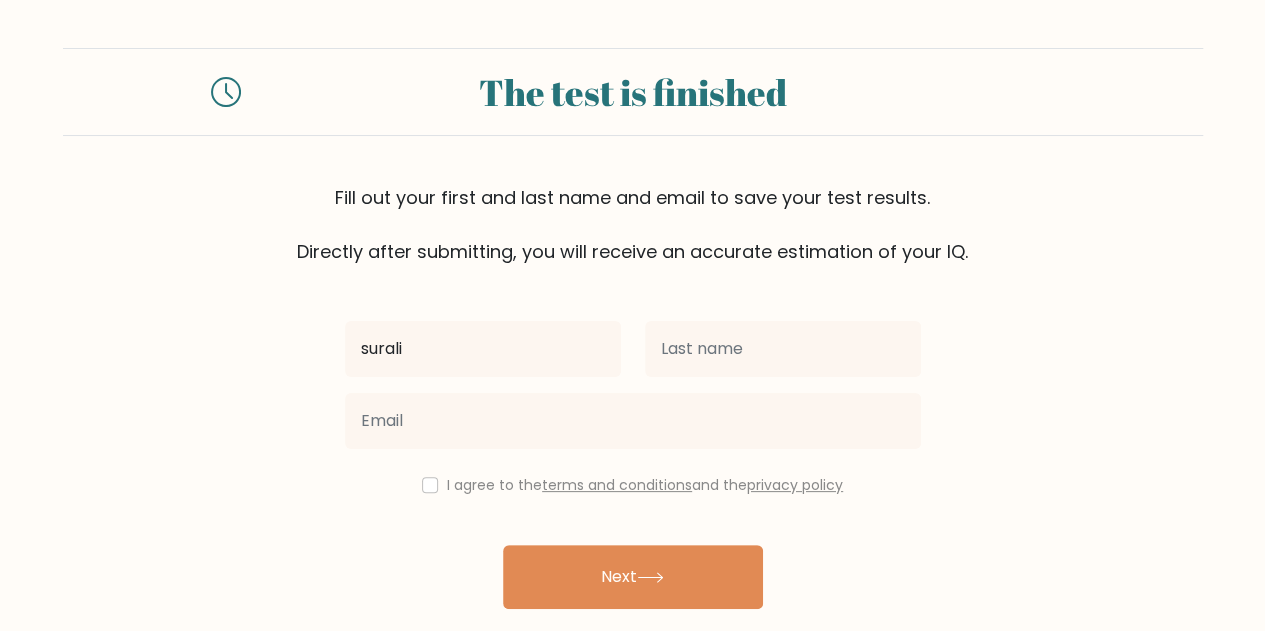 type on "surali" 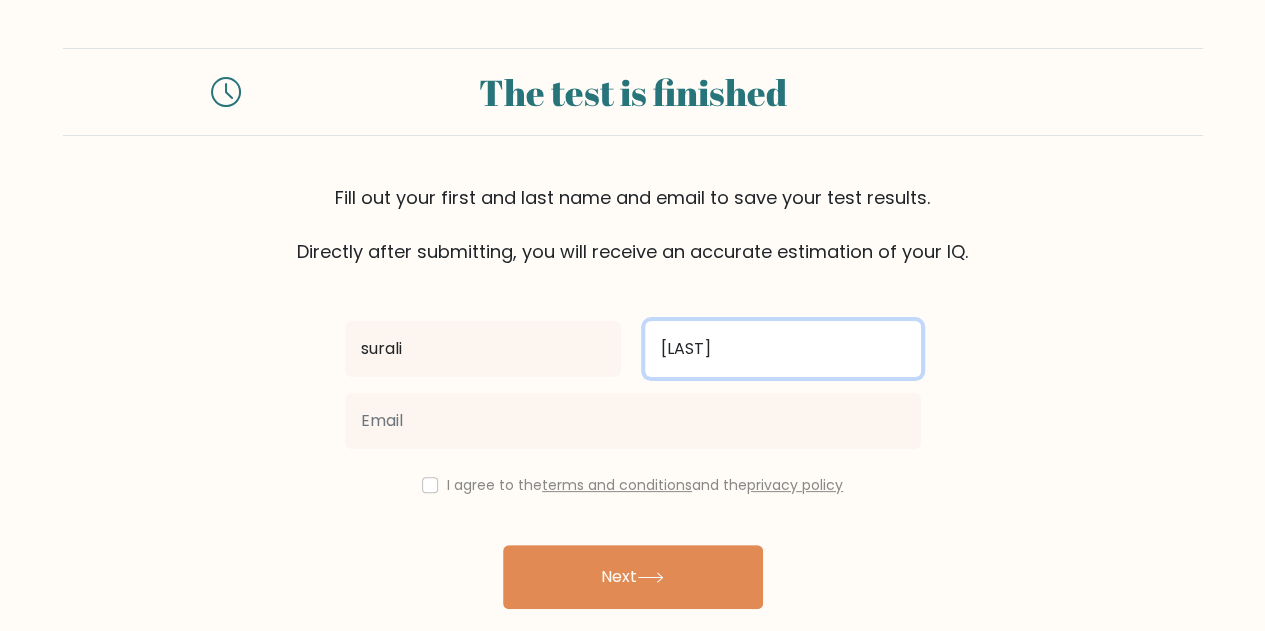 type on "[LAST]" 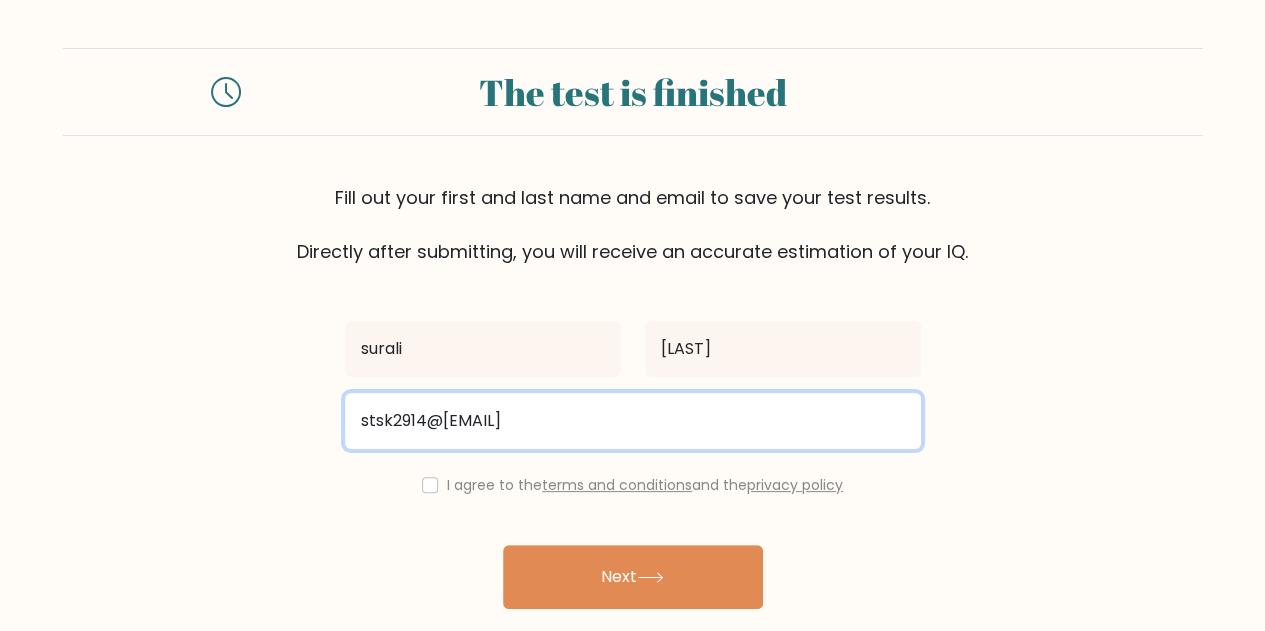 click on "stsk2914@[EMAIL]" at bounding box center [633, 421] 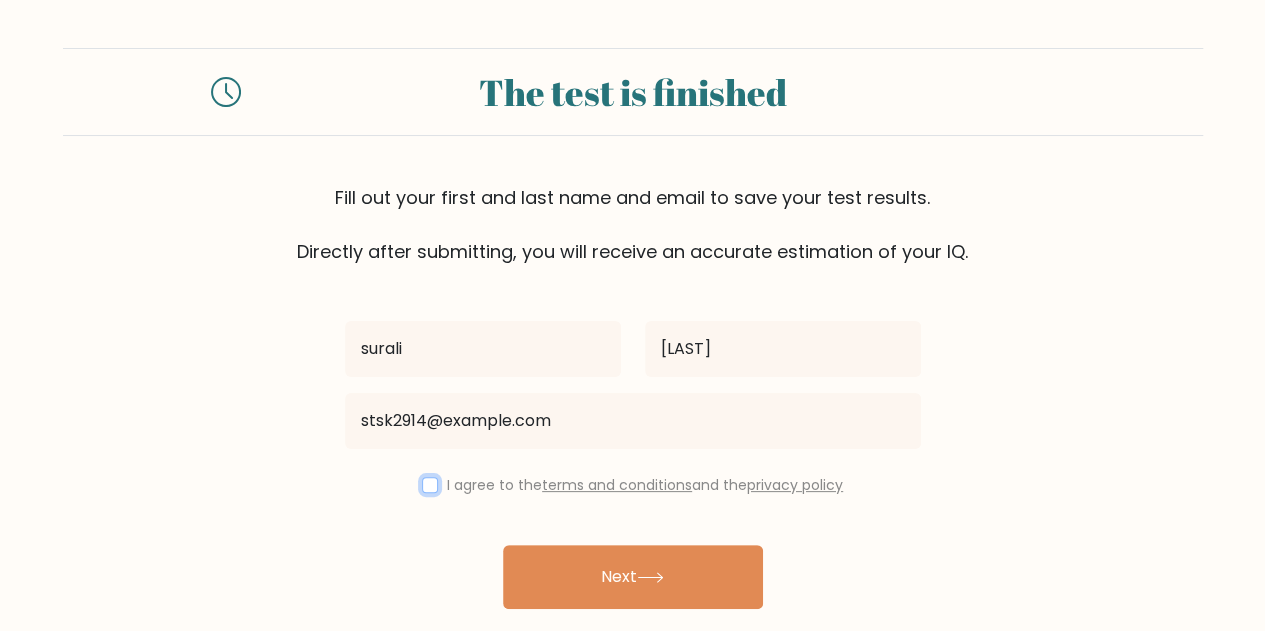 click at bounding box center (430, 485) 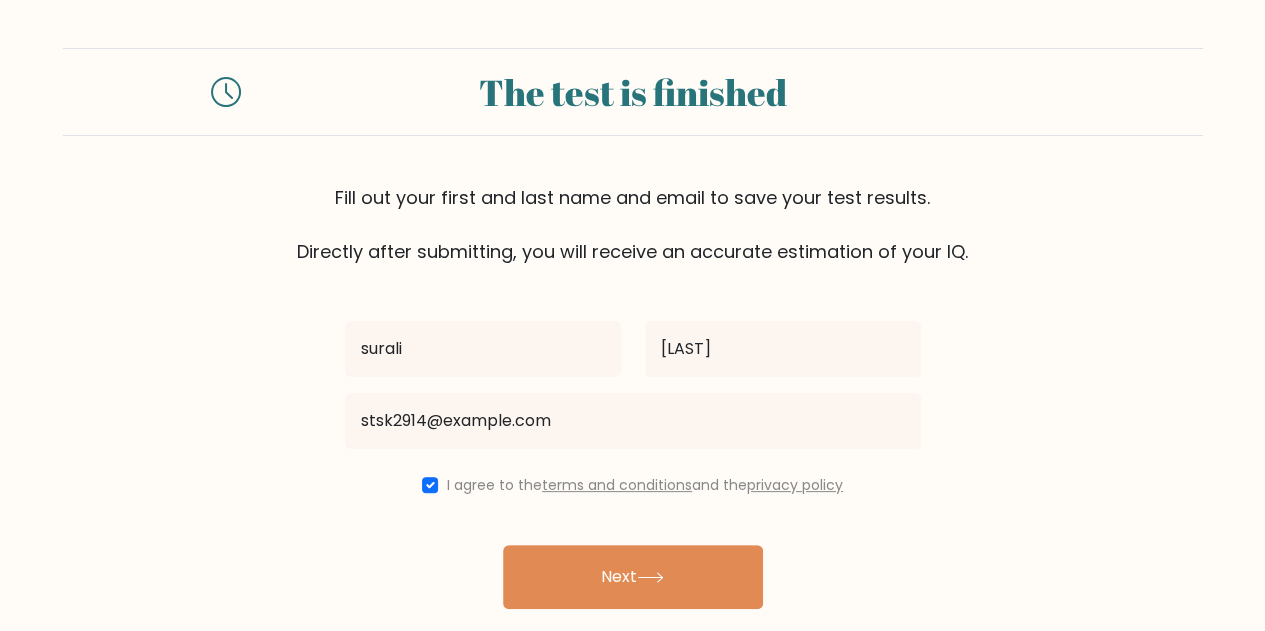 click on "[LAST]" at bounding box center (783, 349) 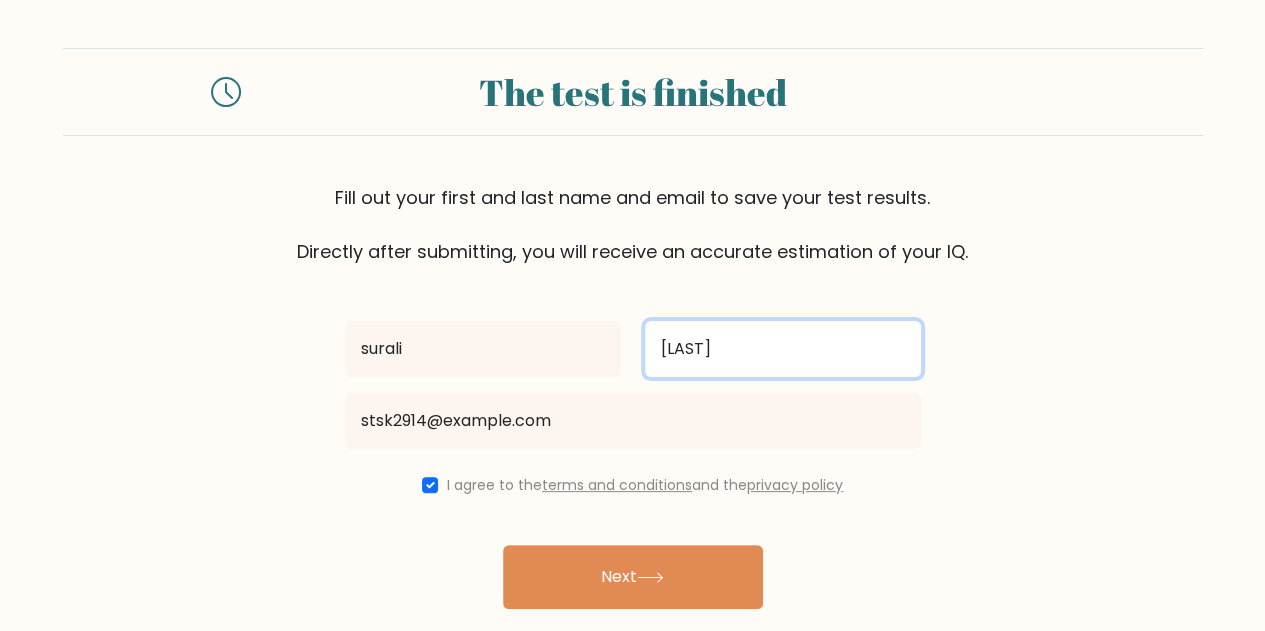 click on "[LAST]" at bounding box center [783, 349] 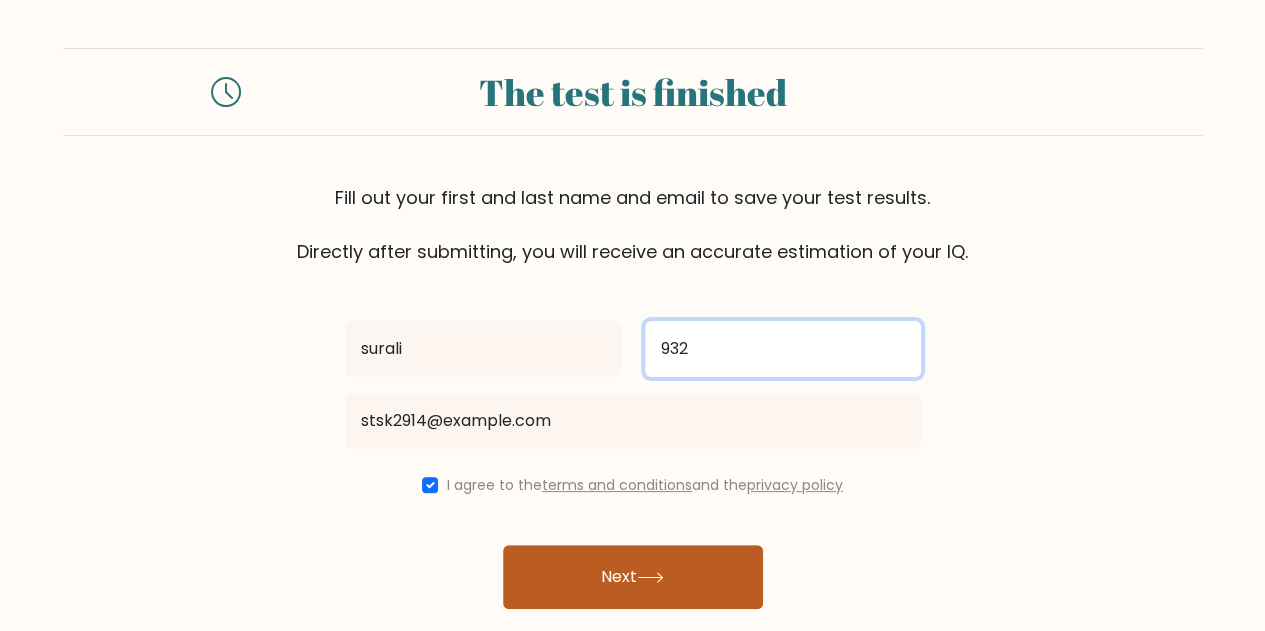 type on "932" 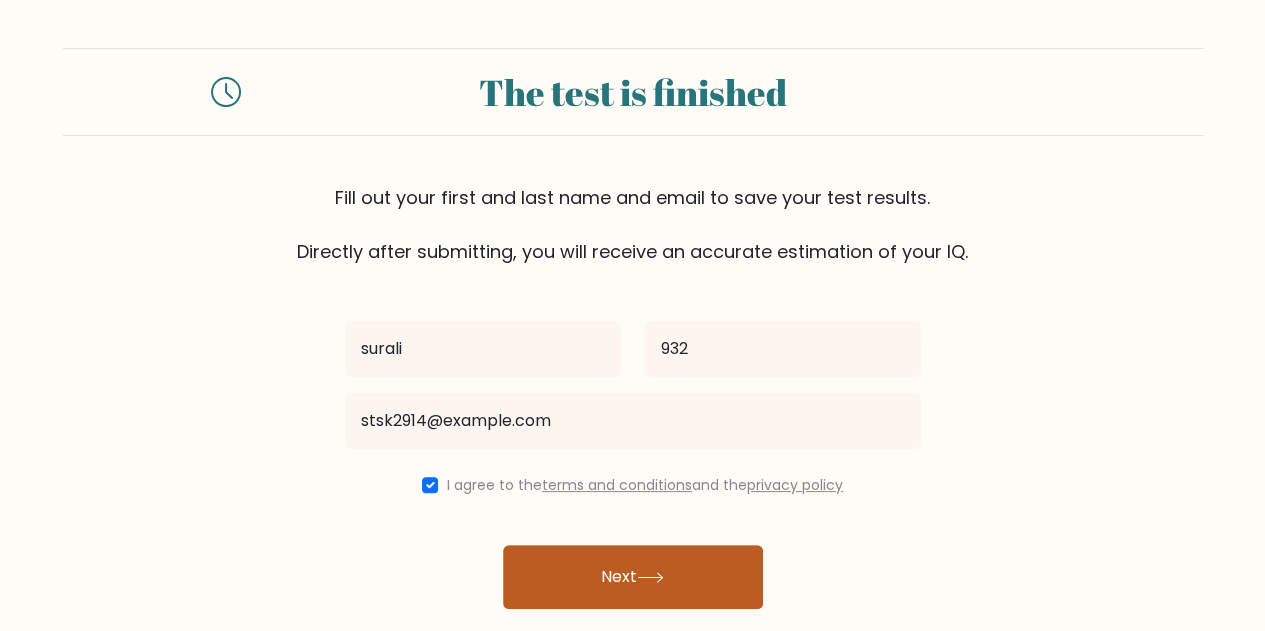 click on "Next" at bounding box center (633, 577) 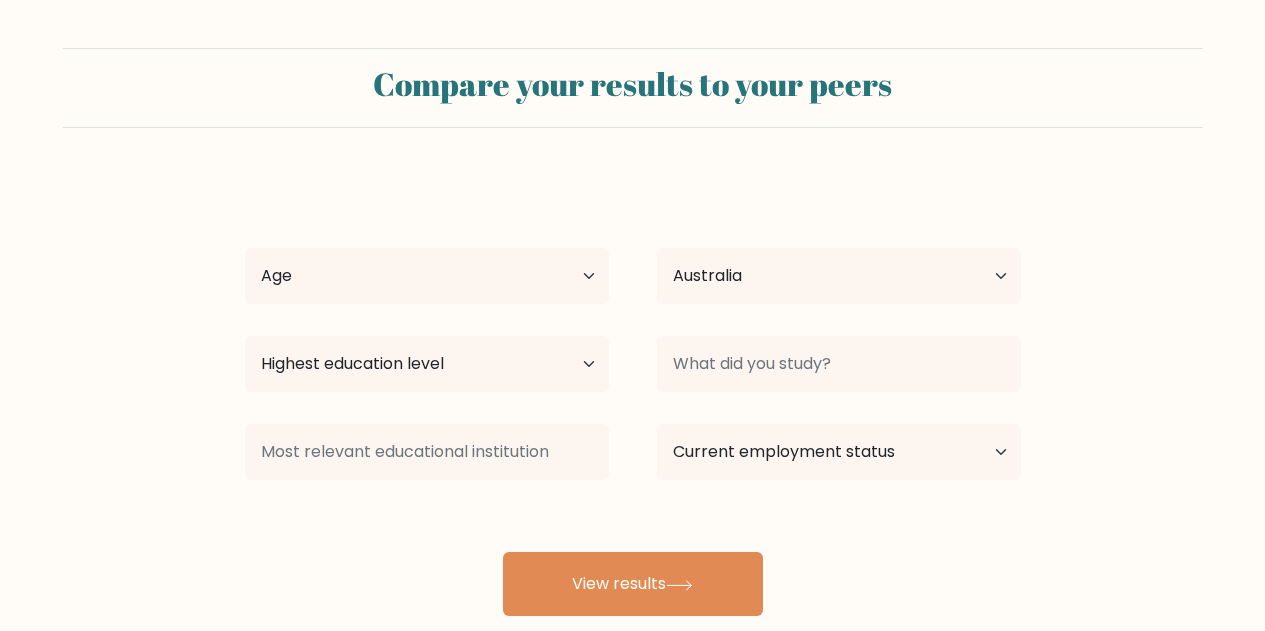 select on "AU" 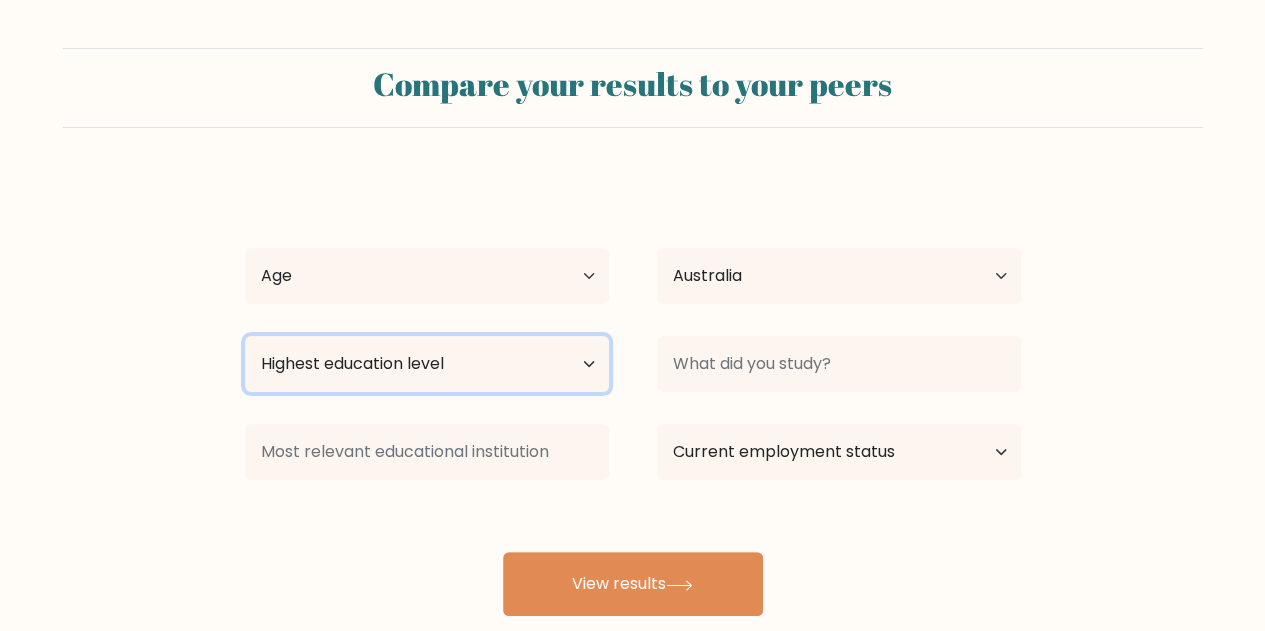 drag, startPoint x: 444, startPoint y: 348, endPoint x: 440, endPoint y: 374, distance: 26.305893 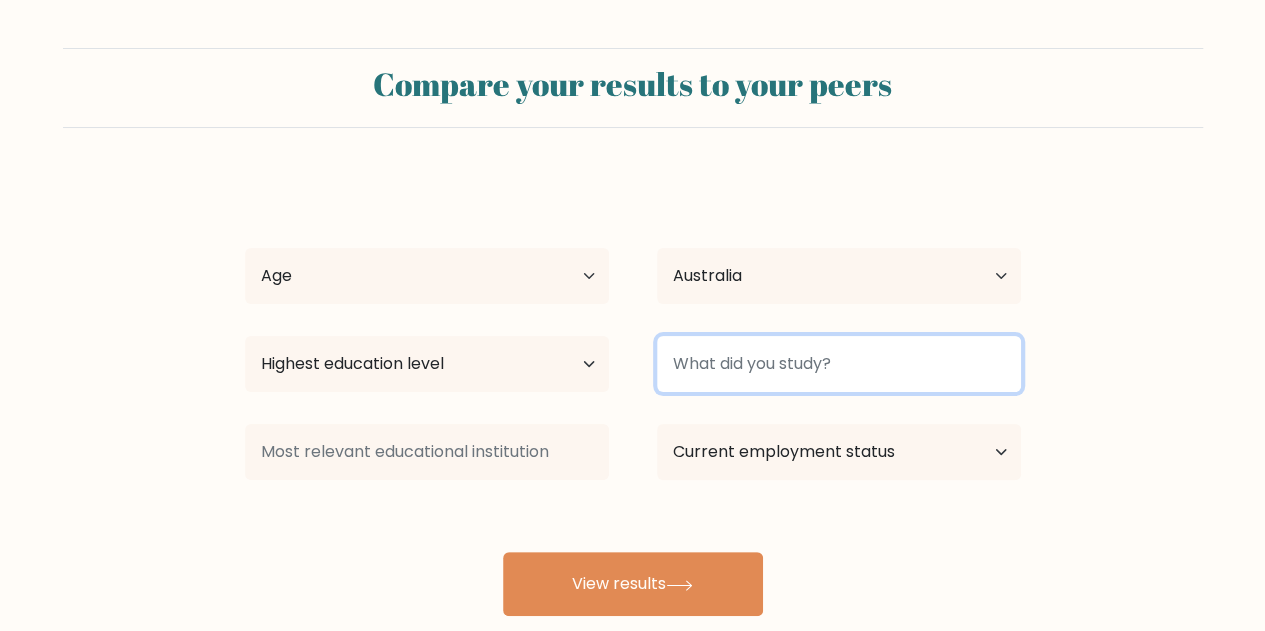 click at bounding box center (839, 364) 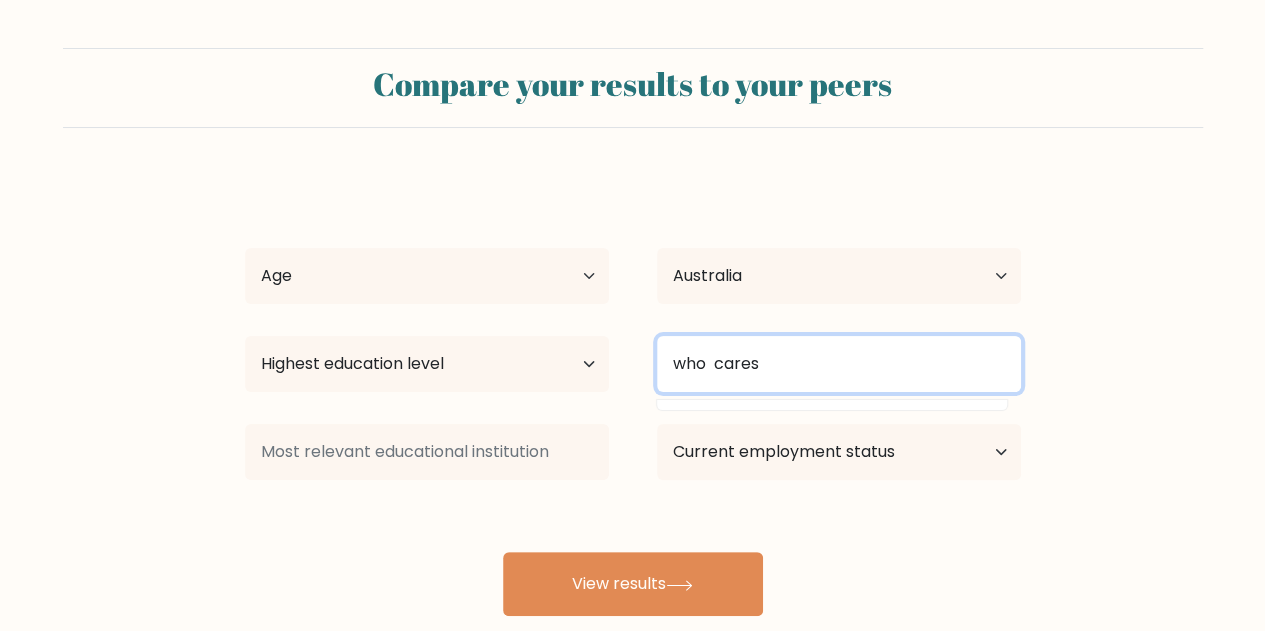 type on "who  cares" 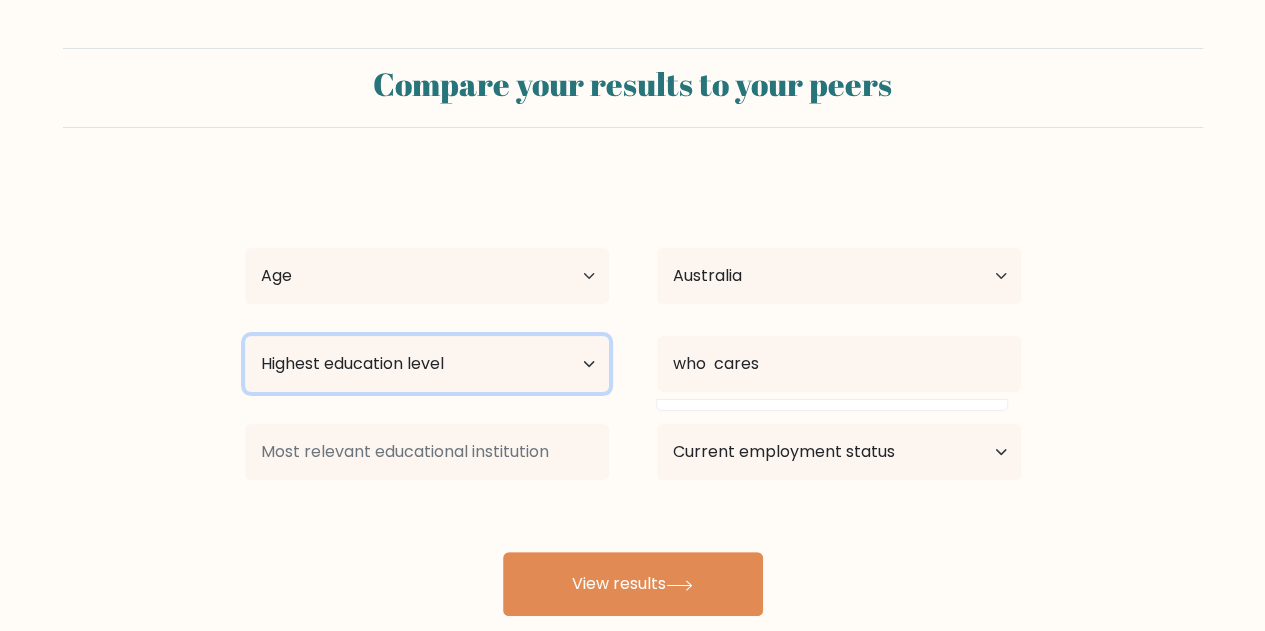 click on "Highest education level
No schooling
Primary
Lower Secondary
Upper Secondary
Occupation Specific
Bachelor's degree
Master's degree
Doctoral degree" at bounding box center [427, 364] 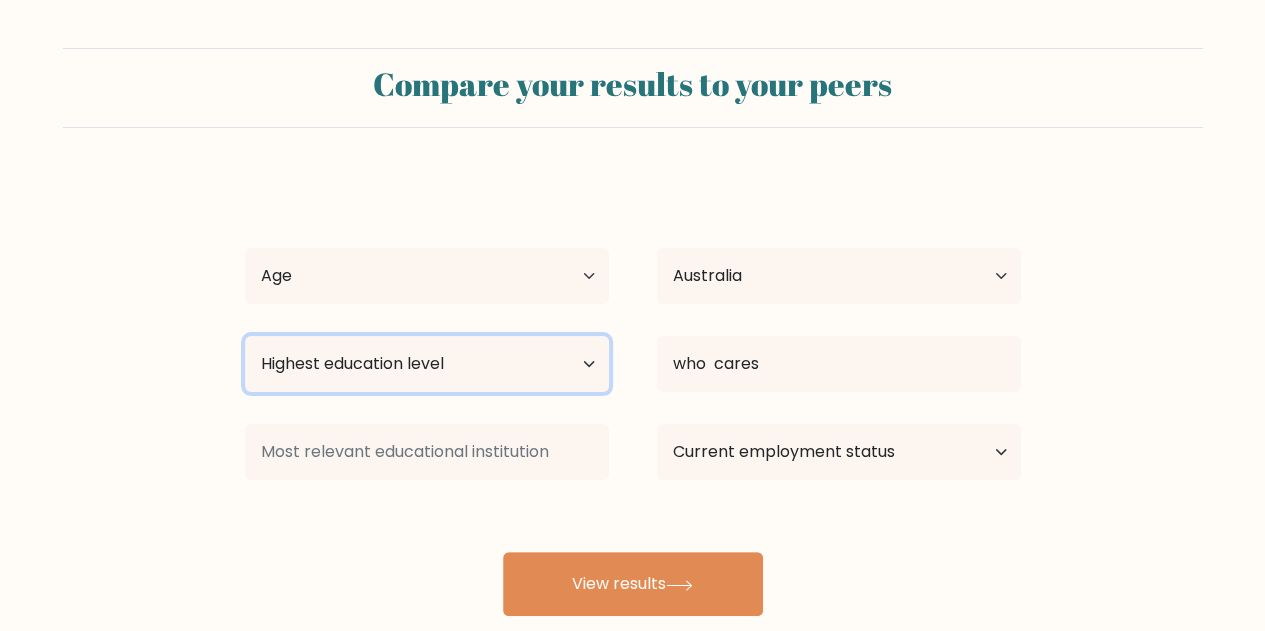 select on "lower_secondary" 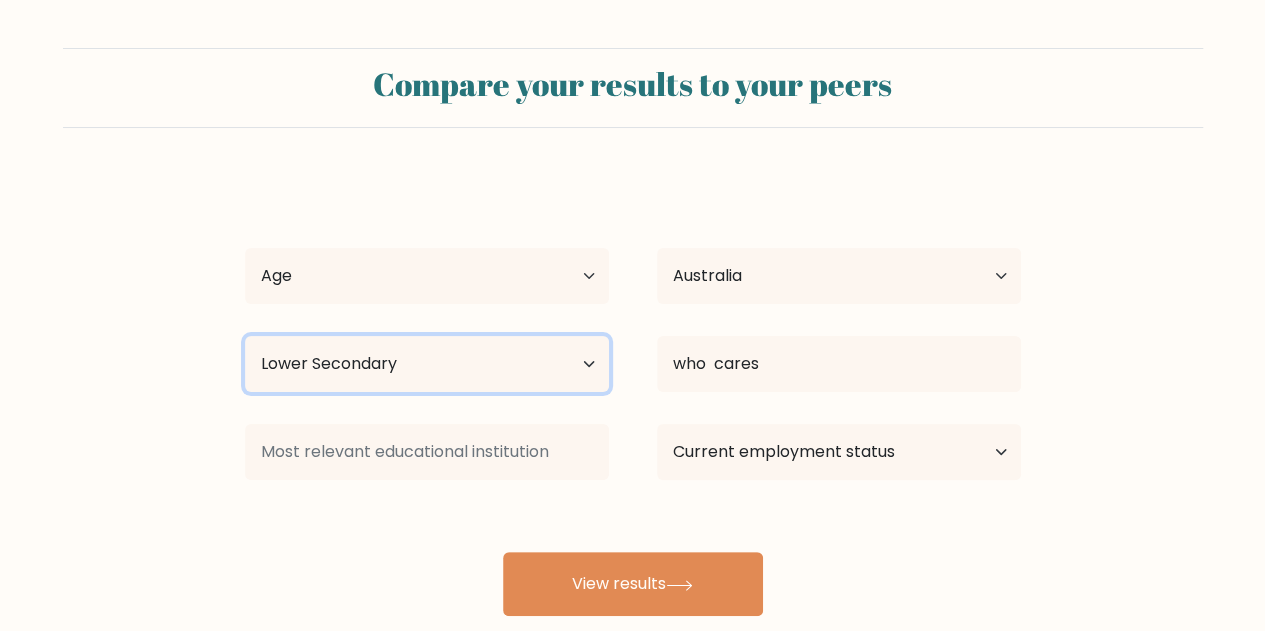click on "Highest education level
No schooling
Primary
Lower Secondary
Upper Secondary
Occupation Specific
Bachelor's degree
Master's degree
Doctoral degree" at bounding box center (427, 364) 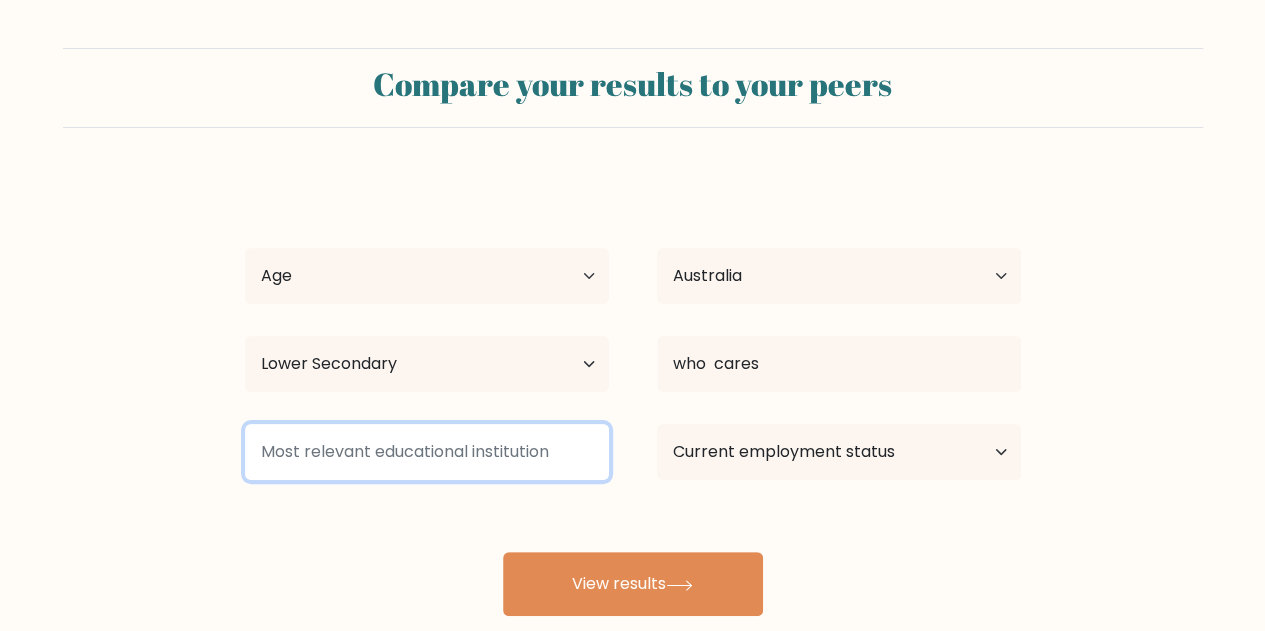 click at bounding box center (427, 452) 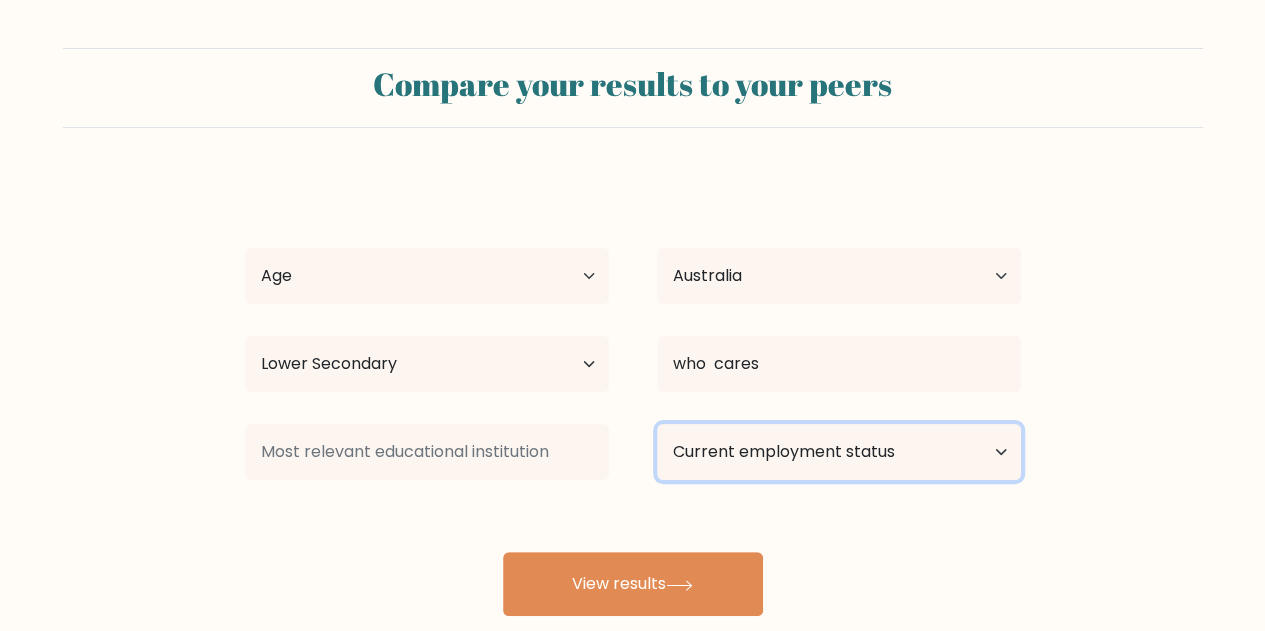 drag, startPoint x: 838, startPoint y: 454, endPoint x: 817, endPoint y: 452, distance: 21.095022 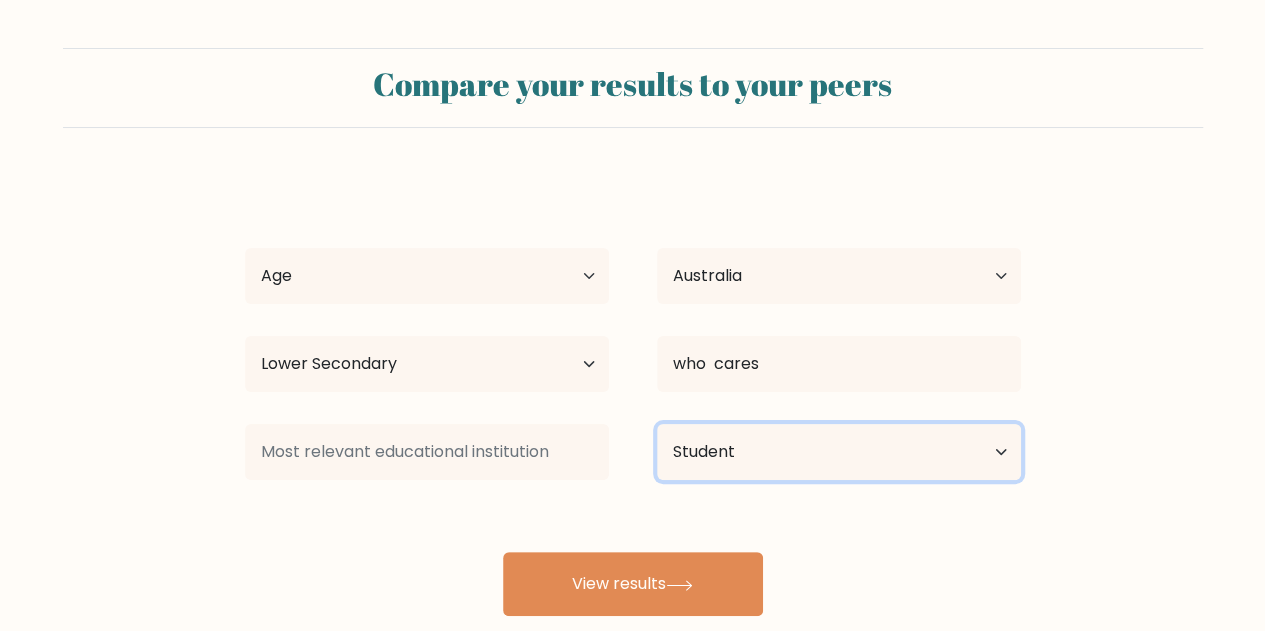 click on "Current employment status
Employed
Student
Retired
Other / prefer not to answer" at bounding box center (839, 452) 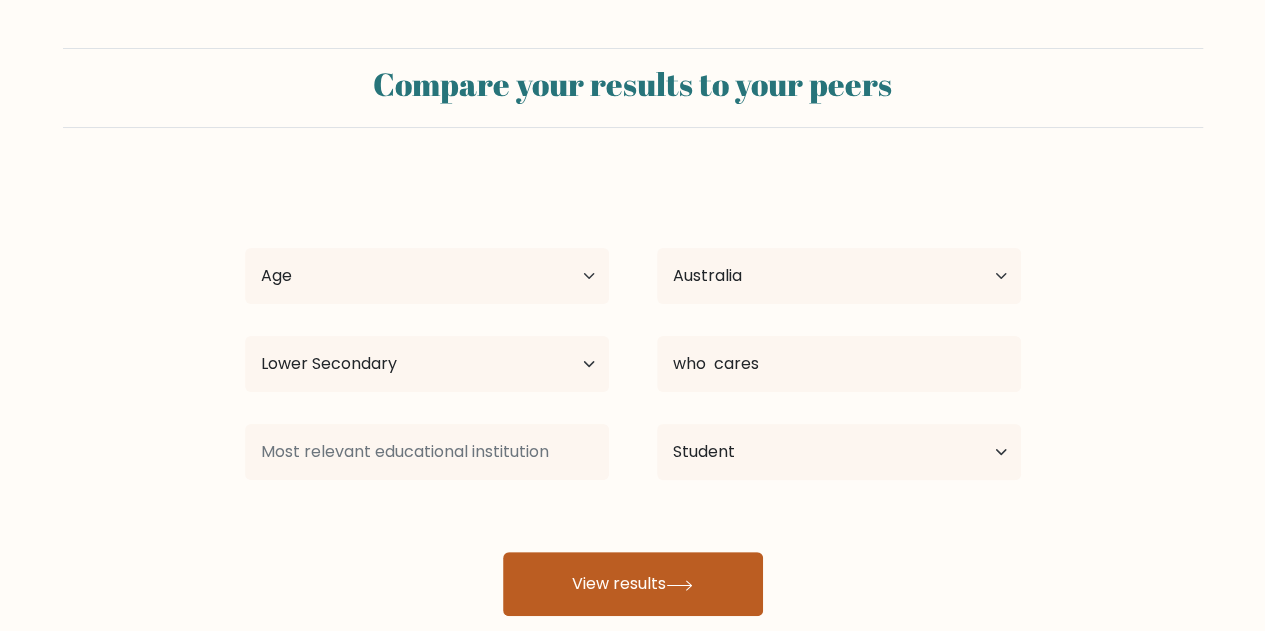 drag, startPoint x: 629, startPoint y: 623, endPoint x: 618, endPoint y: 609, distance: 17.804493 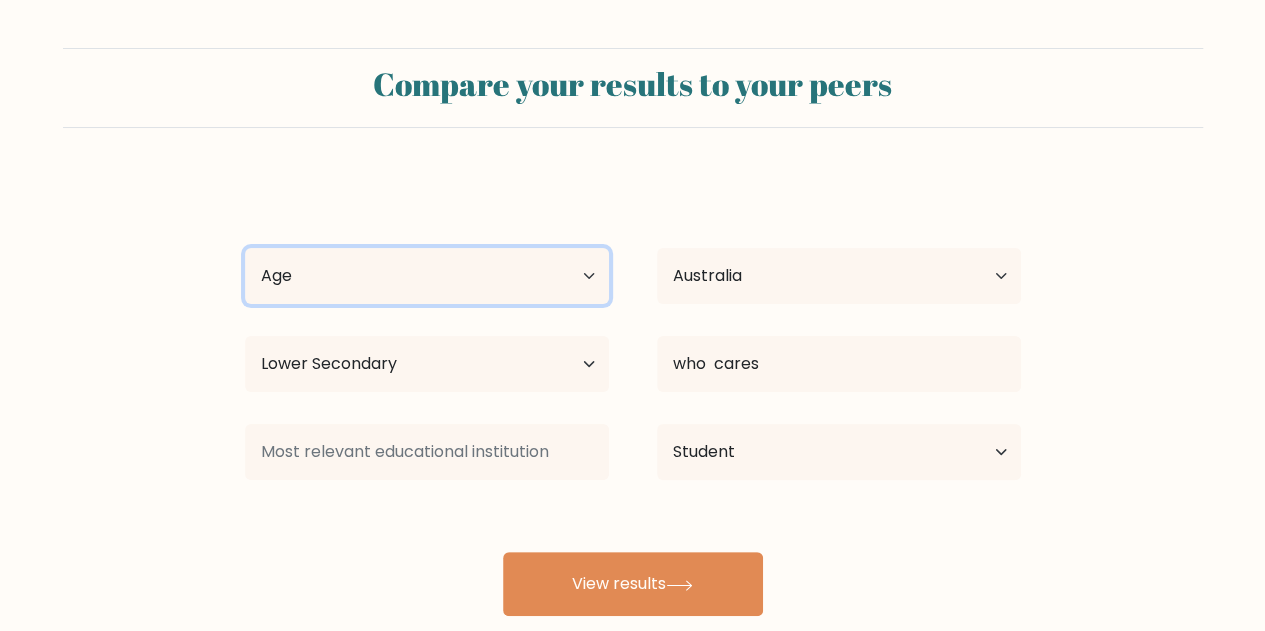 drag, startPoint x: 432, startPoint y: 256, endPoint x: 439, endPoint y: 279, distance: 24.04163 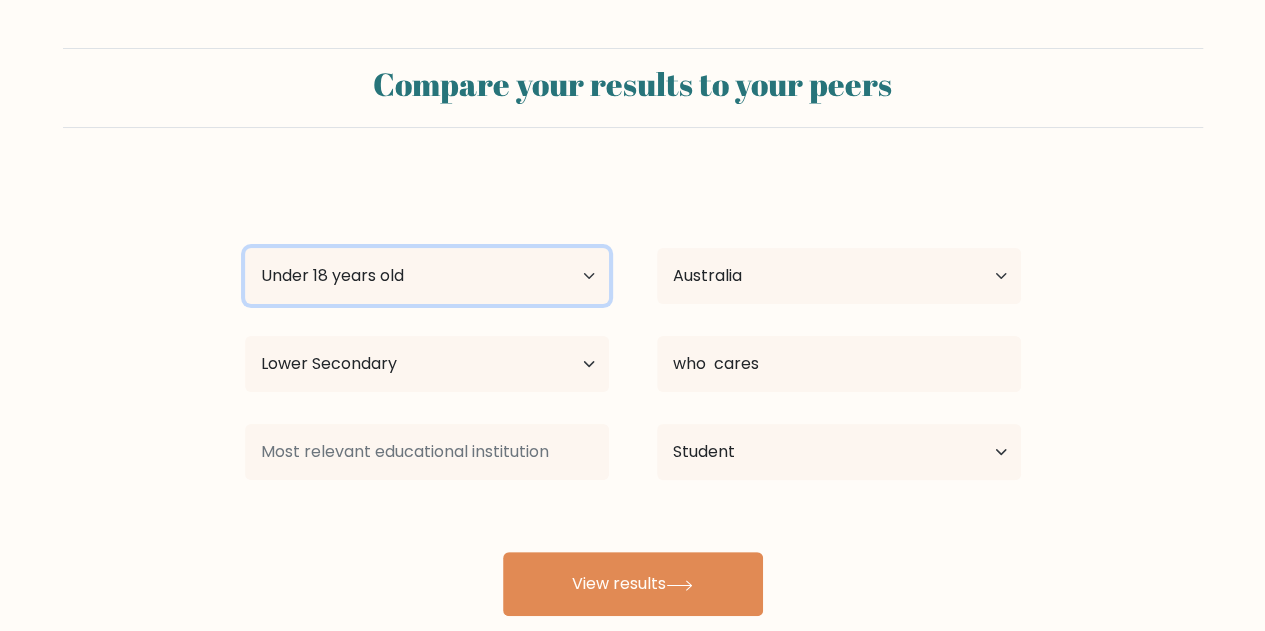 click on "Age
Under 18 years old
18-24 years old
25-34 years old
35-44 years old
45-54 years old
55-64 years old
65 years old and above" at bounding box center [427, 276] 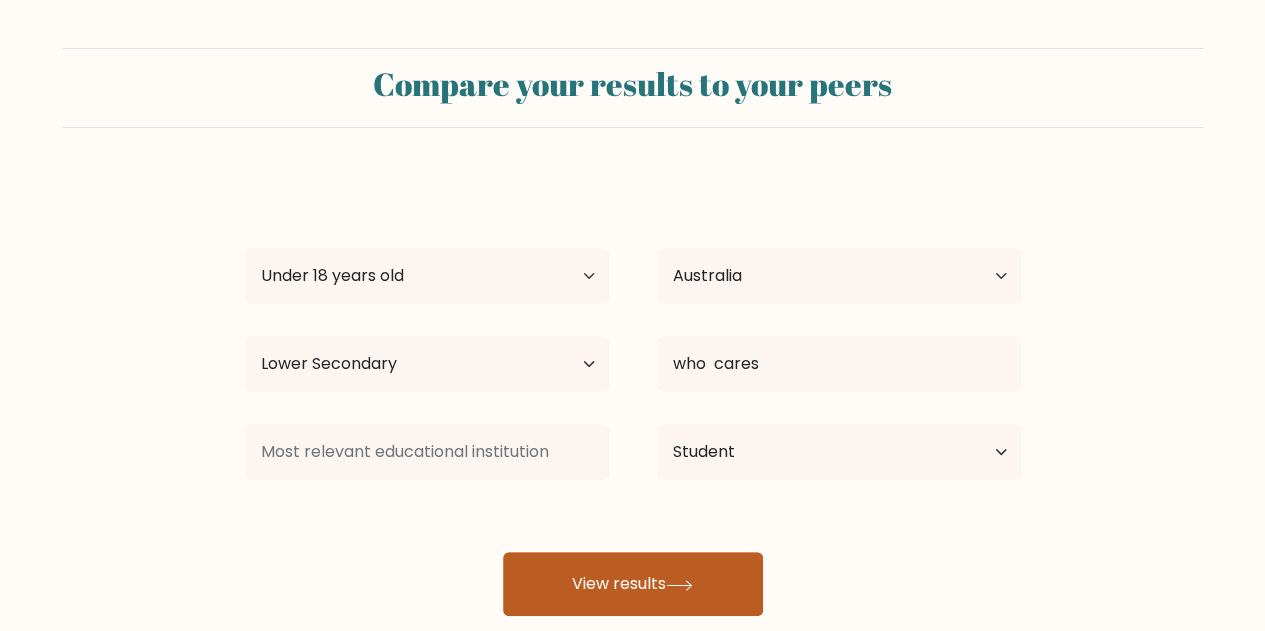click on "View results" at bounding box center [633, 584] 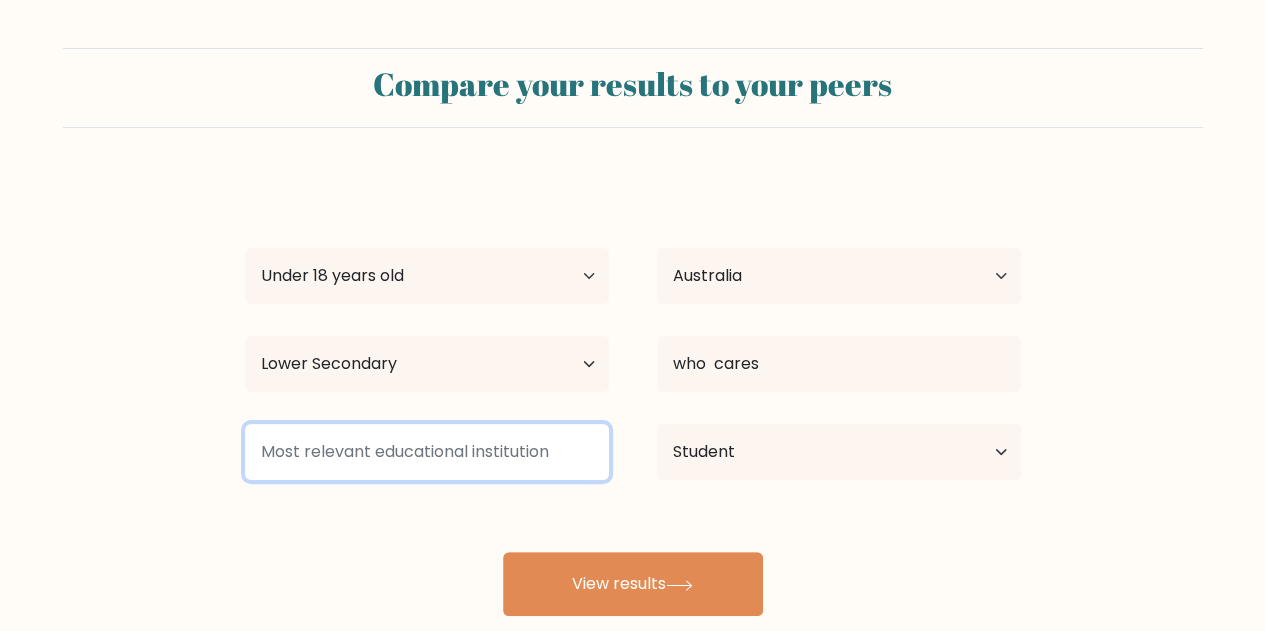 type on "s" 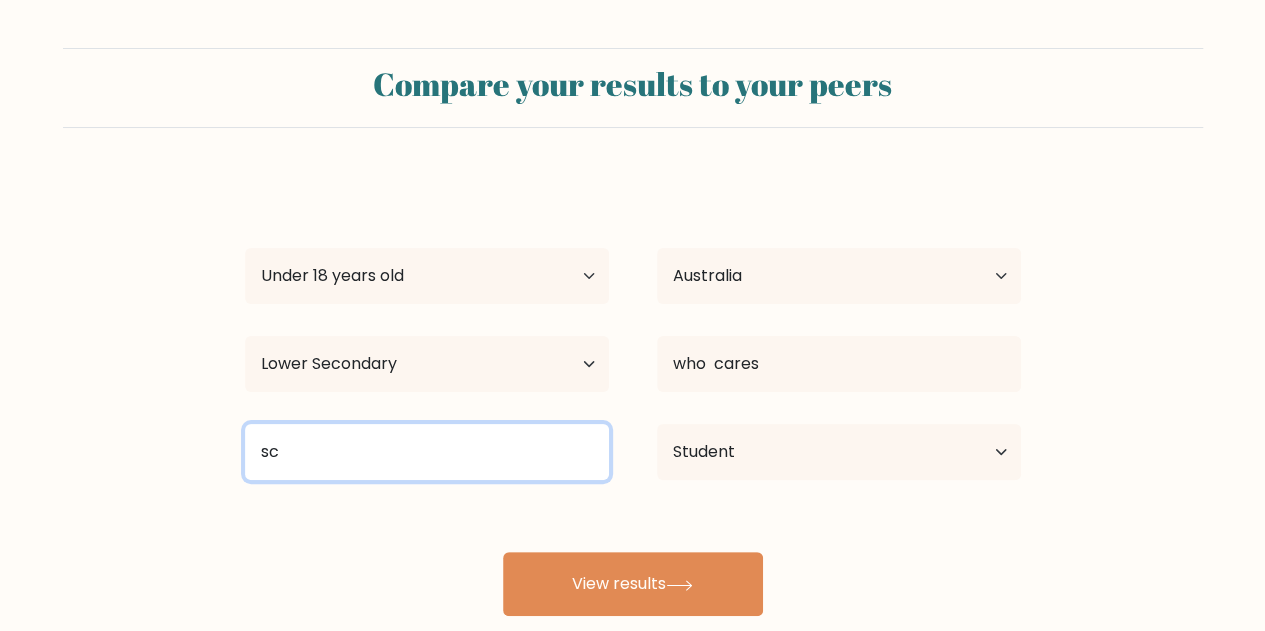 type on "sc" 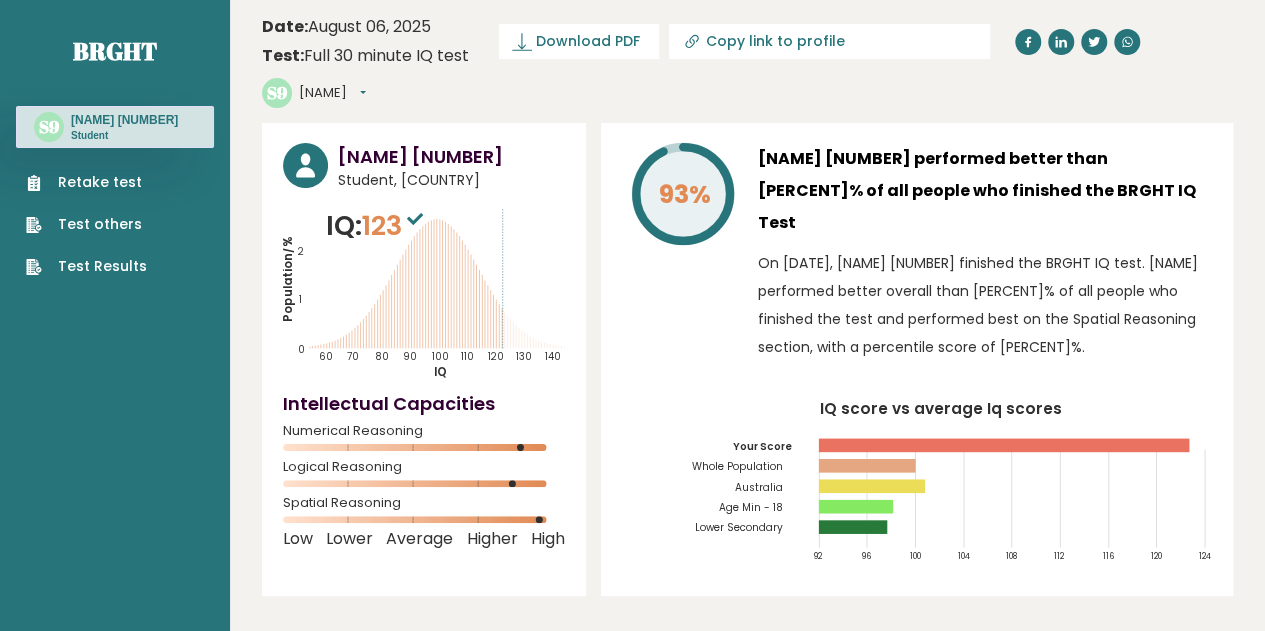 scroll, scrollTop: 100, scrollLeft: 0, axis: vertical 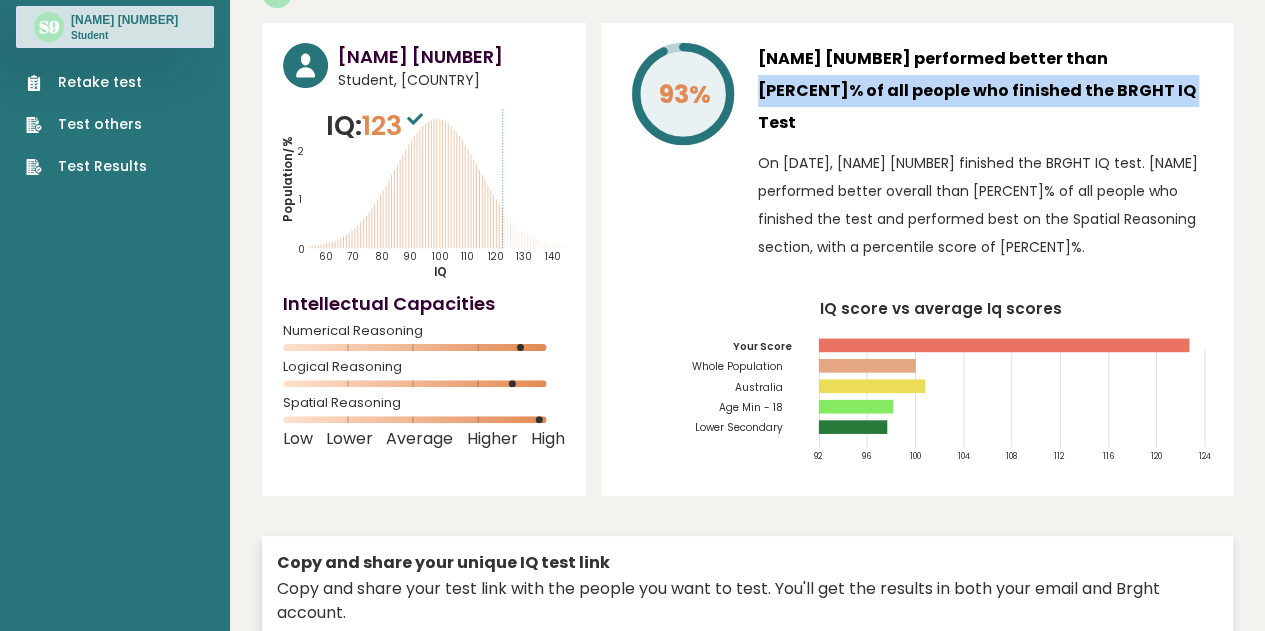 drag, startPoint x: 1026, startPoint y: 13, endPoint x: 1090, endPoint y: 63, distance: 81.21576 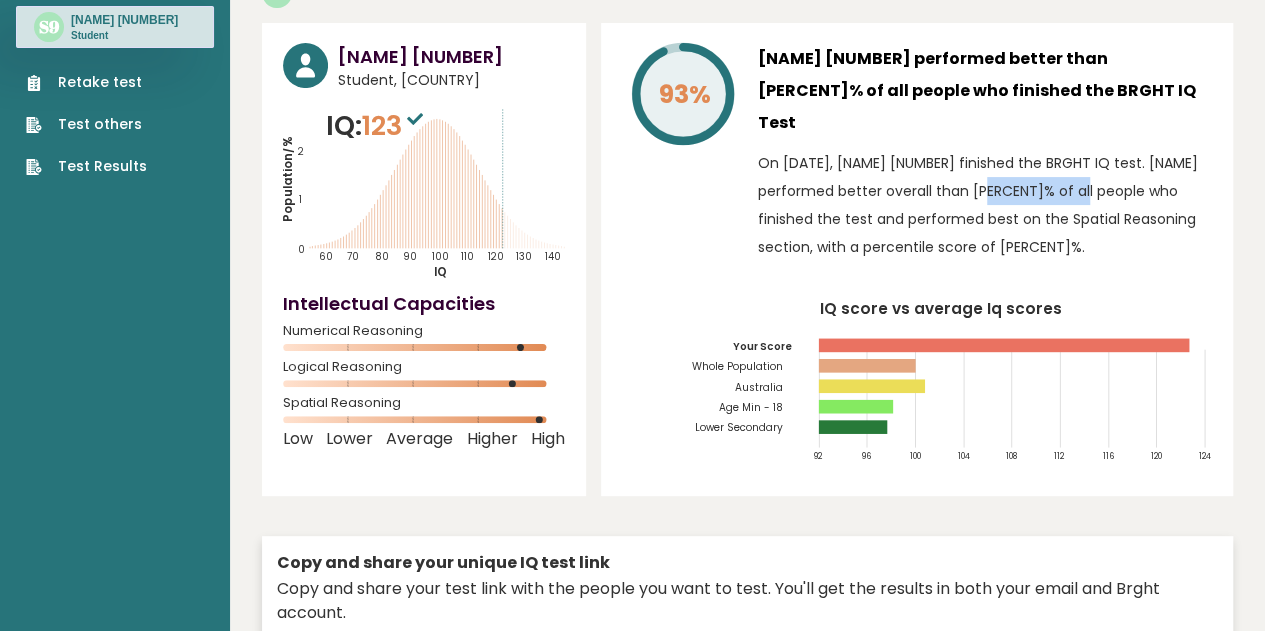 drag, startPoint x: 958, startPoint y: 116, endPoint x: 994, endPoint y: 129, distance: 38.27532 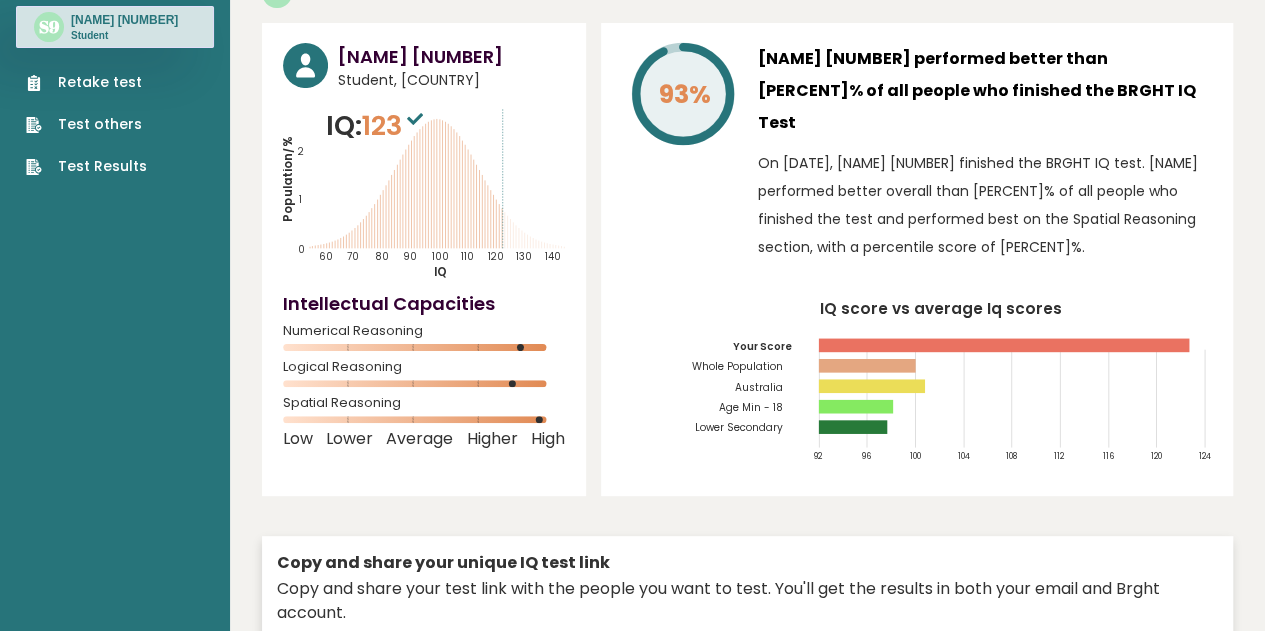 click on "On [DATE], [NAME]
[NUMBER] finished the BRGHT IQ test. [NAME] performed better overall than
[PERCENT]% of all people who finished the test and
performed best on the
Spatial Reasoning section, with
a percentile score of [PERCENT]%." at bounding box center (985, 205) 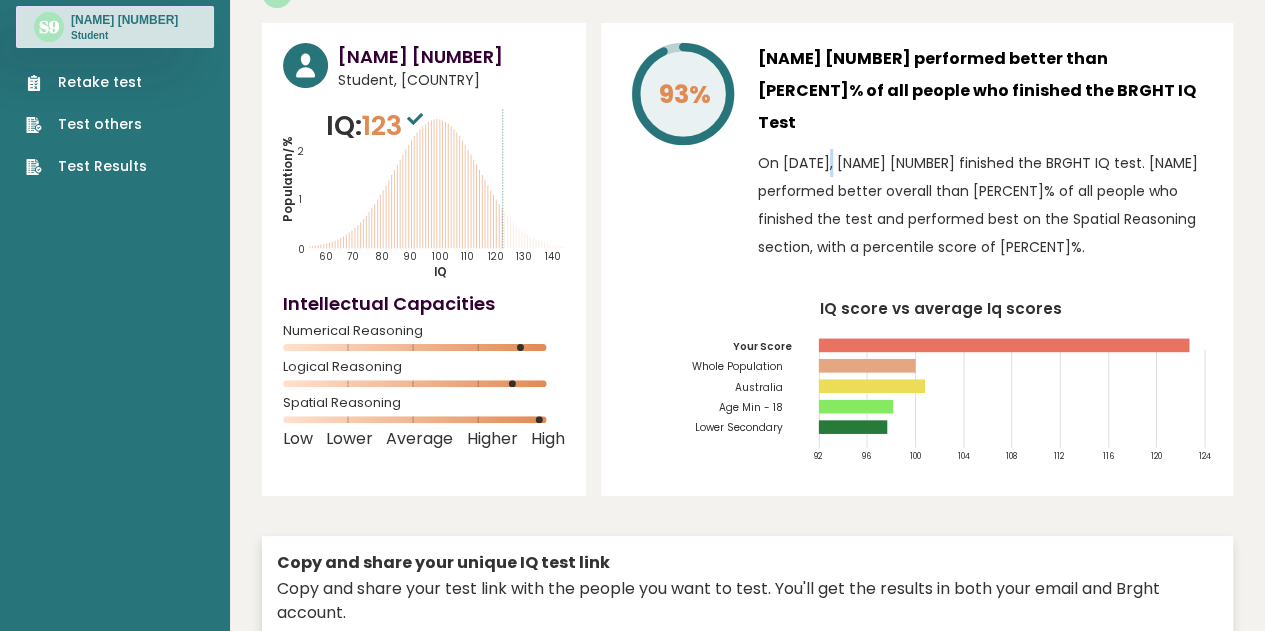 click on "On [DATE], [NAME]
[NUMBER] finished the BRGHT IQ test. [NAME] performed better overall than
[PERCENT]% of all people who finished the test and
performed best on the
Spatial Reasoning section, with
a percentile score of [PERCENT]%." at bounding box center (985, 205) 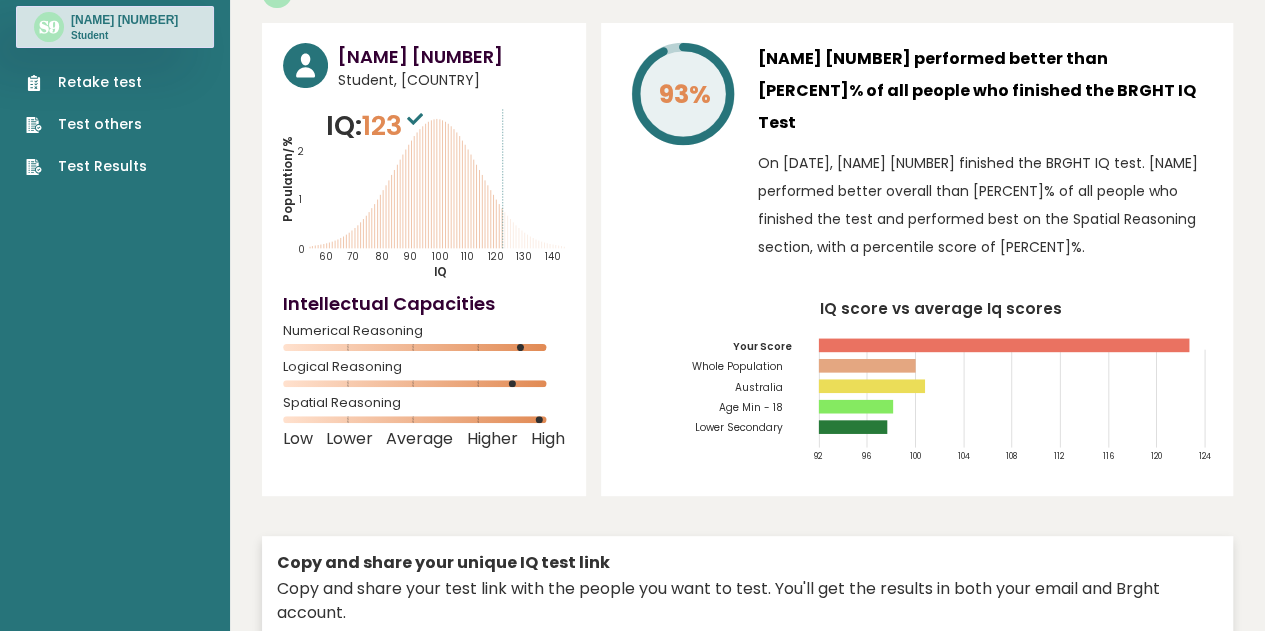 click on "On [DATE], [NAME]
[NUMBER] finished the BRGHT IQ test. [NAME] performed better overall than
[PERCENT]% of all people who finished the test and
performed best on the
Spatial Reasoning section, with
a percentile score of [PERCENT]%." at bounding box center (985, 205) 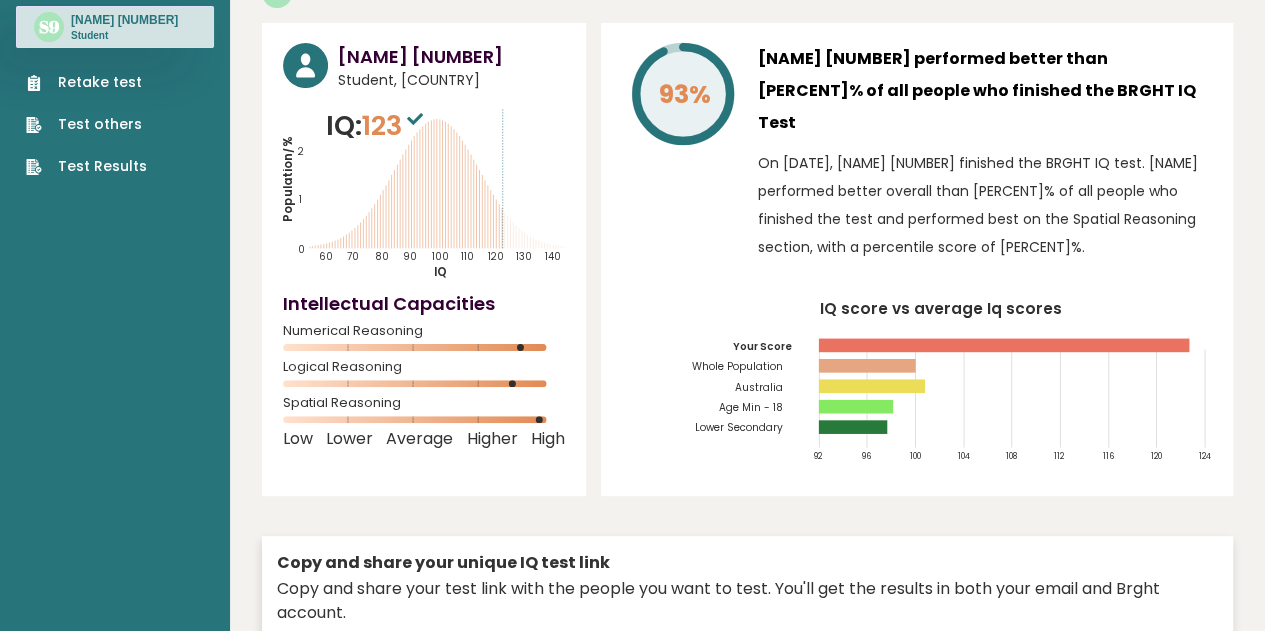 drag, startPoint x: 824, startPoint y: 315, endPoint x: 910, endPoint y: 321, distance: 86.209045 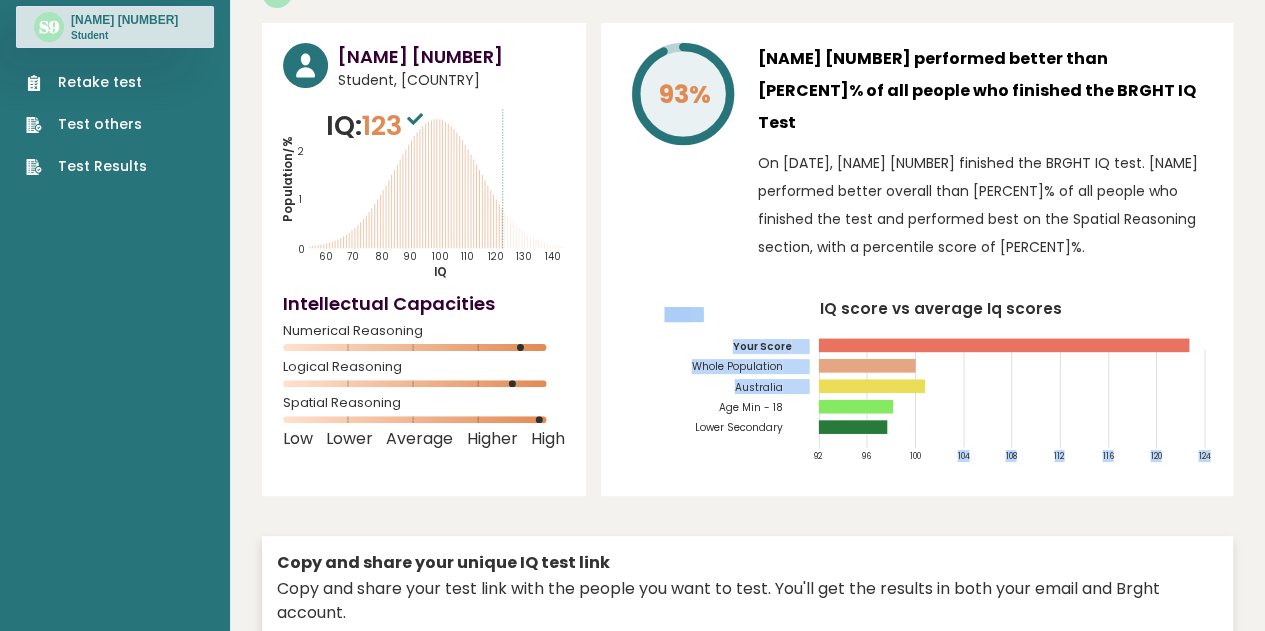 drag, startPoint x: 922, startPoint y: 308, endPoint x: 928, endPoint y: 383, distance: 75.23962 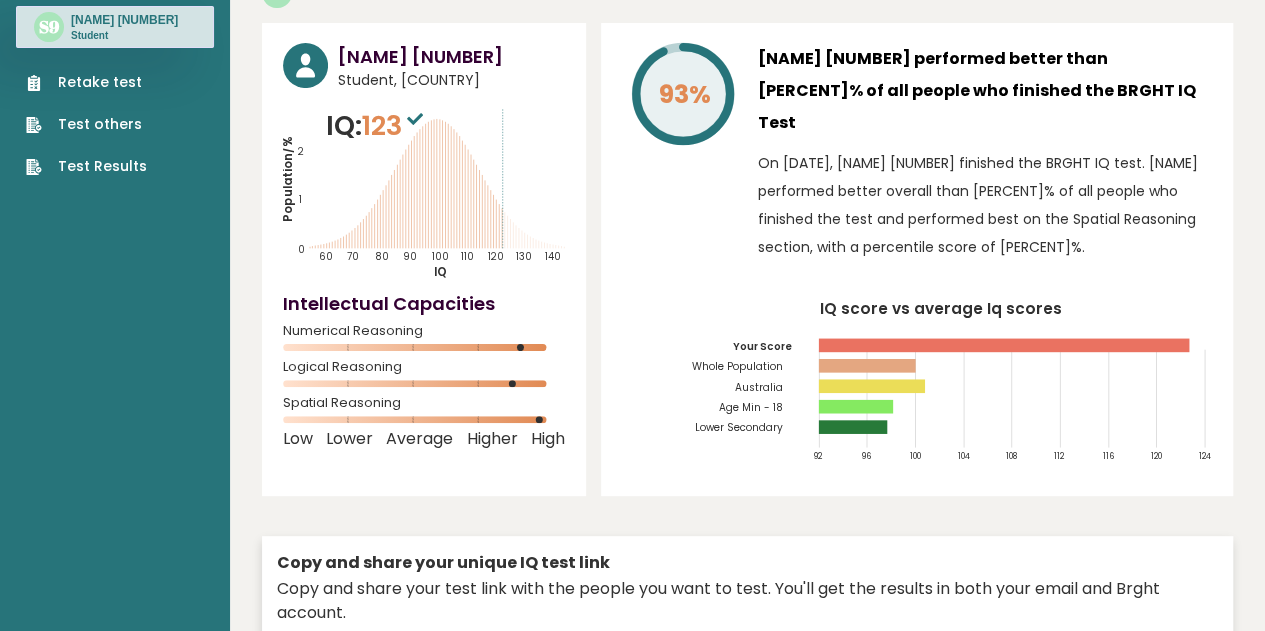 scroll, scrollTop: 200, scrollLeft: 0, axis: vertical 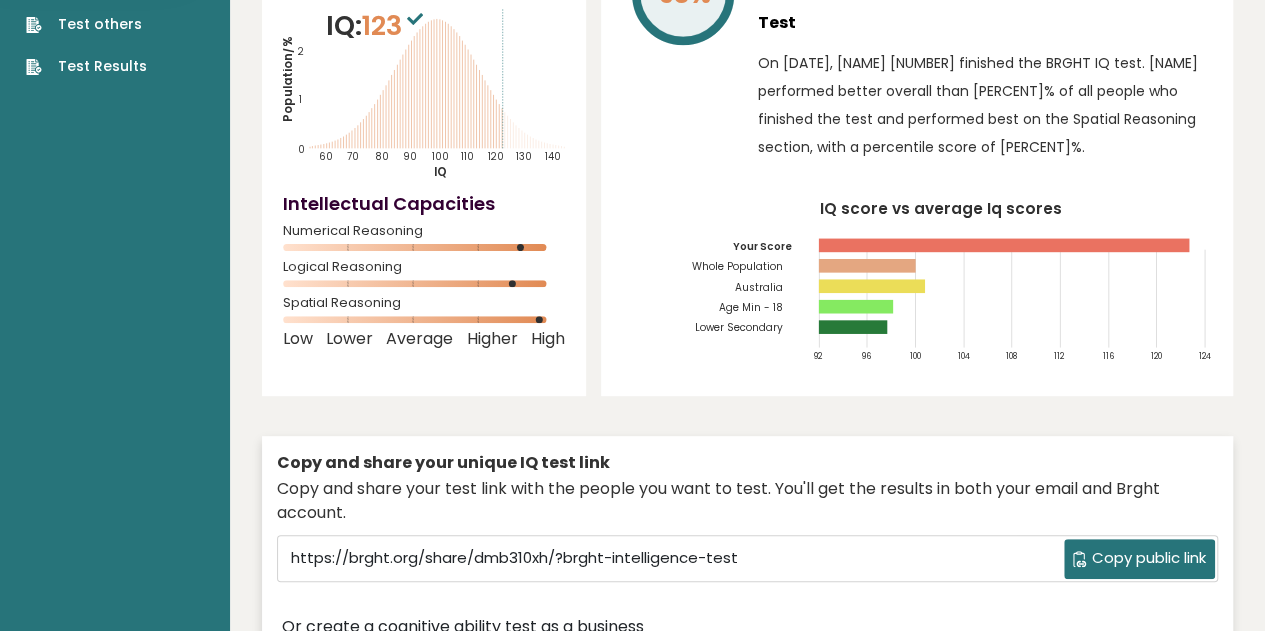 click on "Copy and share your unique IQ test link
Copy and share your test link with the people you want to test. You'll get the results in both your email and Brght account.
https://brght.org/share/dmb310xh/?brght-intelligence-test
Copy public link
Or create a cognitive ability test as a business" at bounding box center [747, 546] 